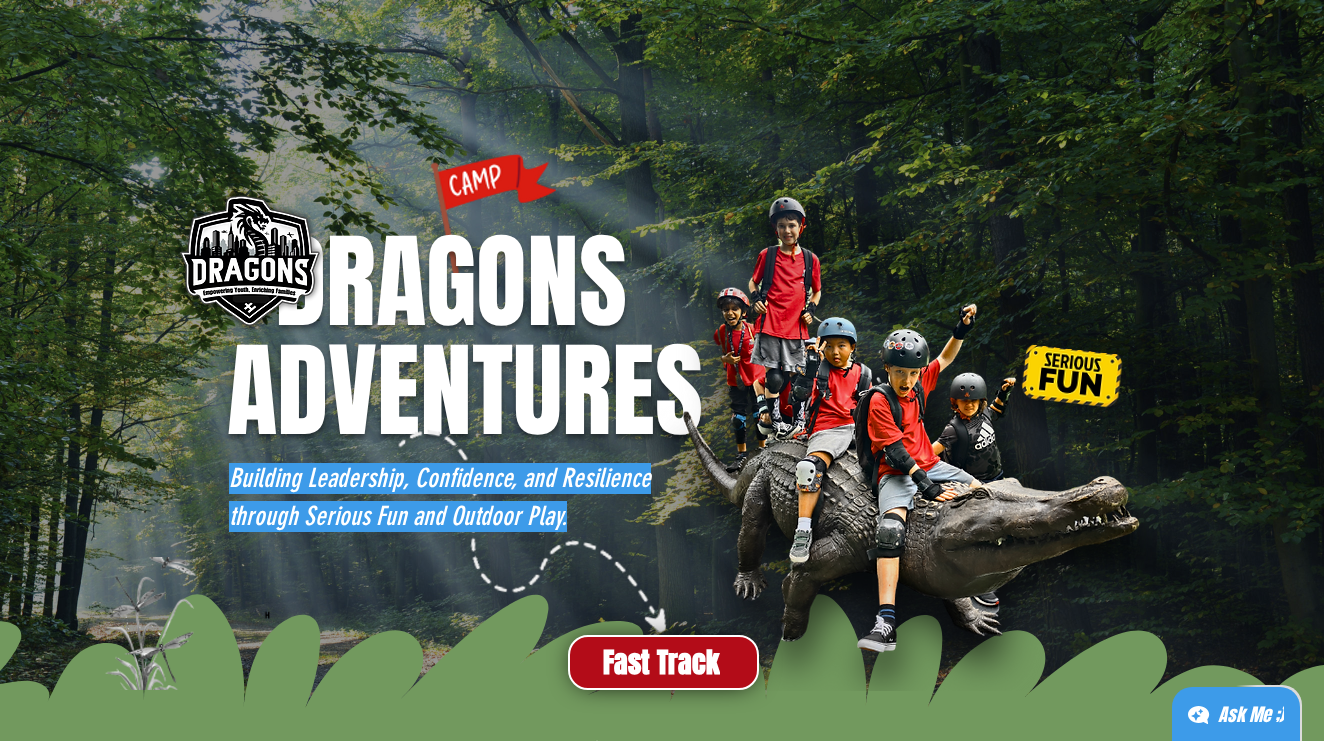 scroll, scrollTop: 731, scrollLeft: 0, axis: vertical 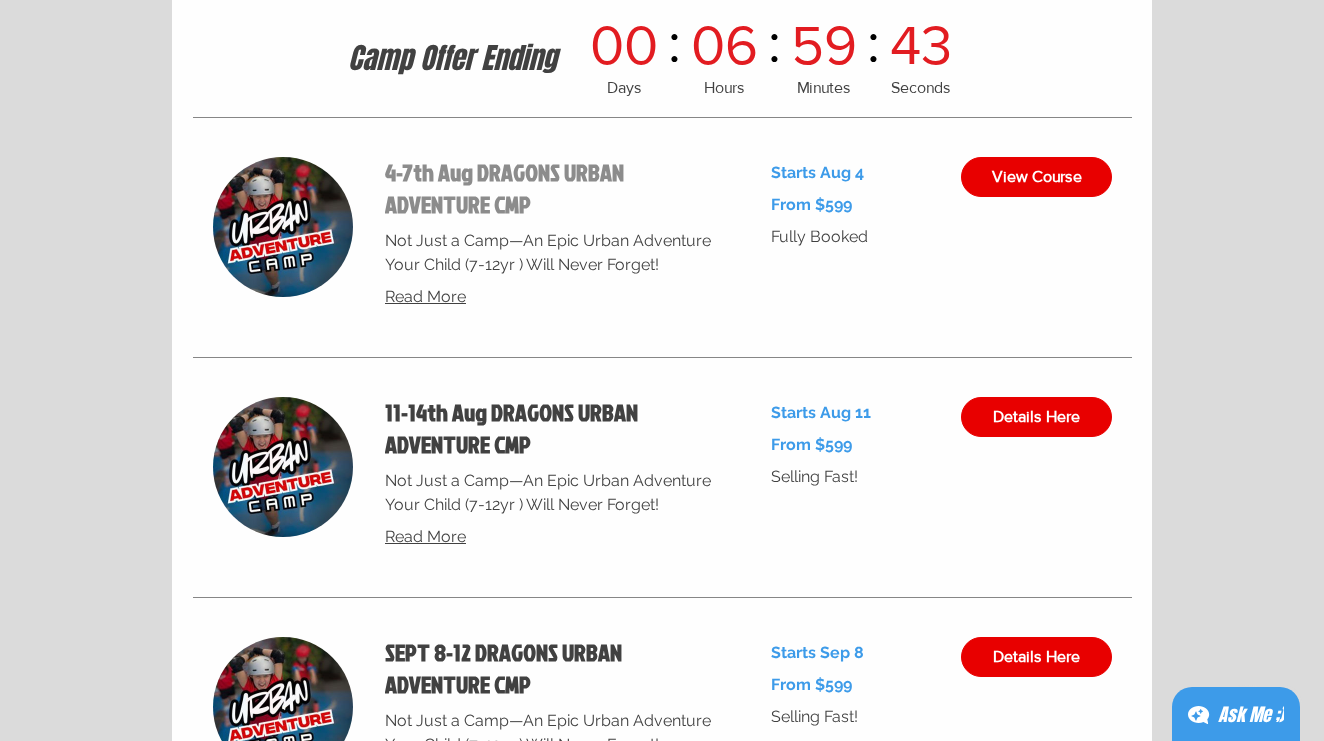 click on "[DATE] DRAGONS URBAN ADVENTURE CMP" at bounding box center [554, 189] 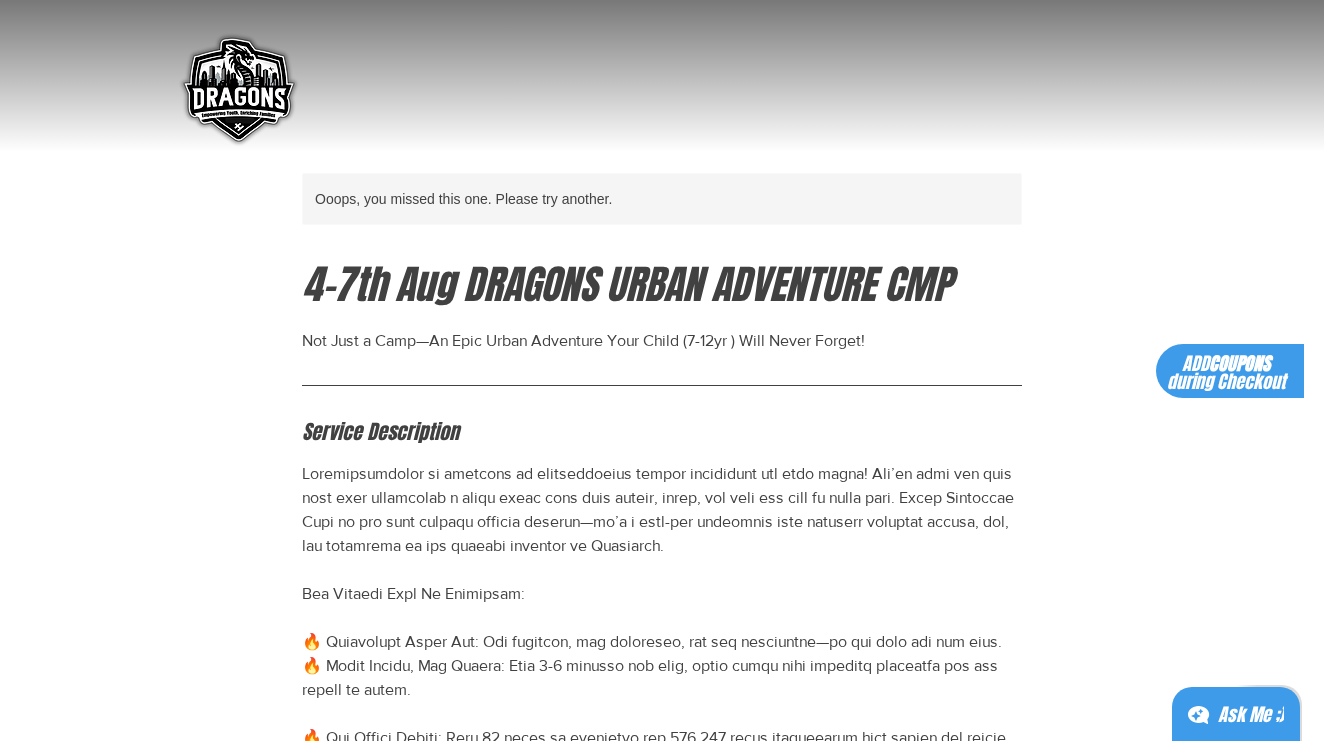 scroll, scrollTop: 0, scrollLeft: 0, axis: both 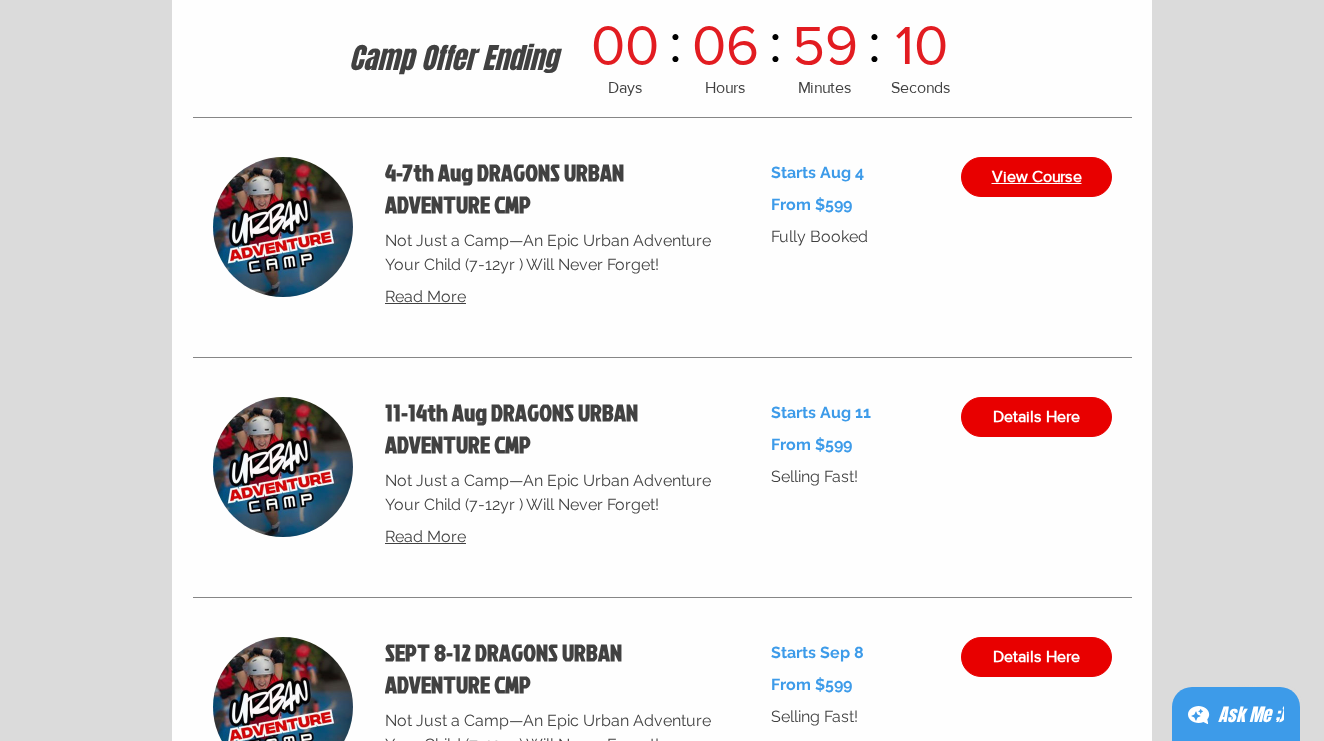 click on "View Course" at bounding box center (1036, 177) 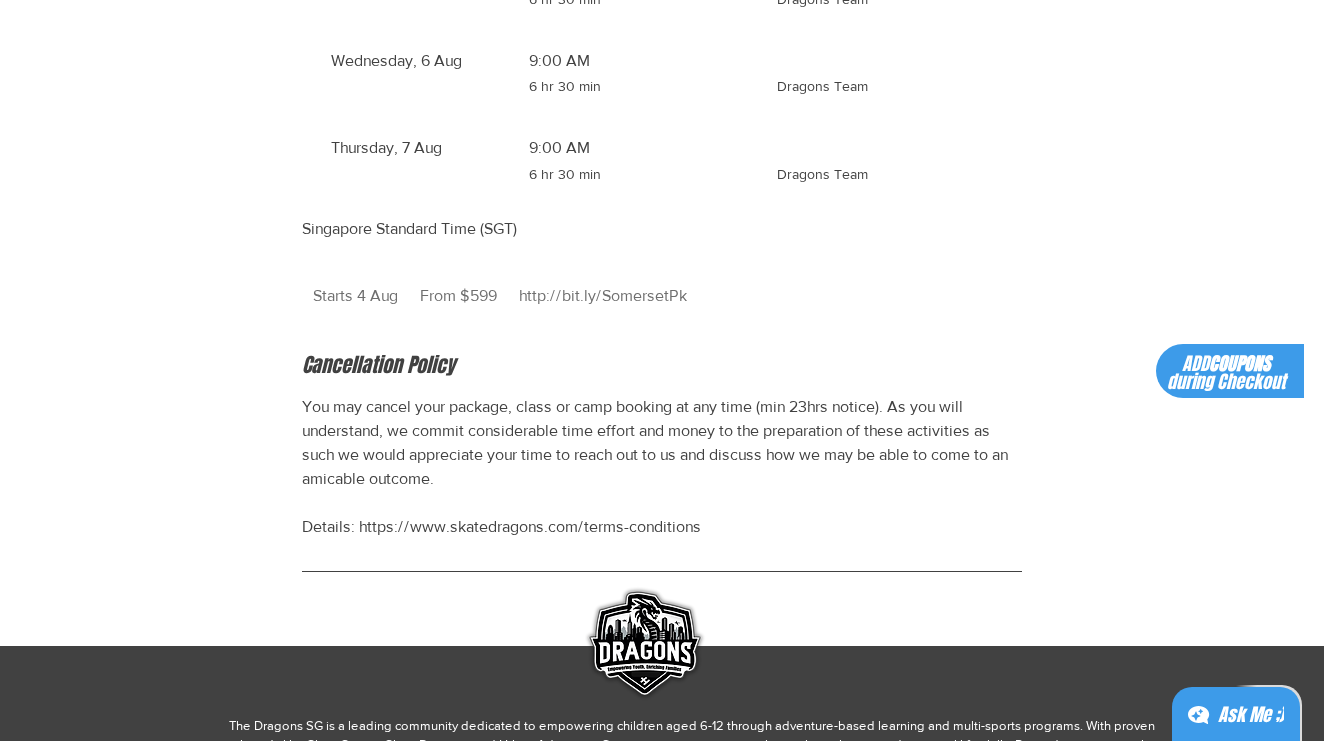 scroll, scrollTop: 1974, scrollLeft: 0, axis: vertical 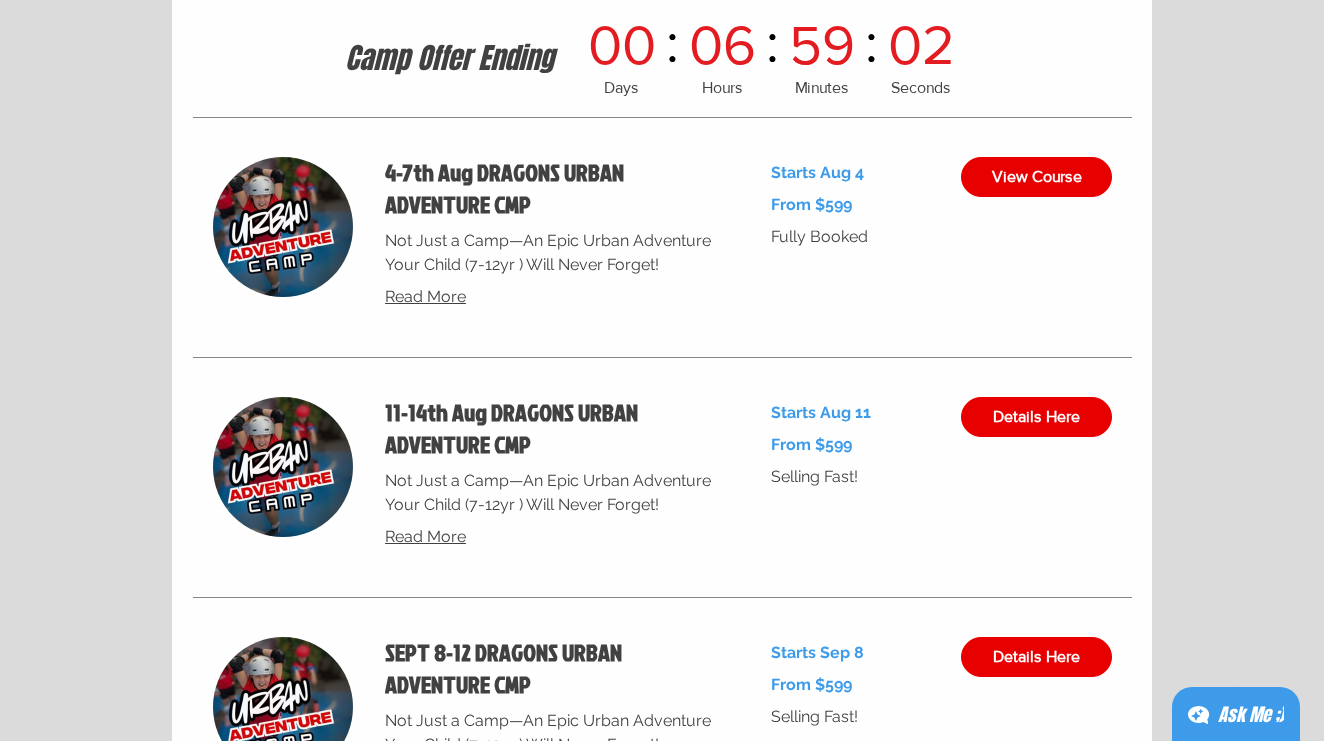 click on "11-14th Aug DRAGONS URBAN ADVENTURE CMP Not Just a Camp—An Epic Urban Adventure Your Child  (7-12yr ) Will Never Forget! Read More" at bounding box center (554, 477) 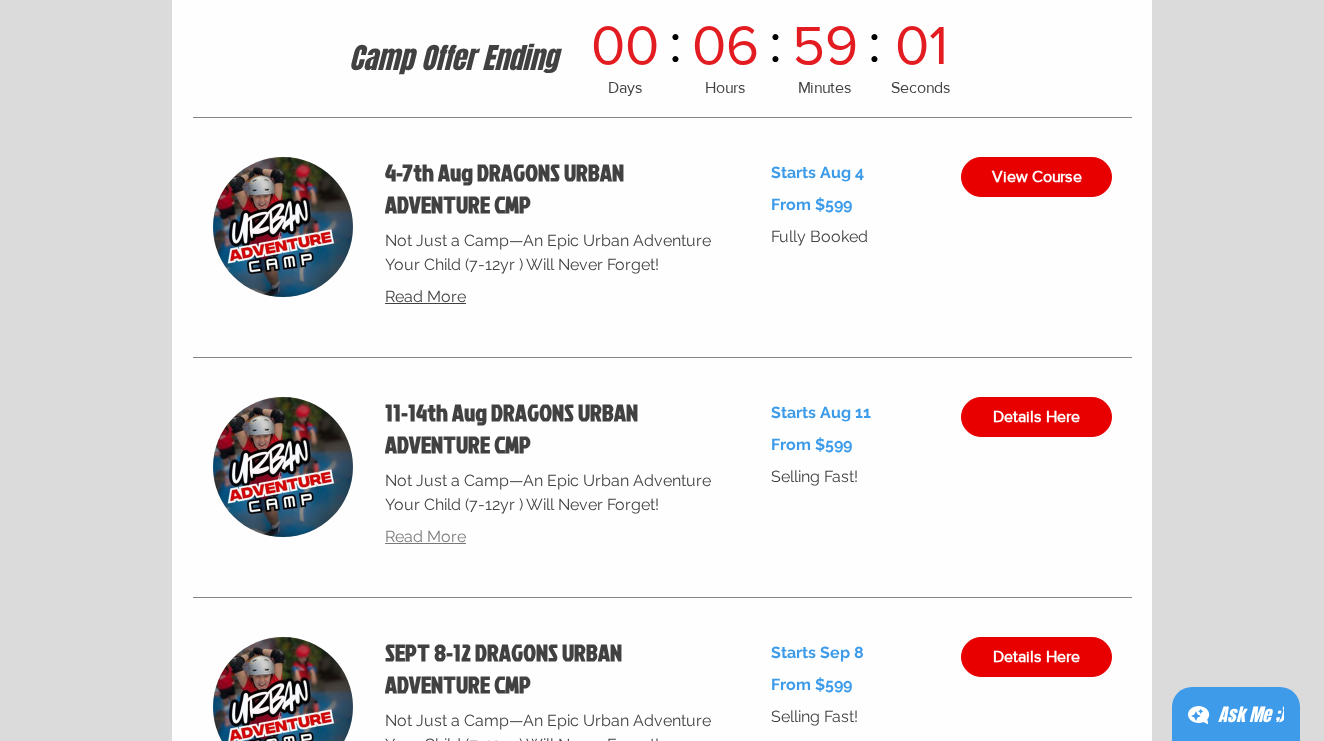 click on "Read More" at bounding box center (425, 536) 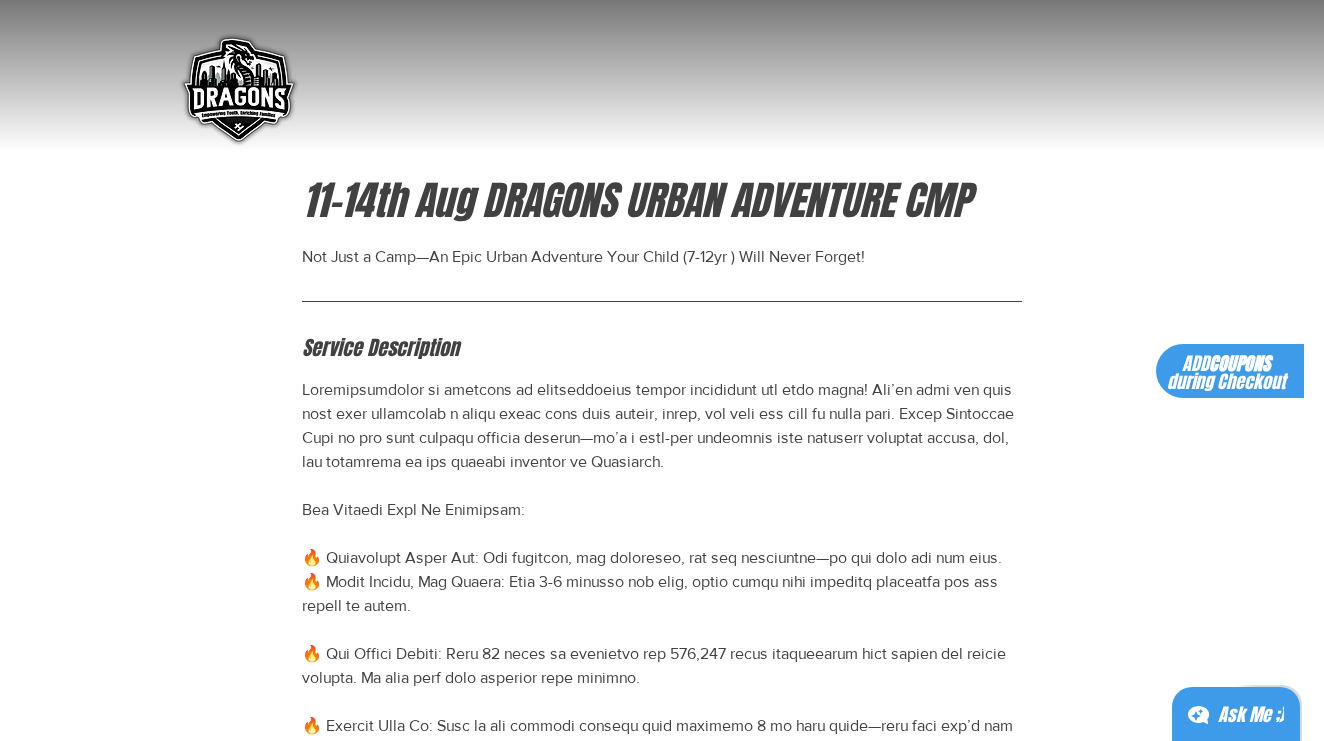 scroll, scrollTop: 0, scrollLeft: 0, axis: both 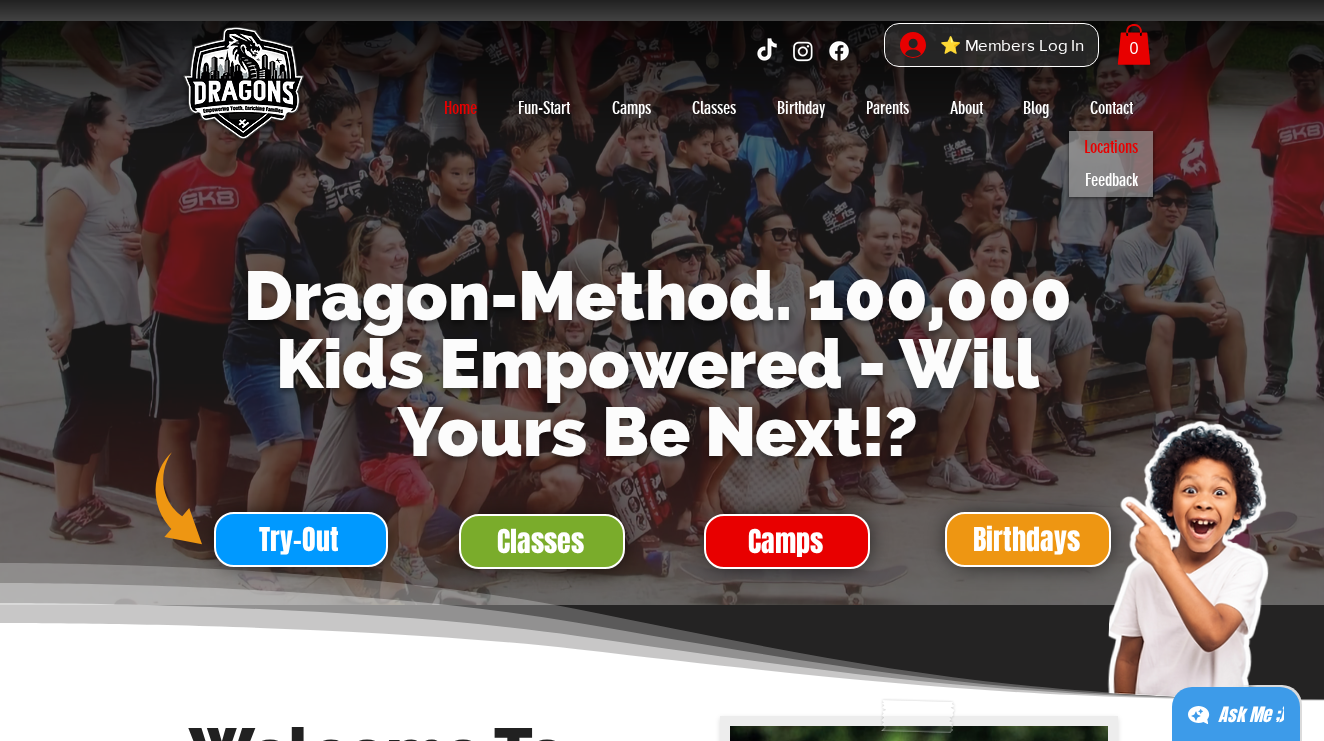 click on "Locations" at bounding box center (1111, 147) 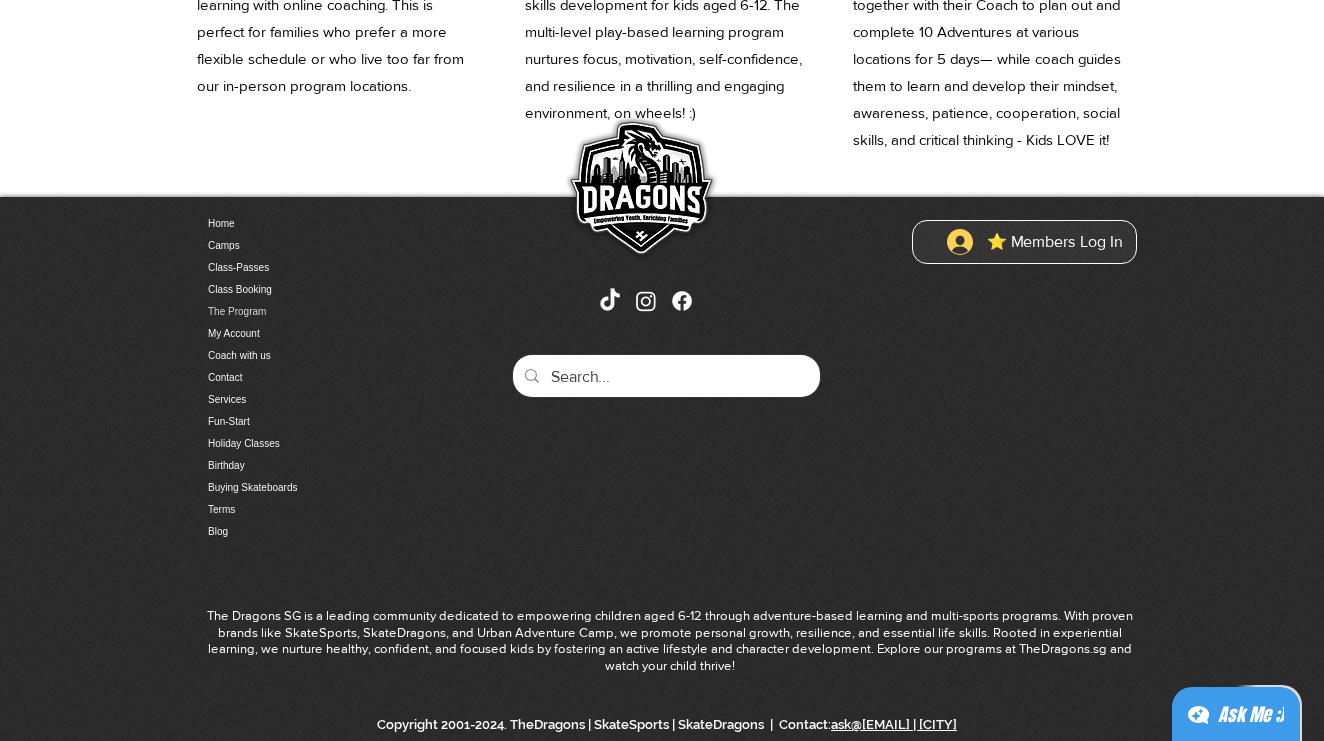 scroll, scrollTop: 1341, scrollLeft: 0, axis: vertical 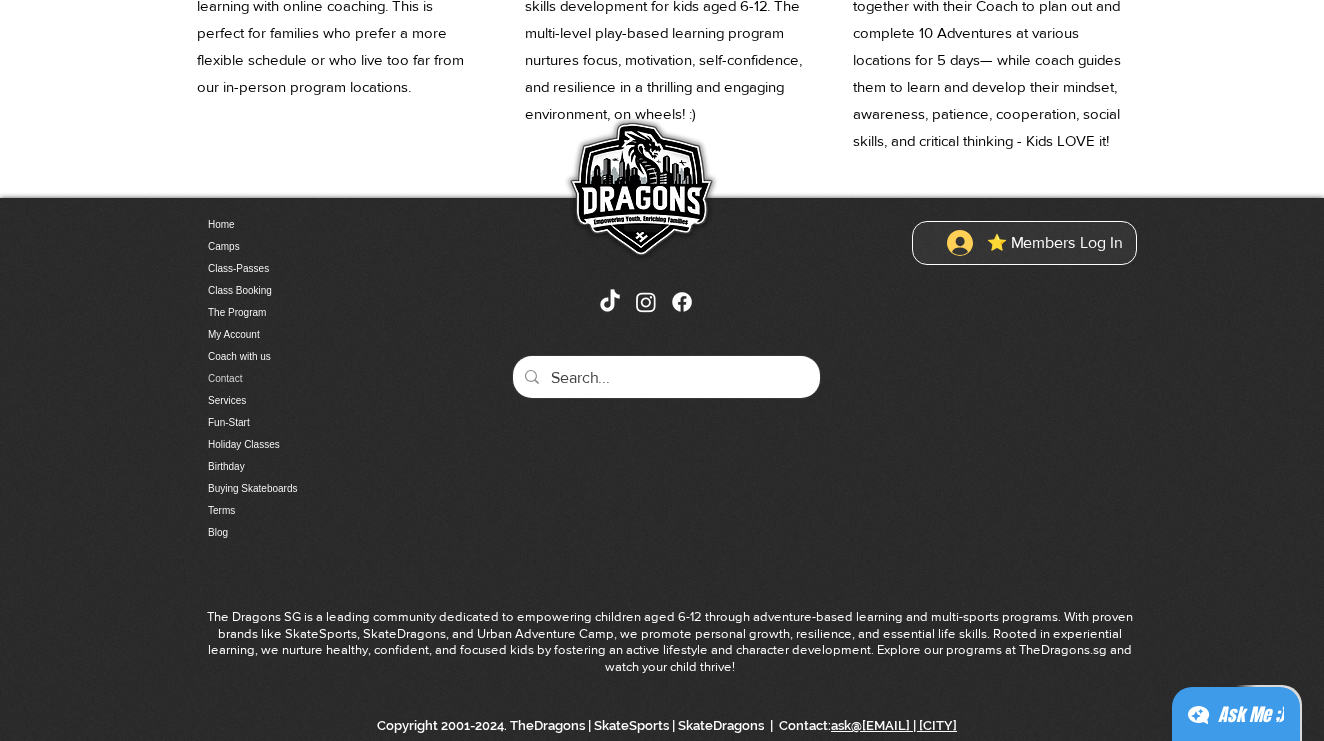 click on "Contact" at bounding box center [313, 379] 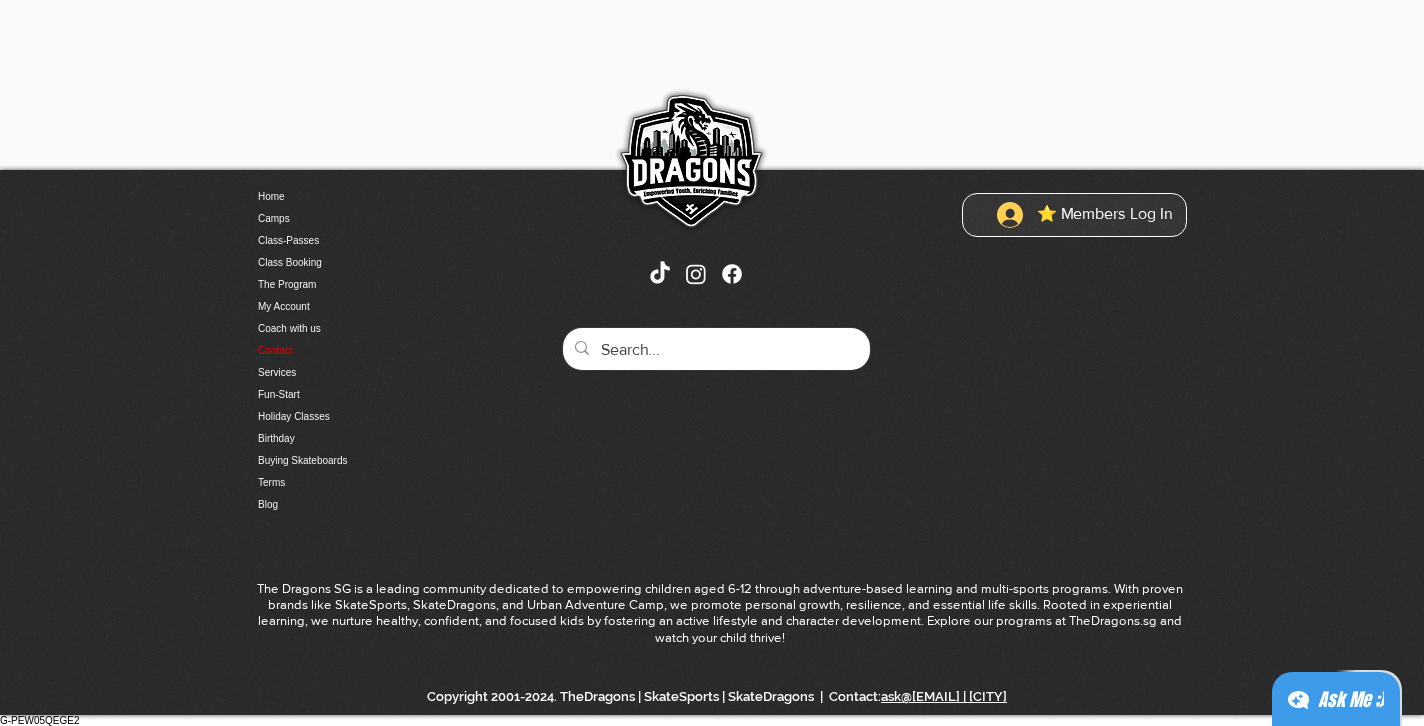 scroll, scrollTop: 1068, scrollLeft: 0, axis: vertical 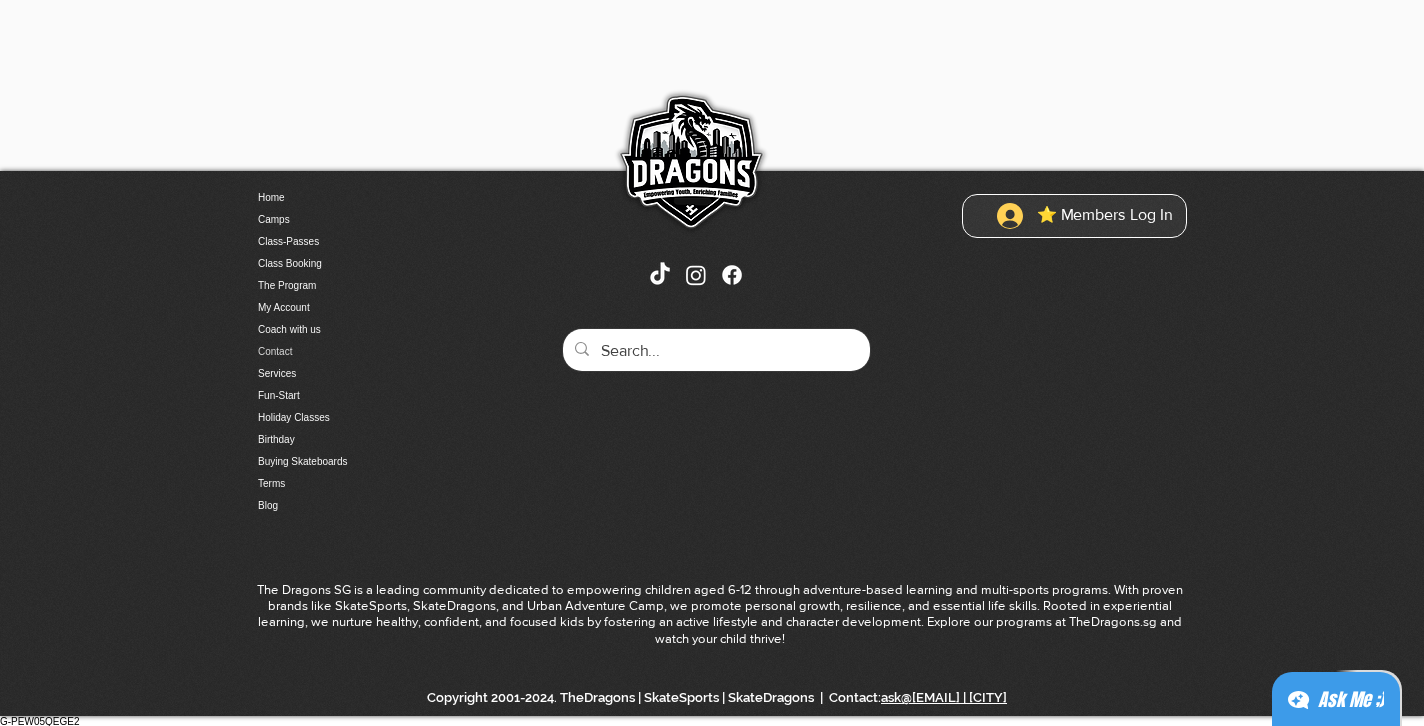 click on "Contact" at bounding box center [363, 352] 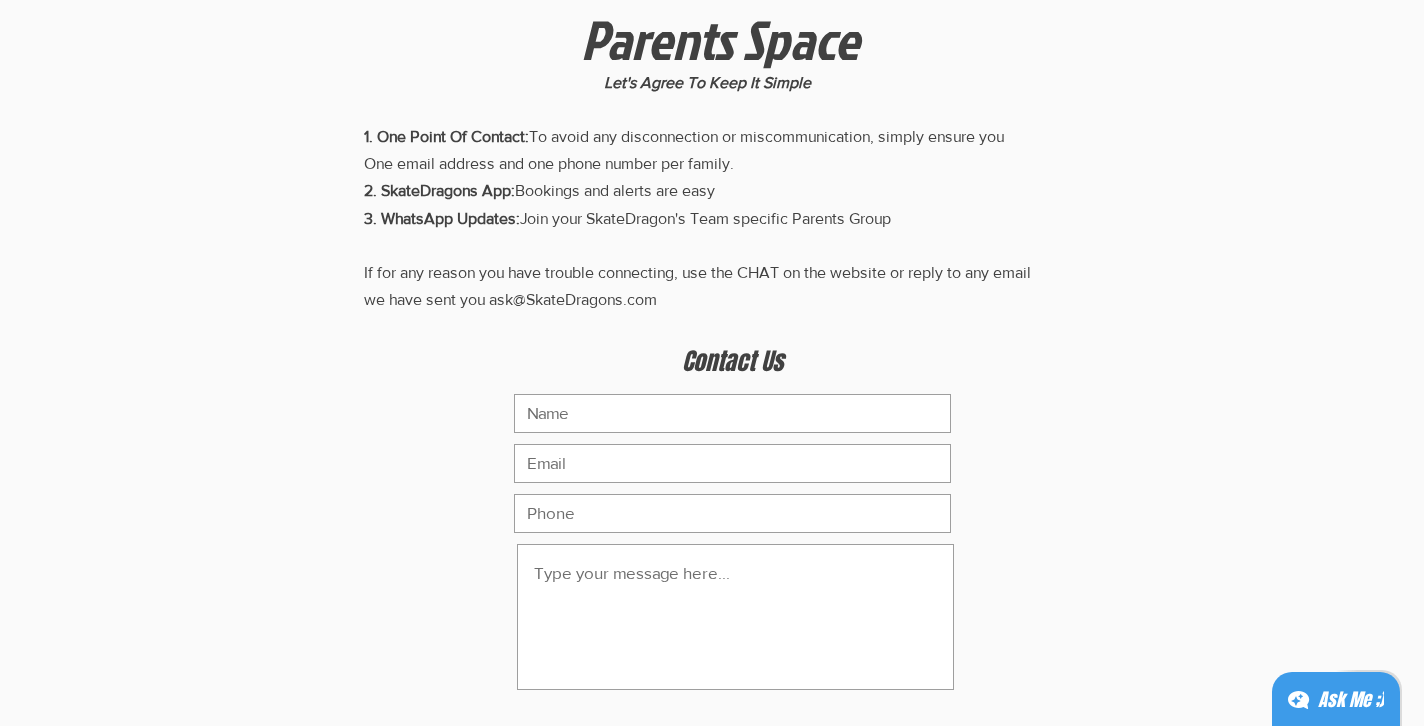 scroll, scrollTop: 10, scrollLeft: 0, axis: vertical 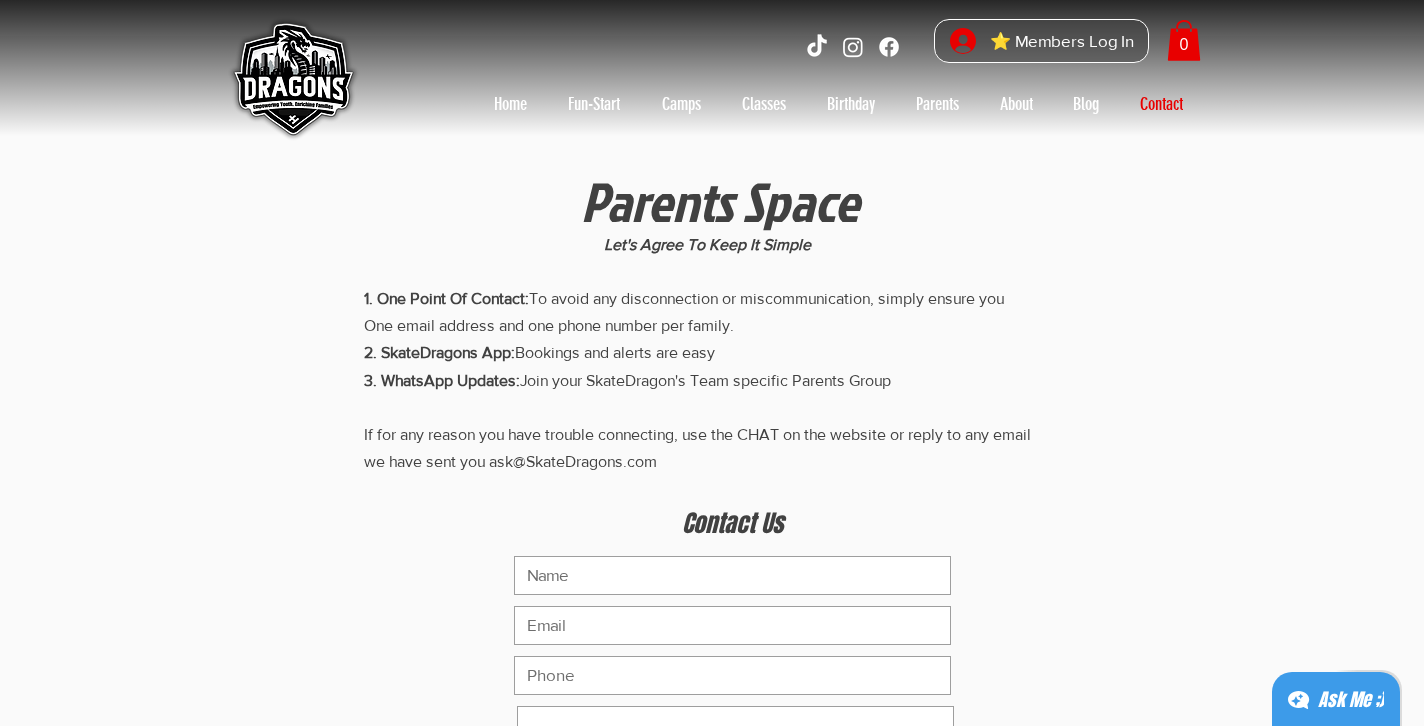 click on "Ask Me ;)" at bounding box center [1336, 700] 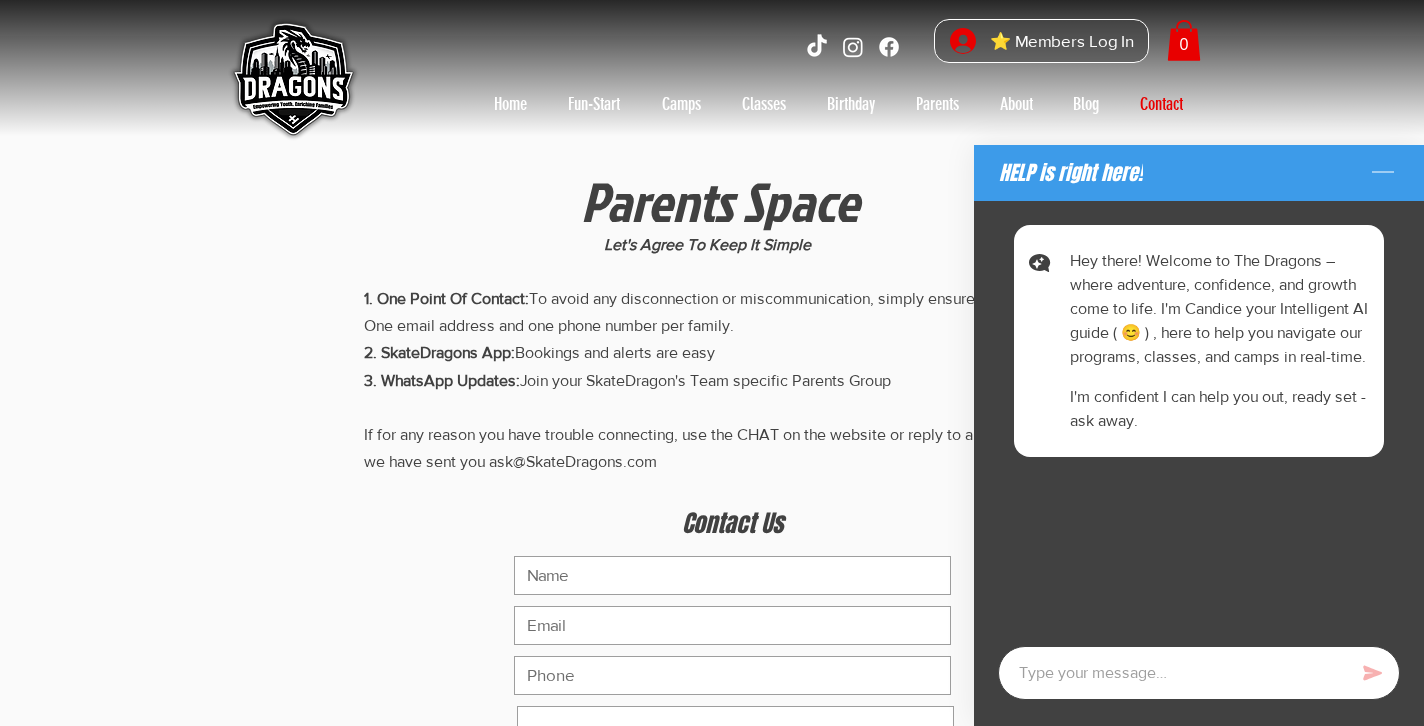 click at bounding box center (1199, 673) 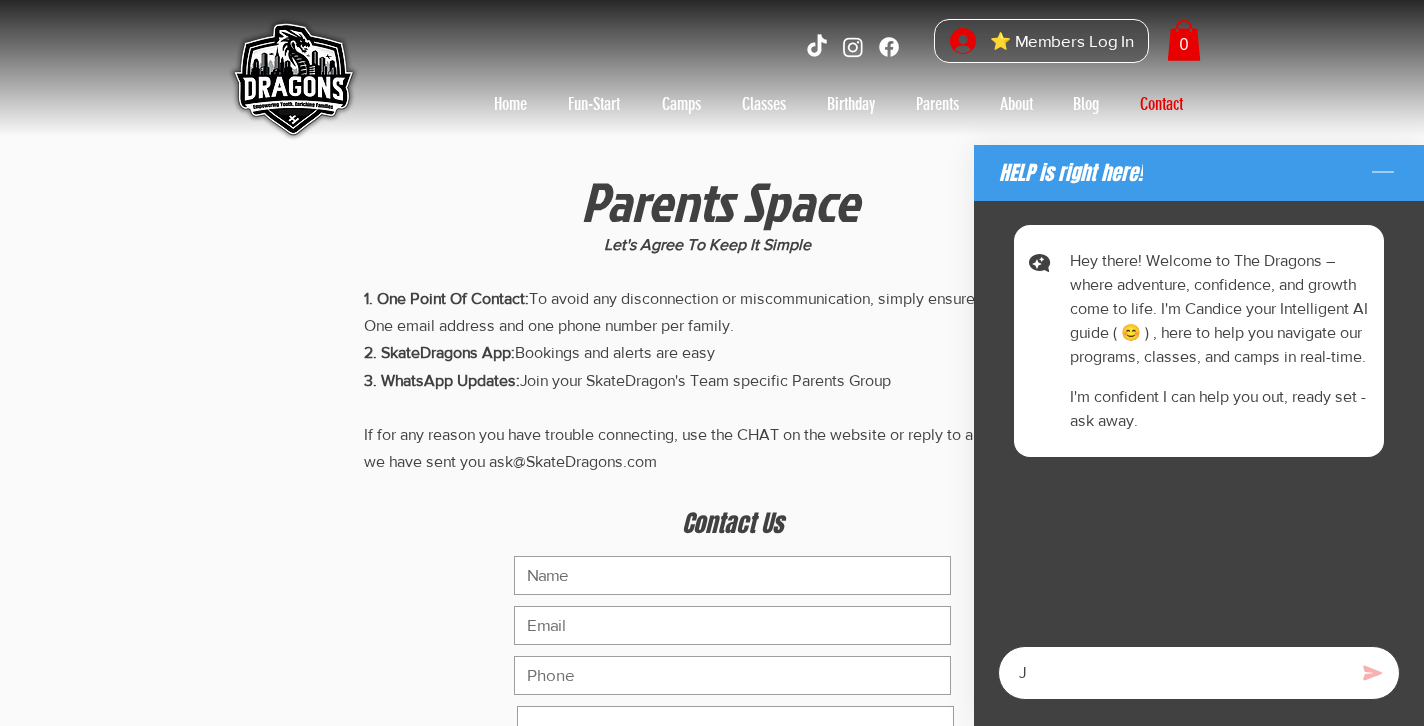 type on "x" 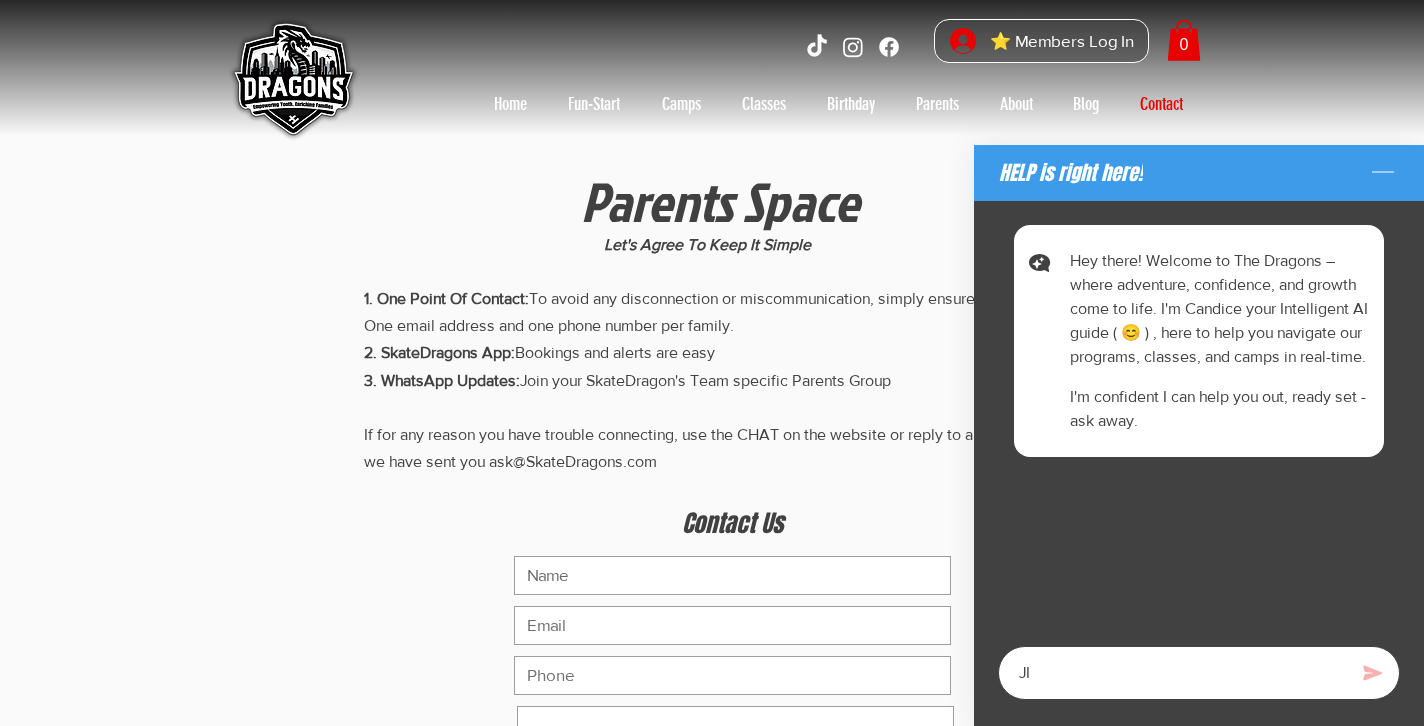 type on "x" 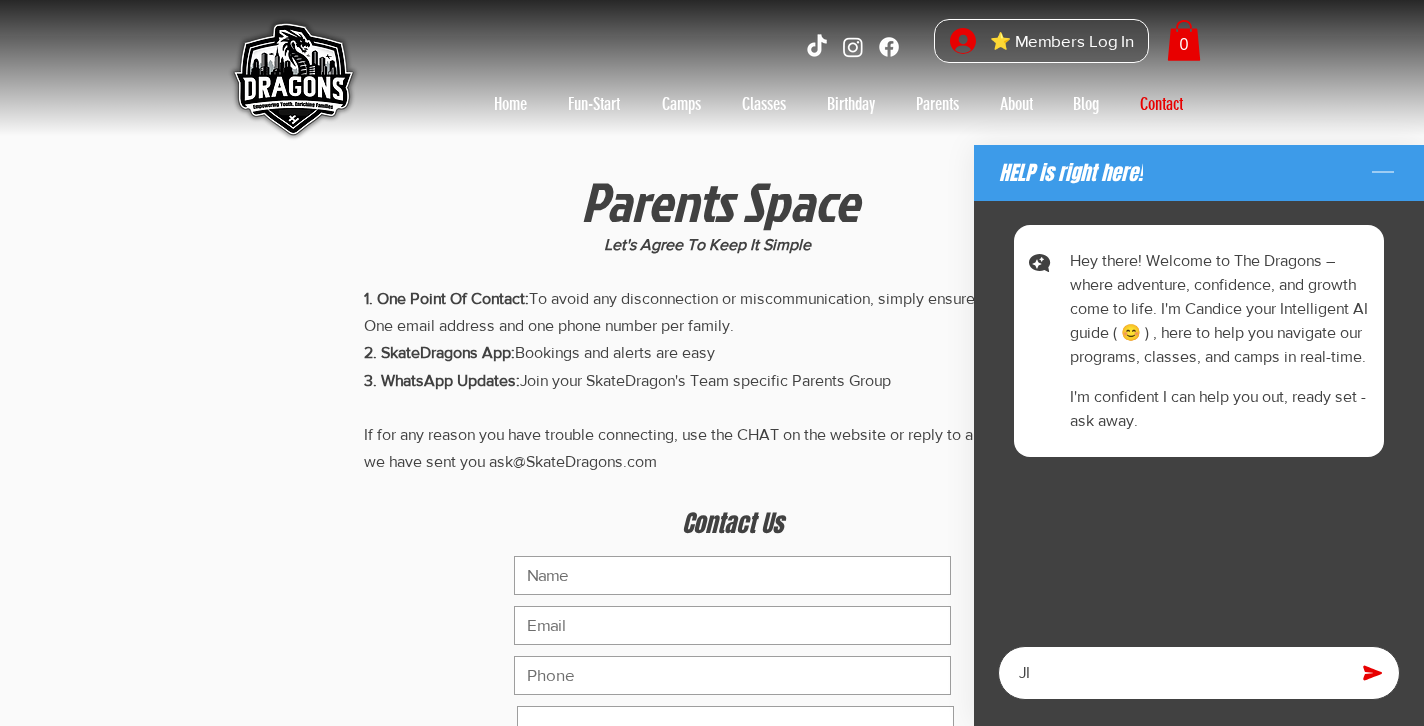 type on "x" 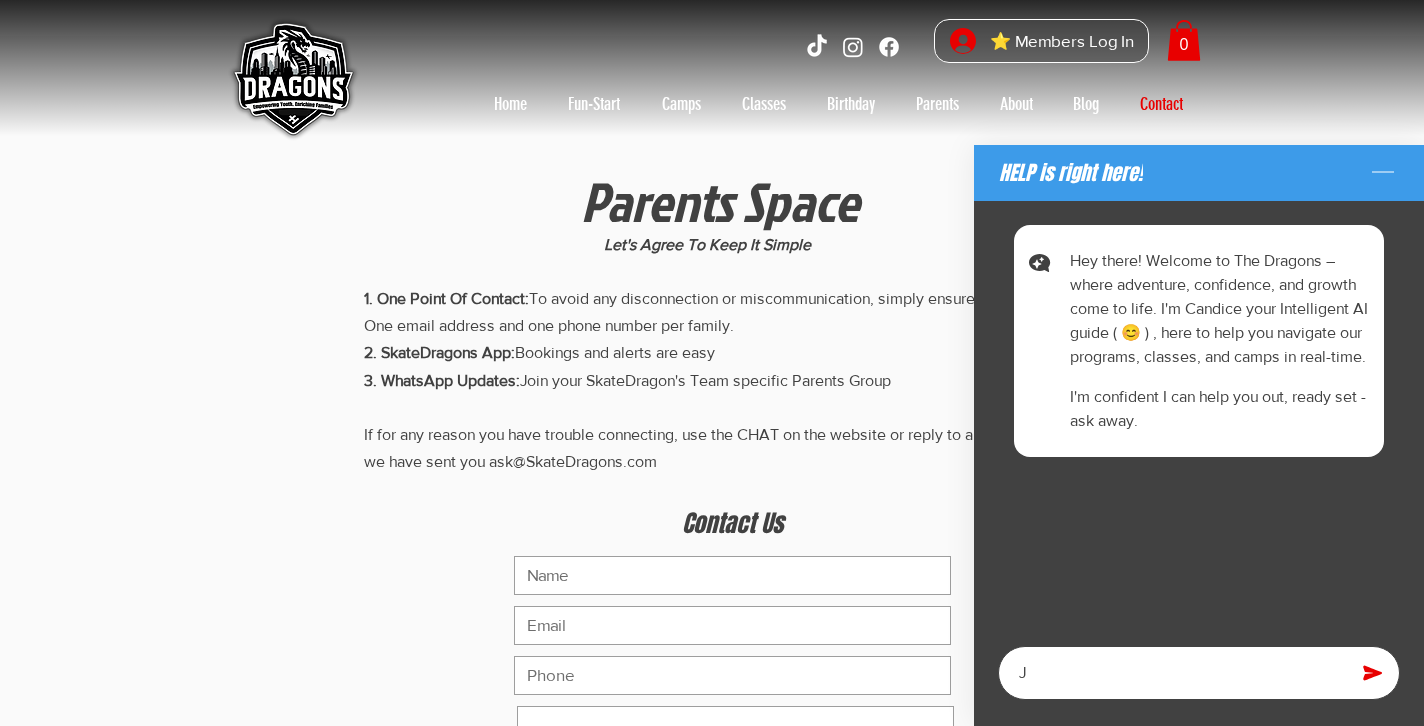 type on "x" 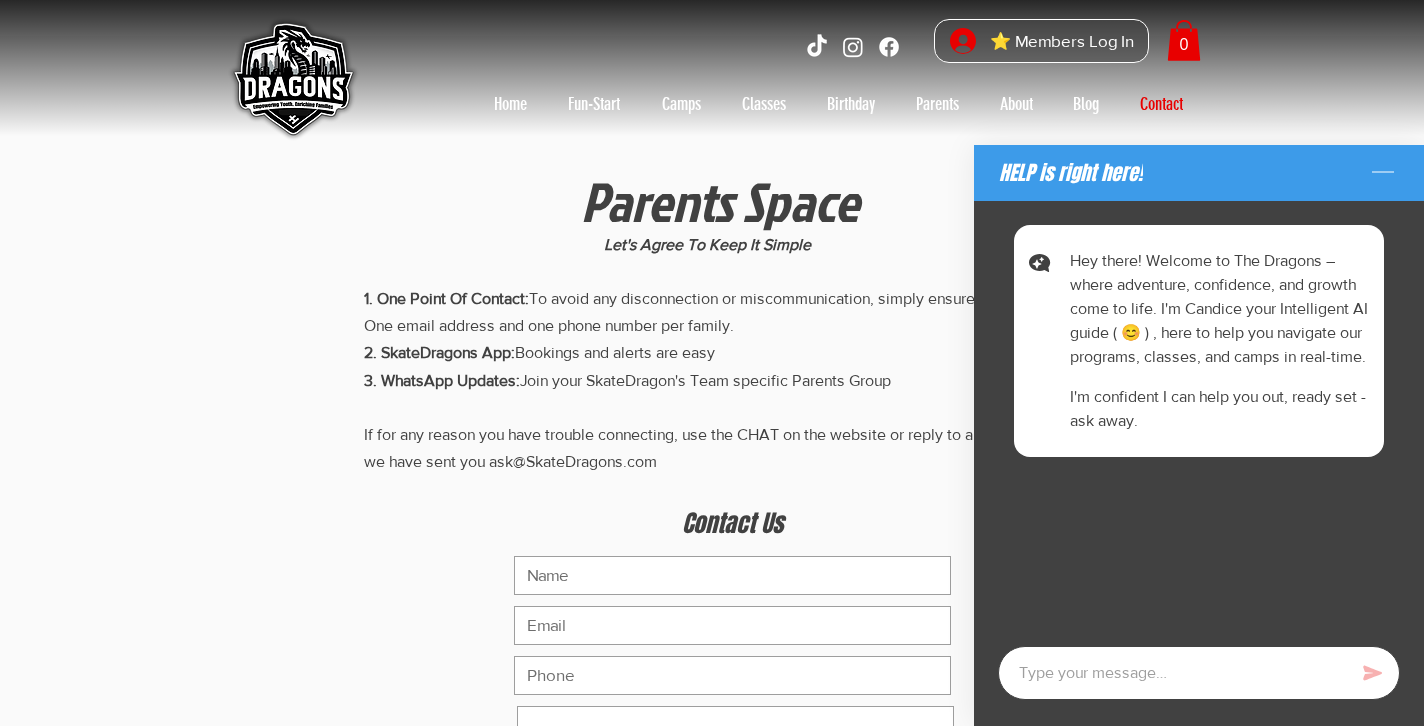 type on "x" 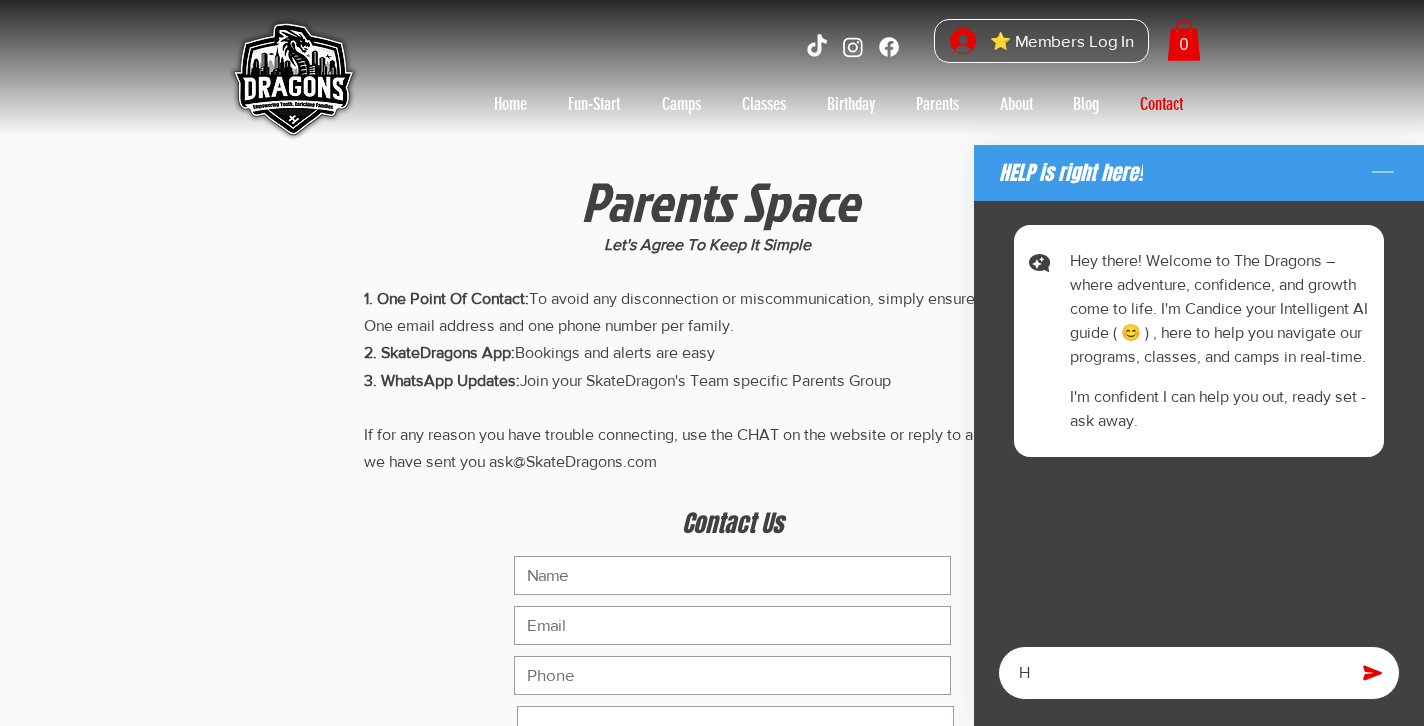 type on "x" 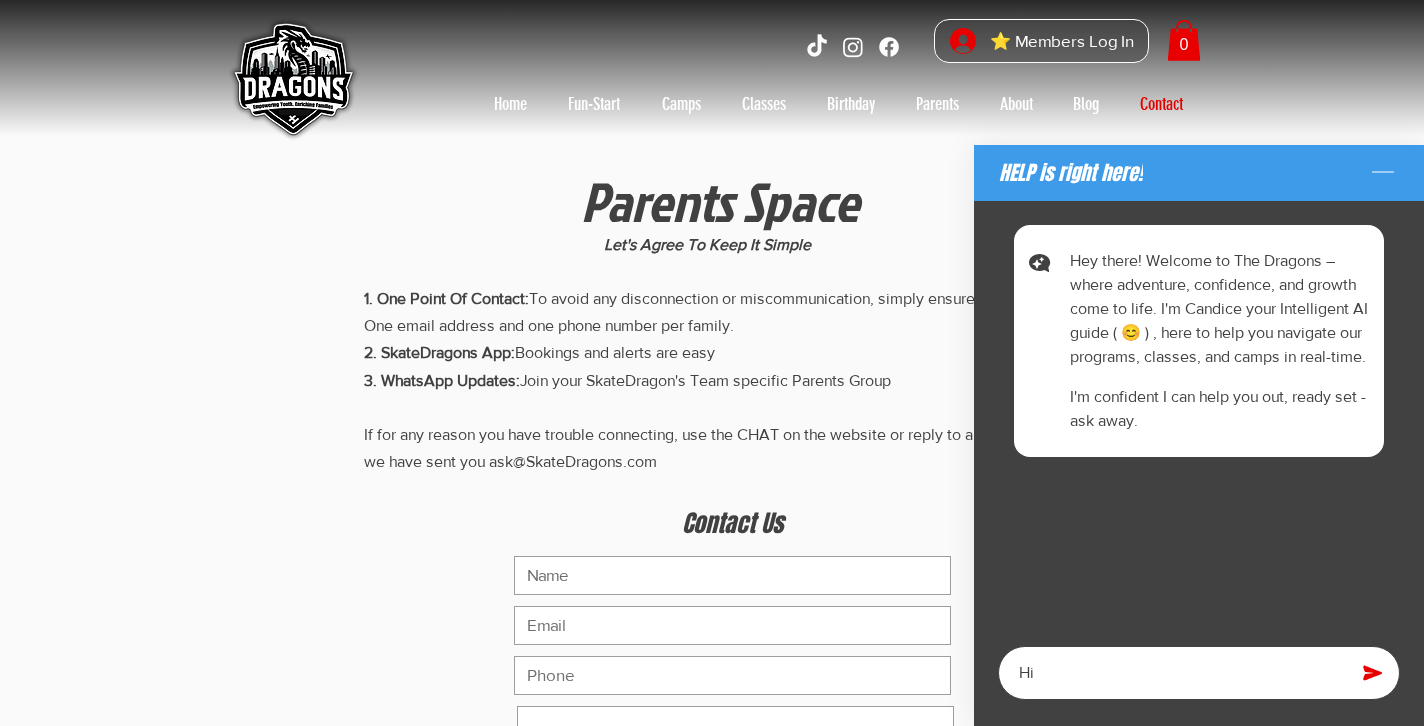 type on "x" 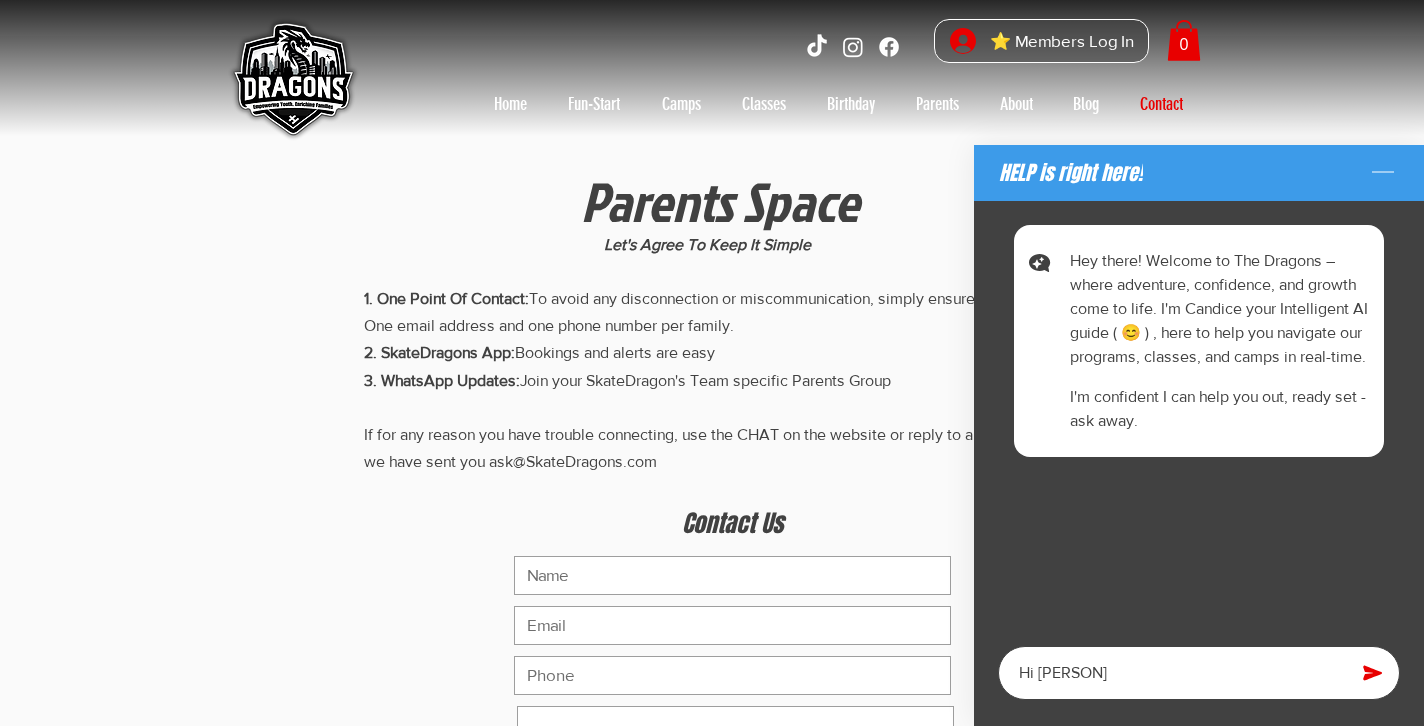 type on "x" 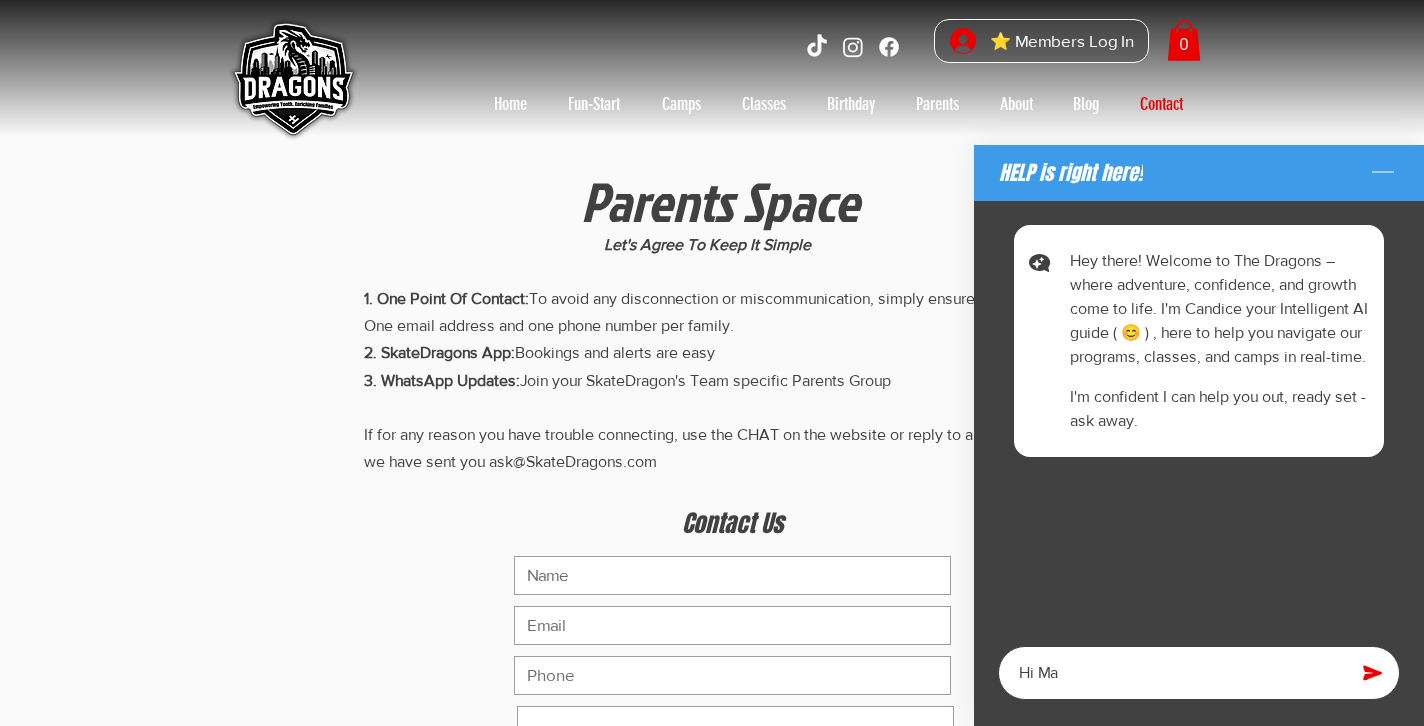 type on "x" 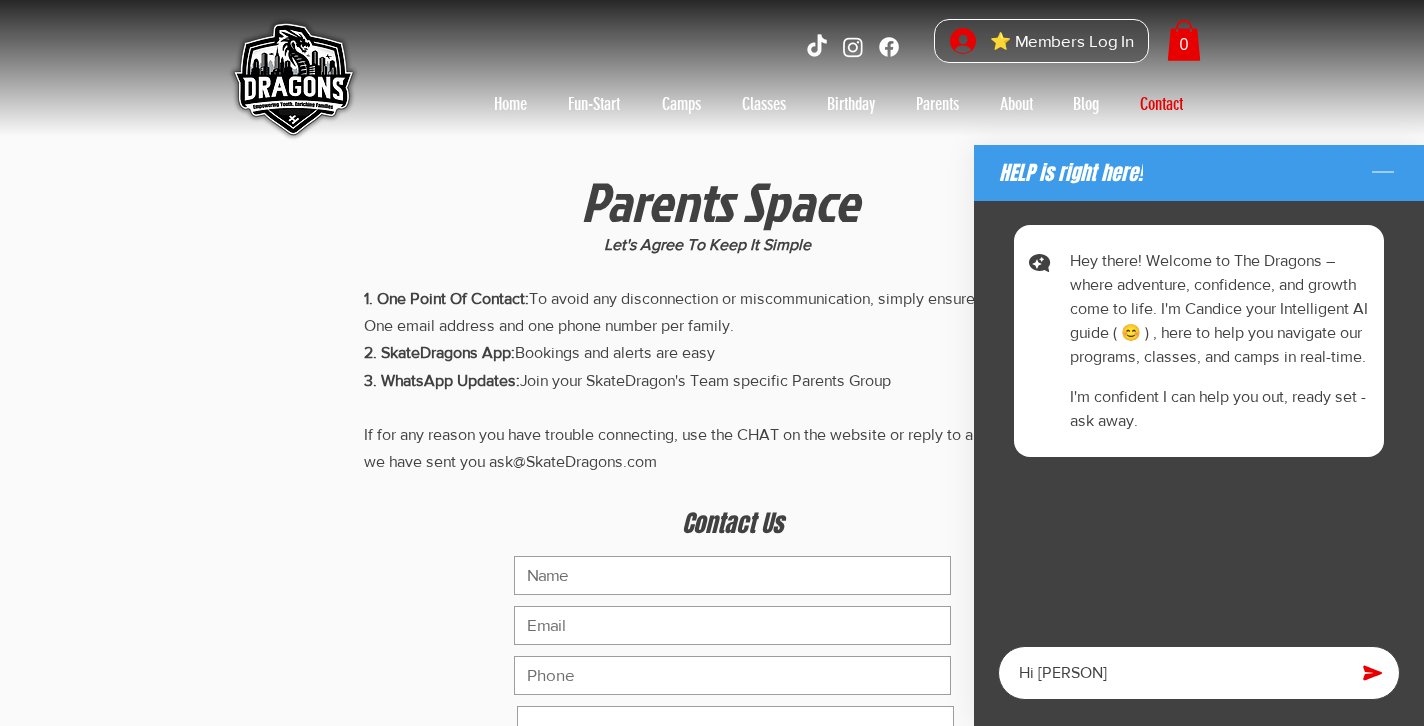 type on "x" 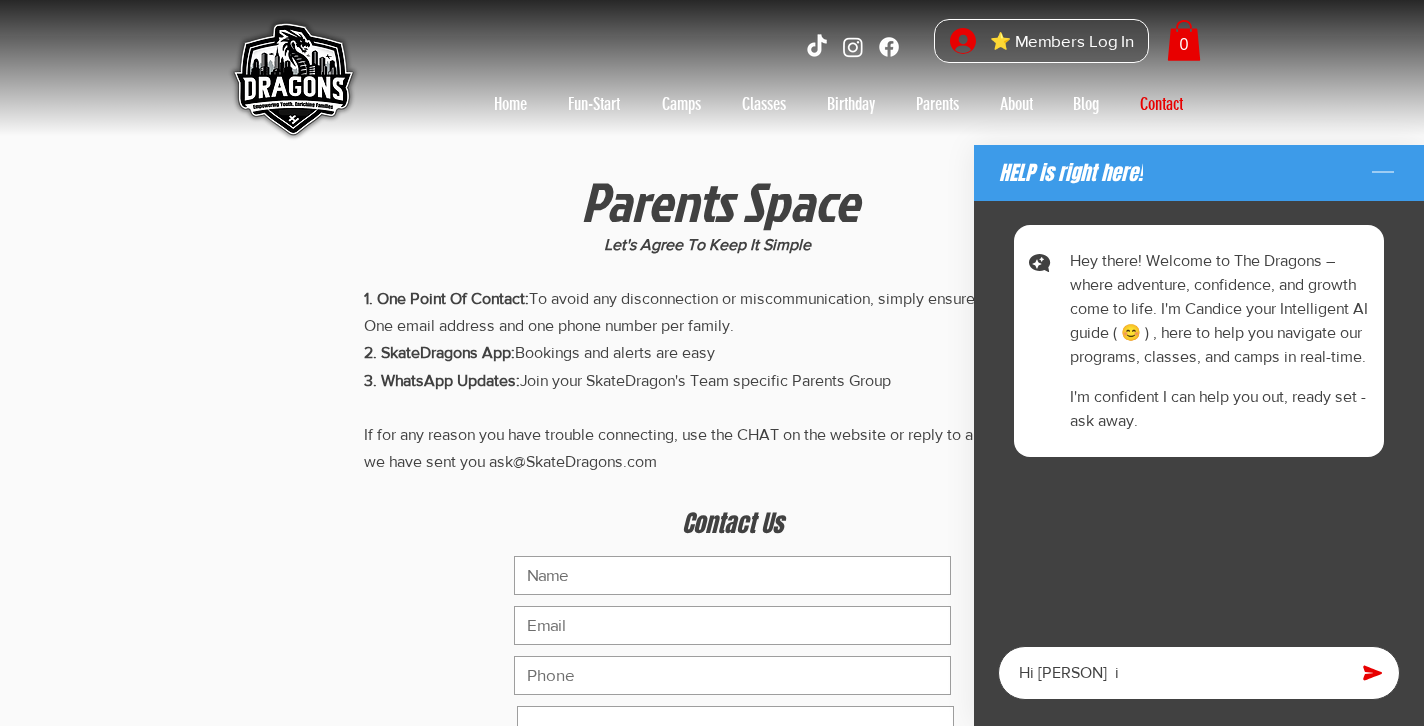 type on "x" 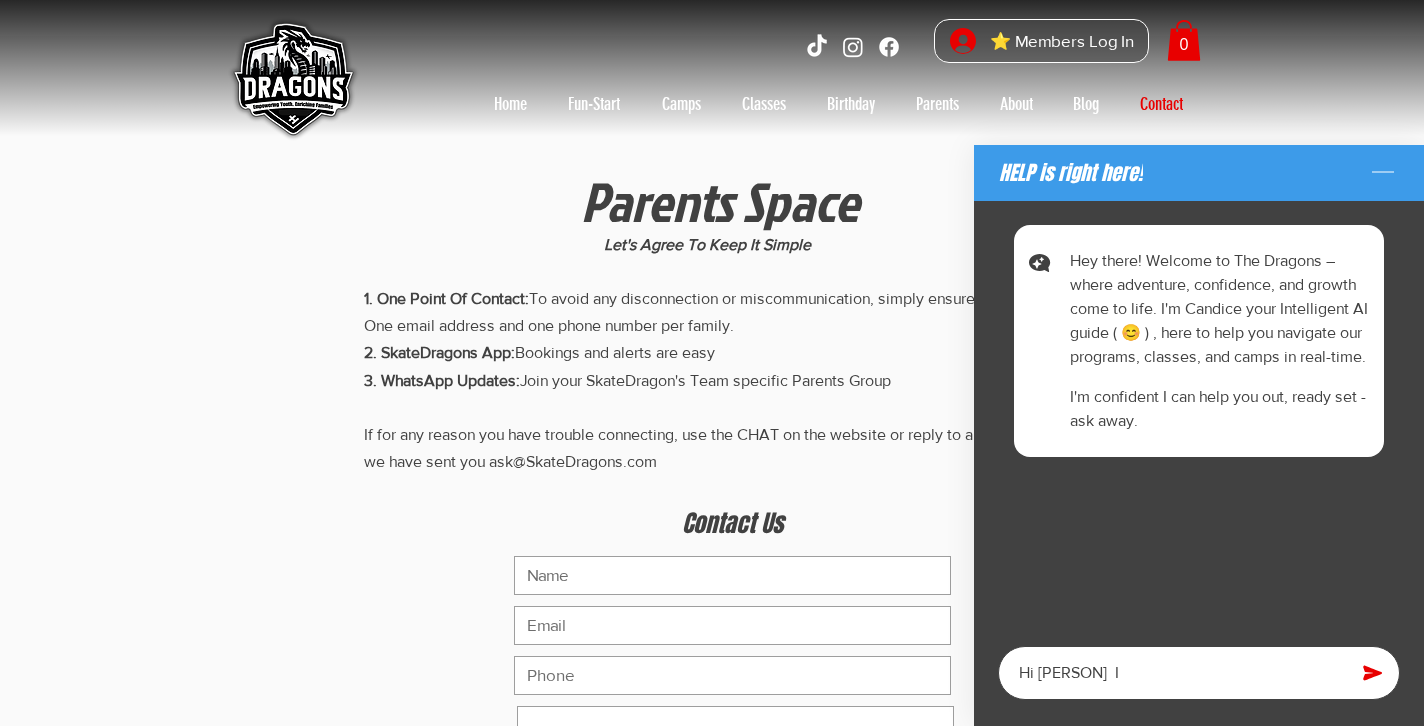 type on "x" 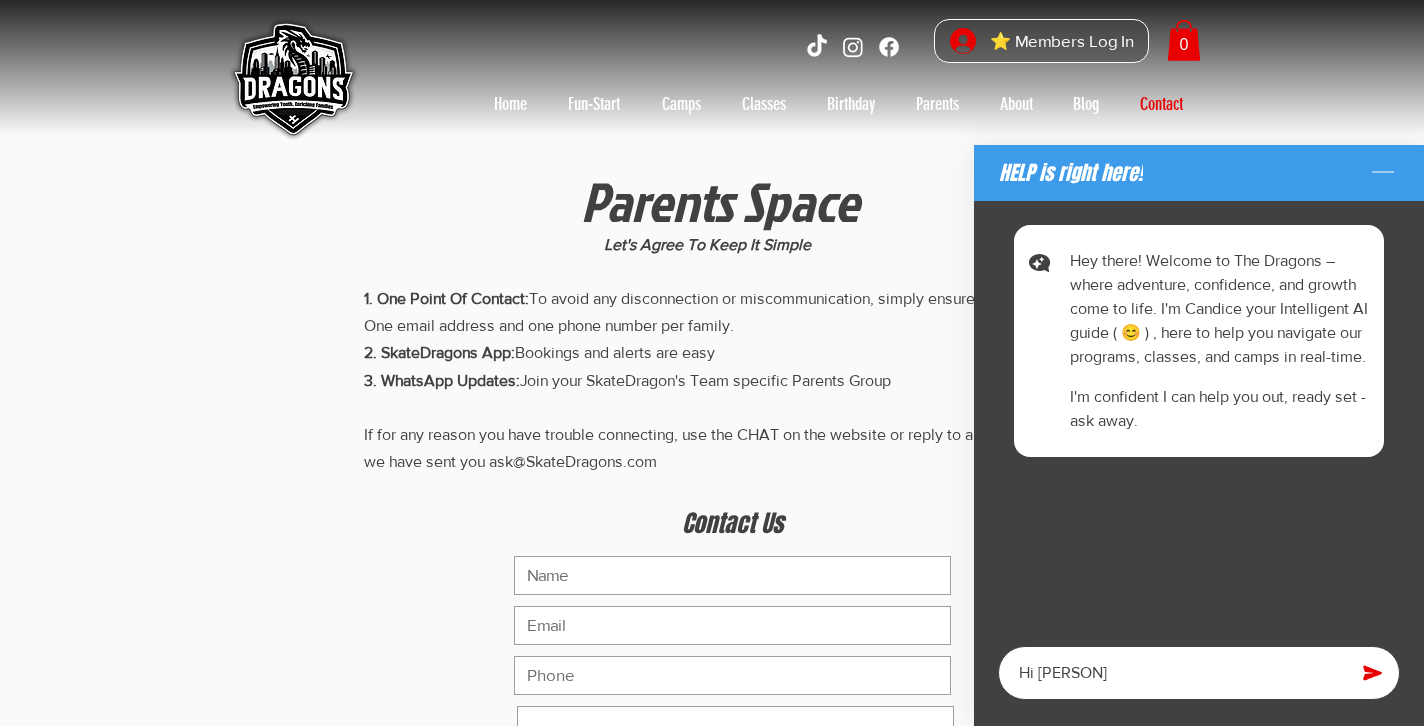 type on "x" 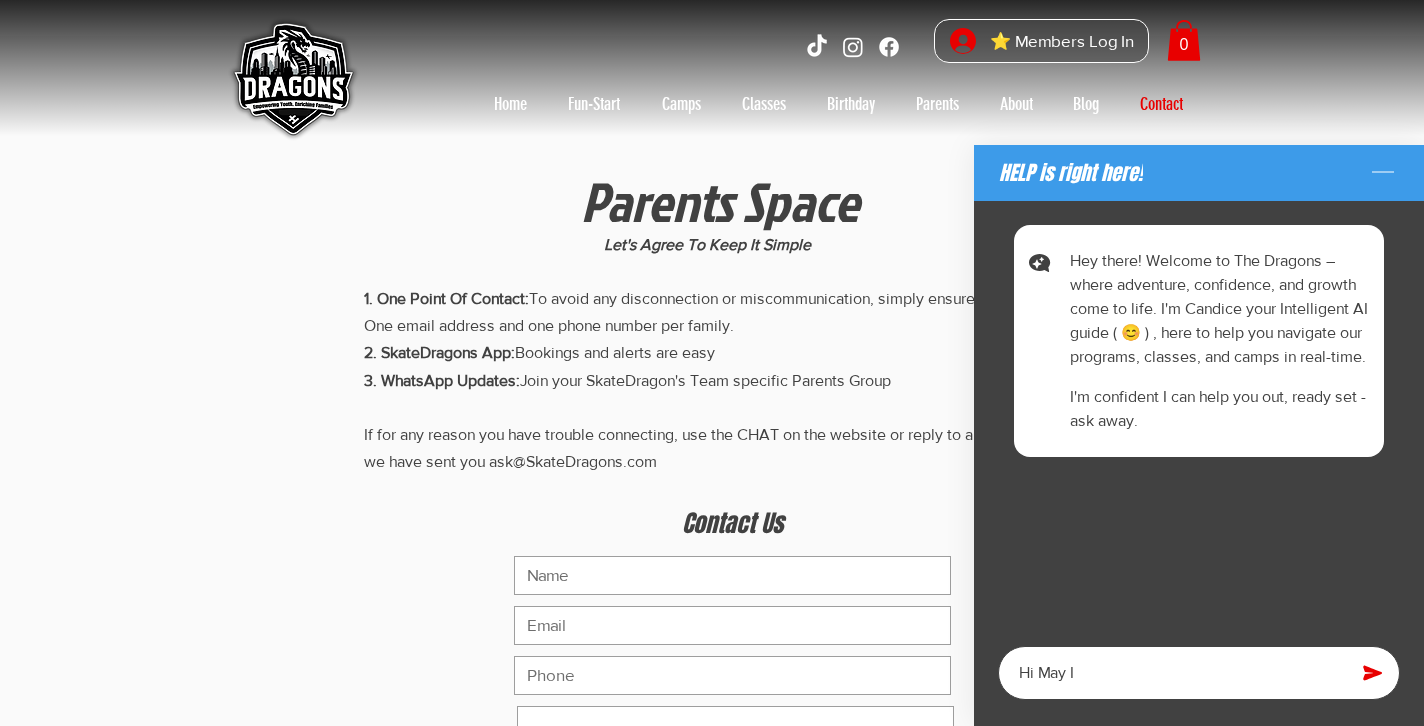 type on "x" 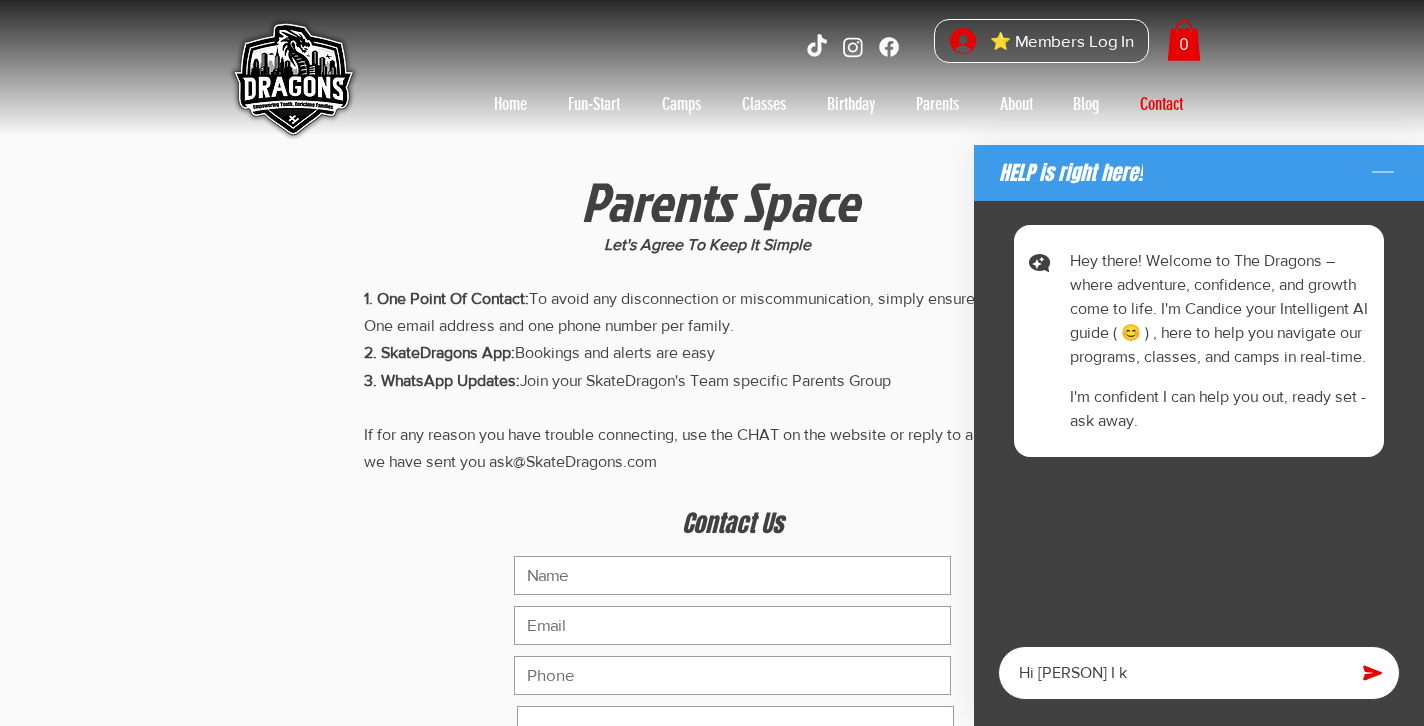 type on "x" 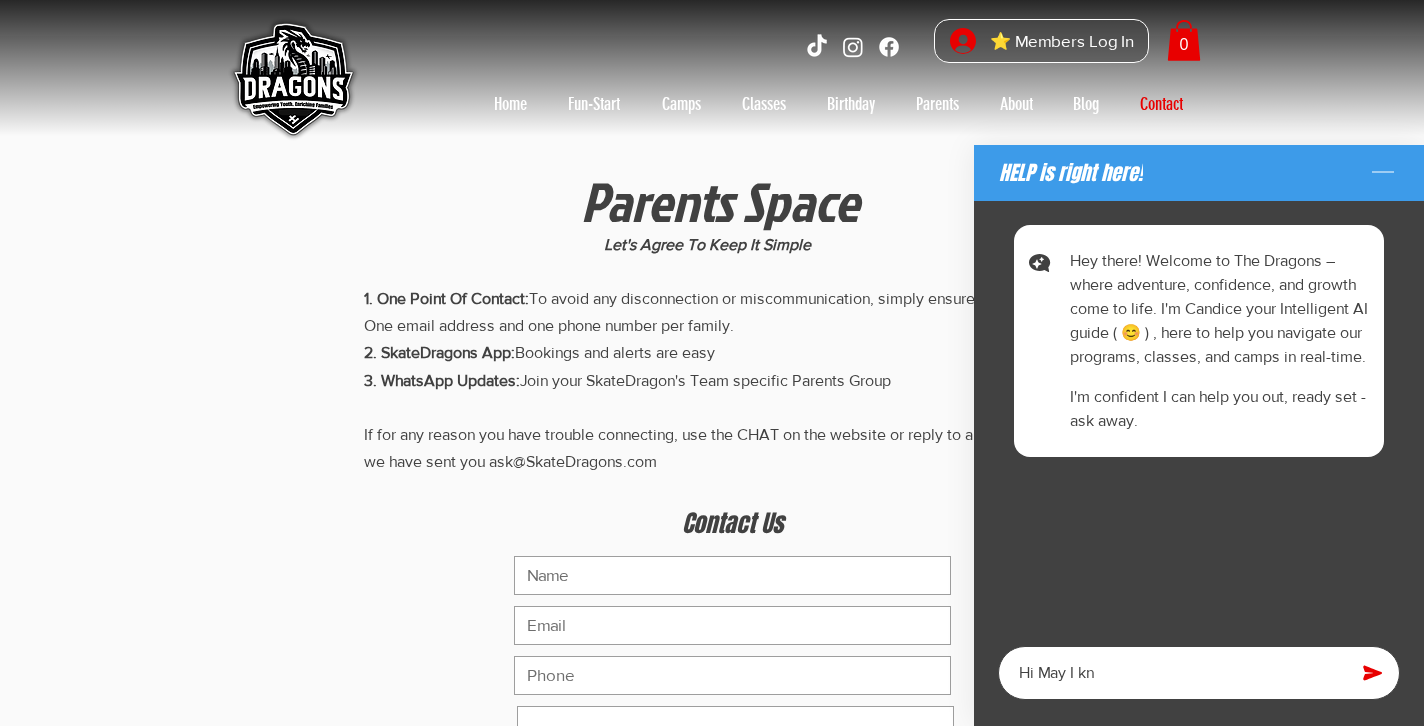 type on "x" 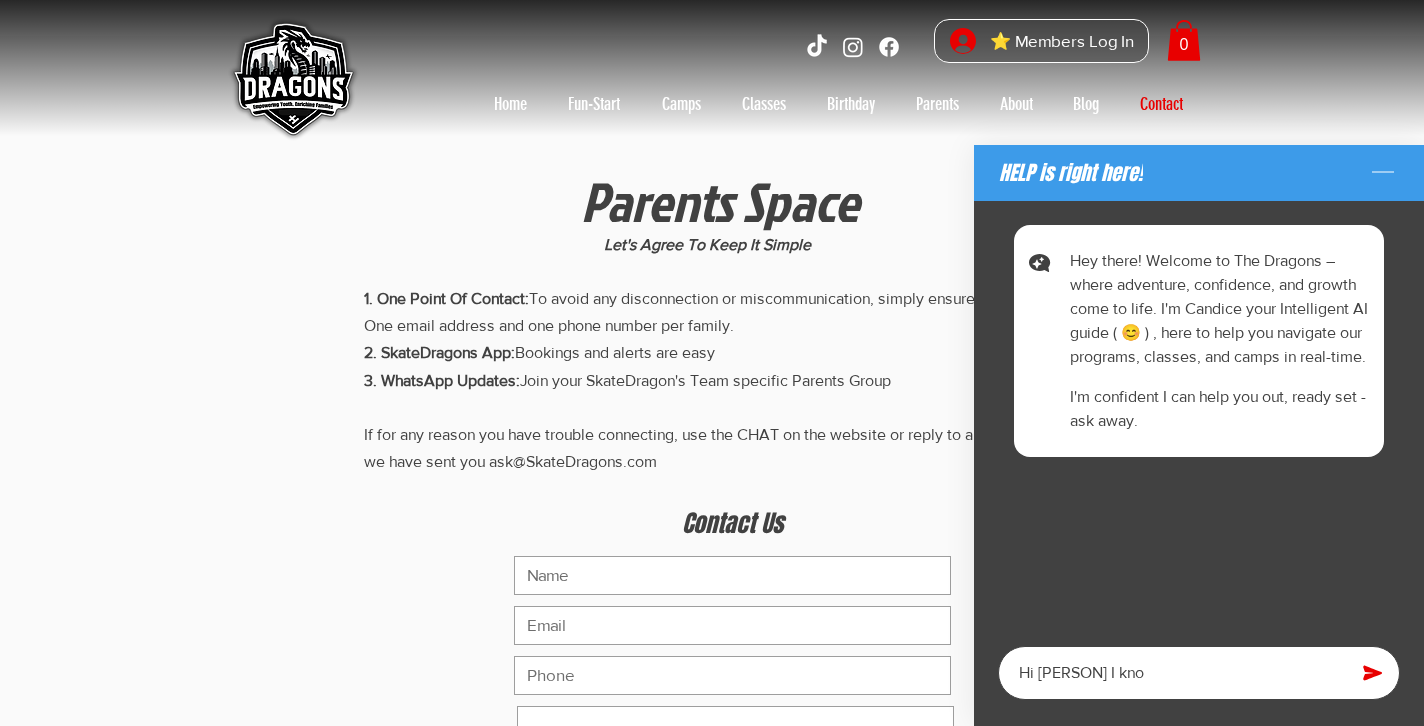type on "x" 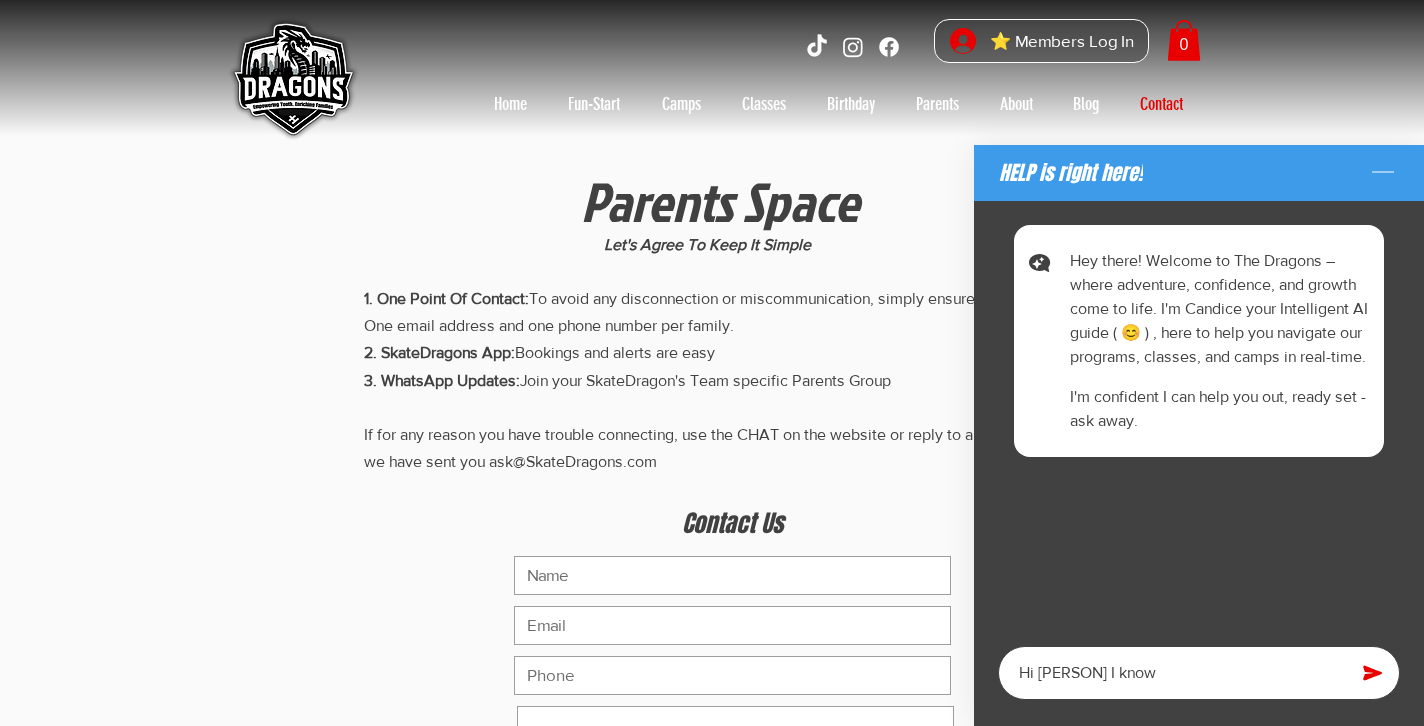 type on "x" 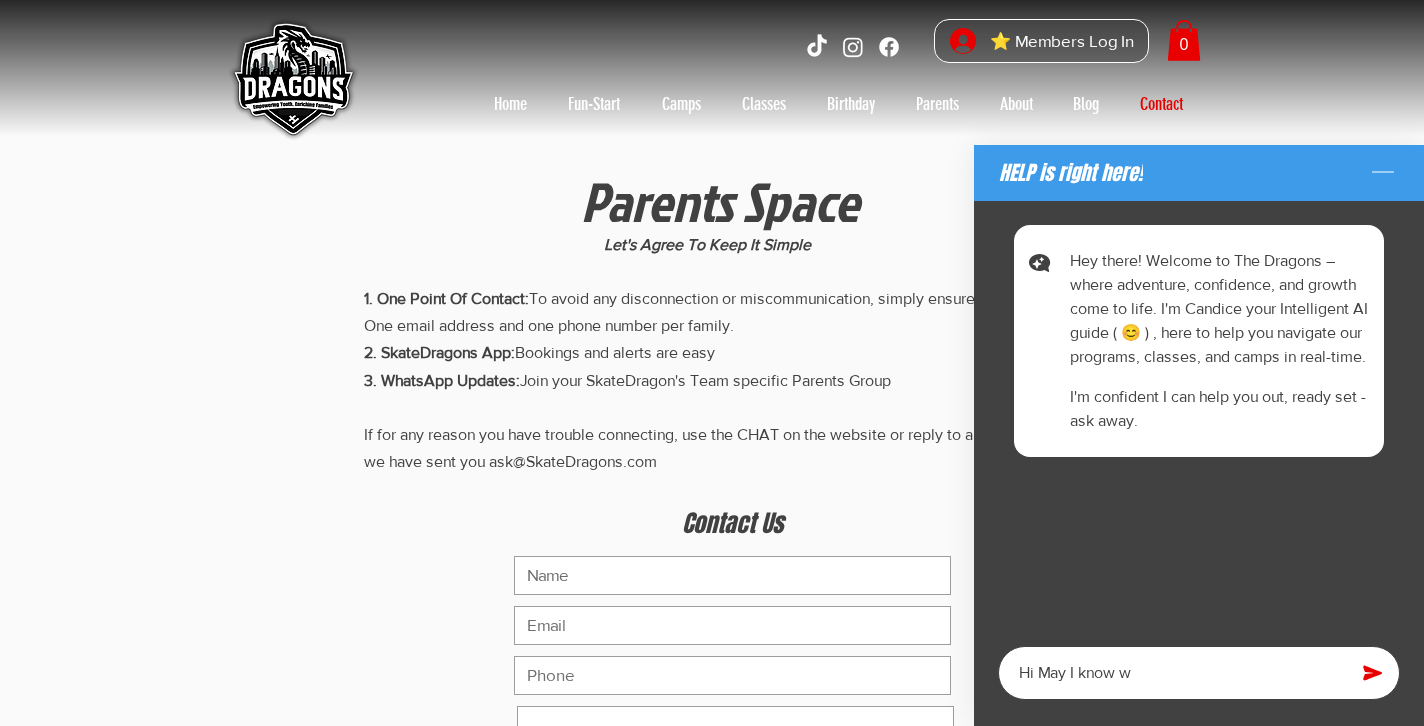 type on "x" 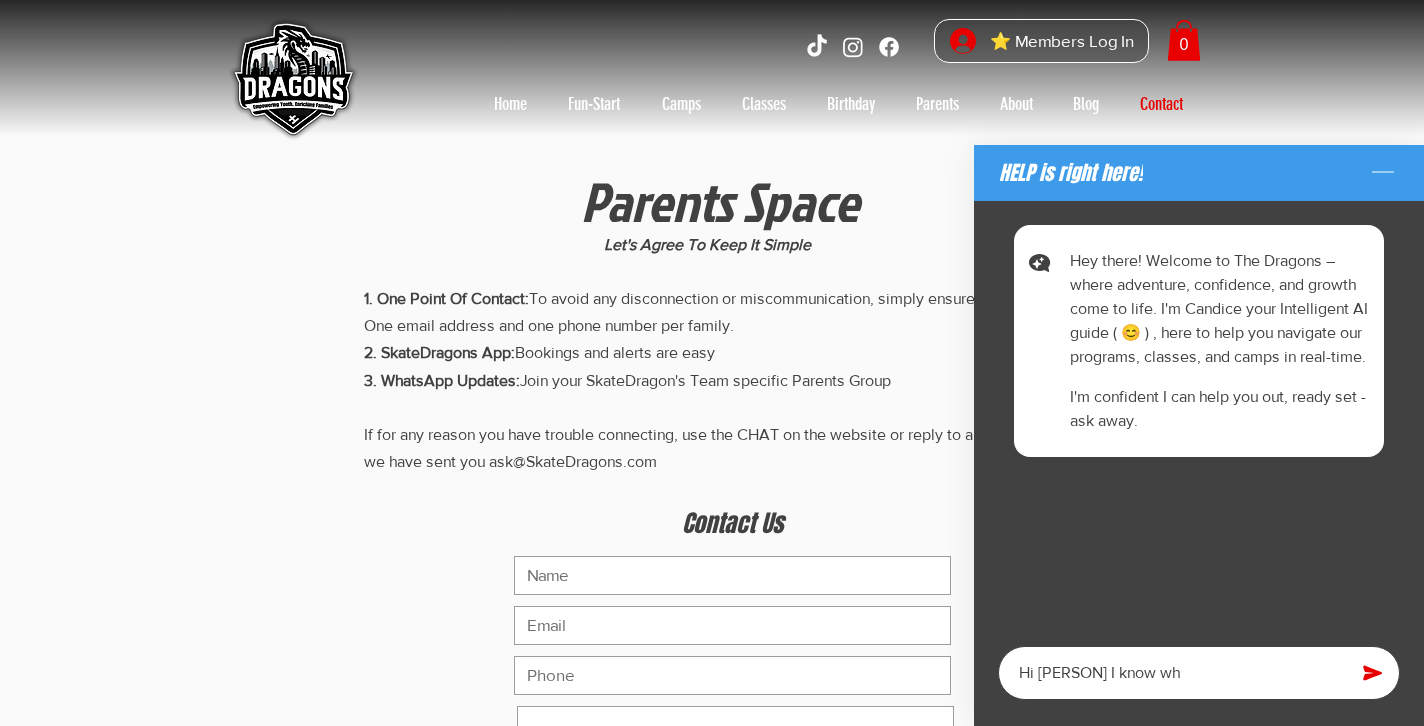 type on "x" 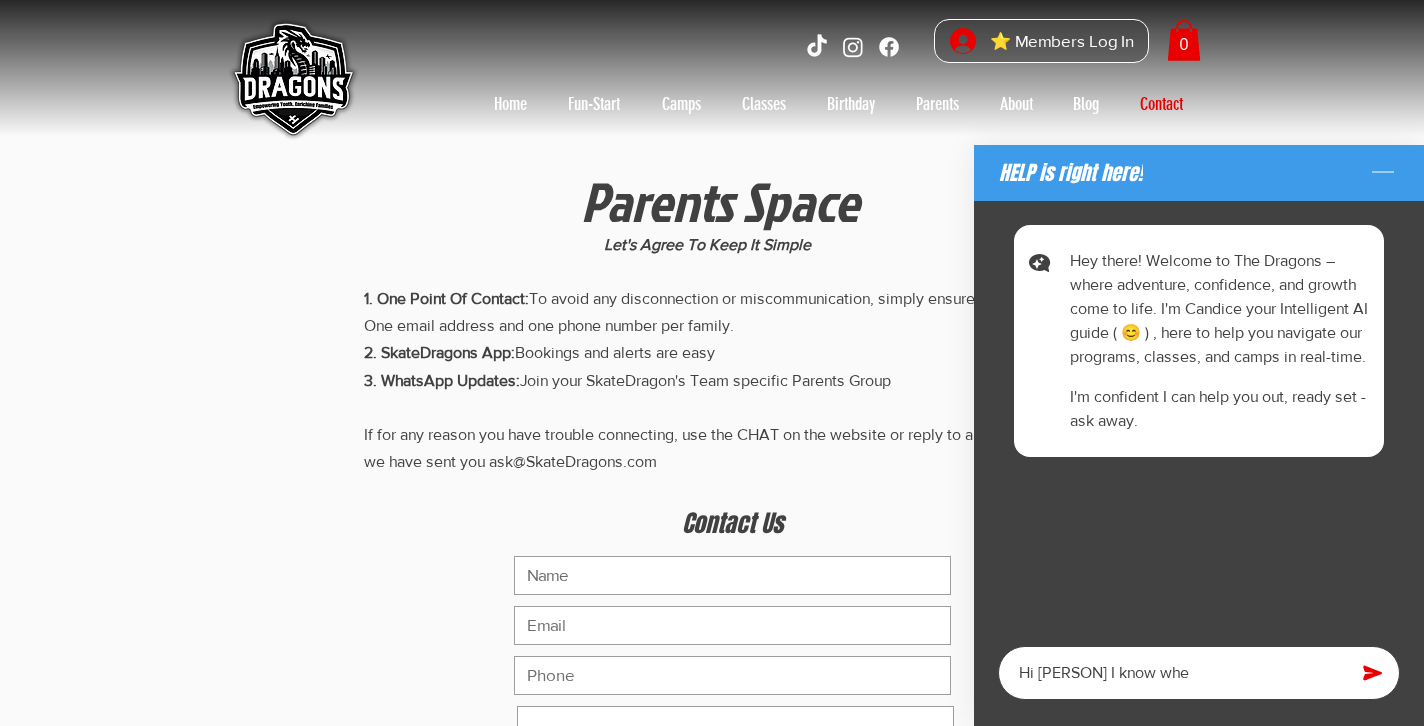 type on "x" 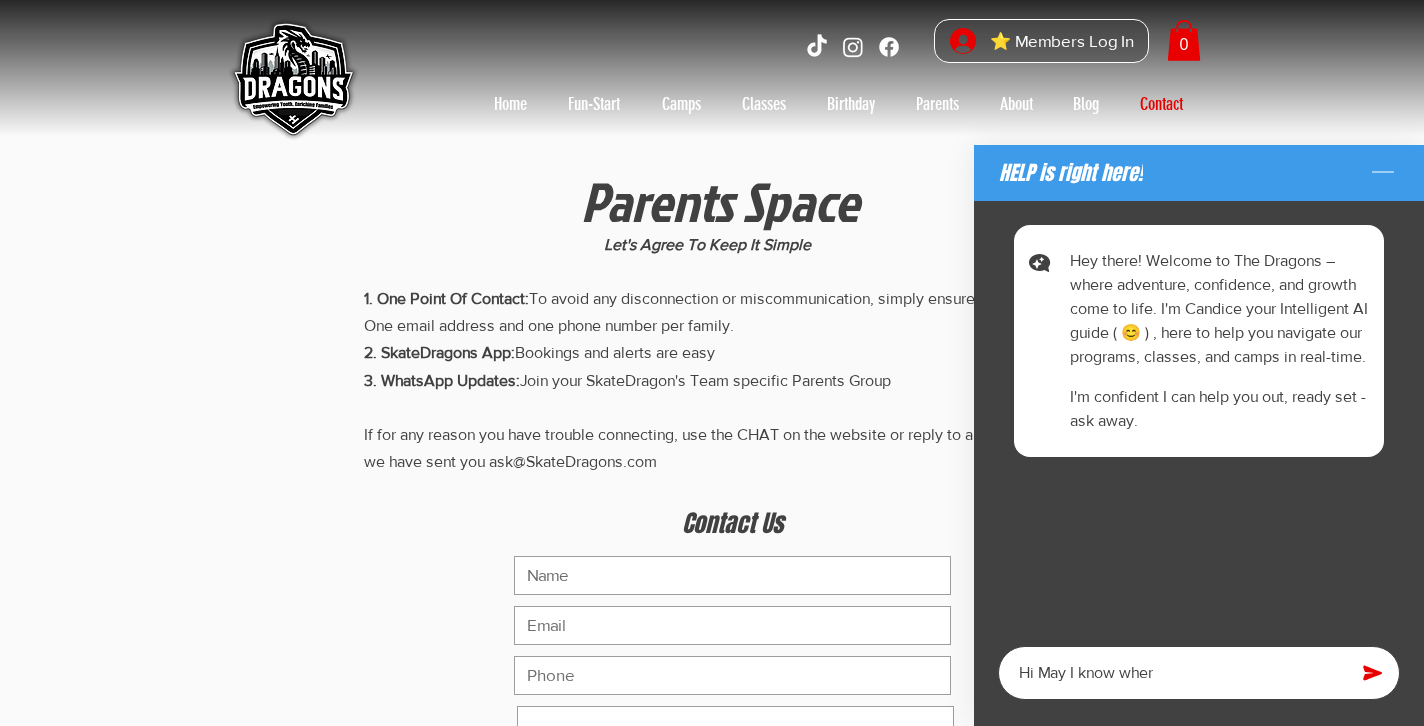 type on "x" 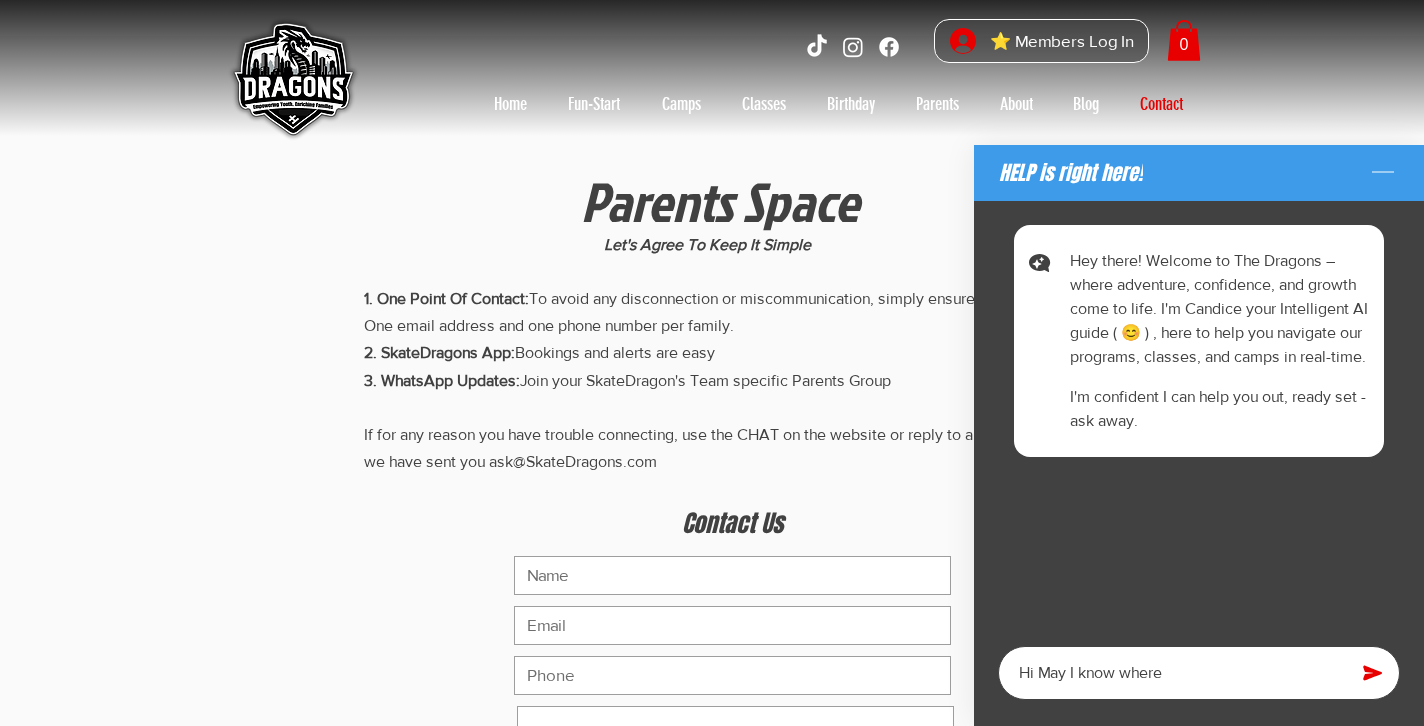 type on "x" 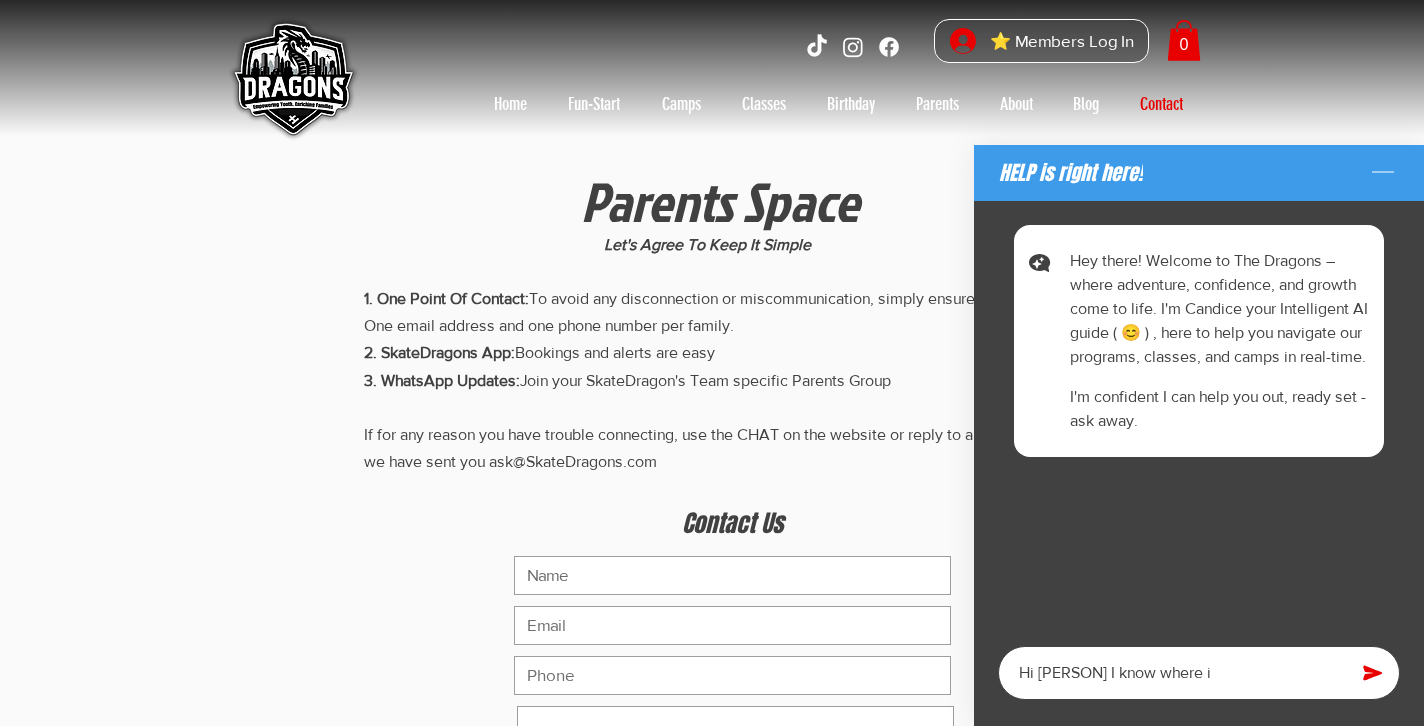 type on "x" 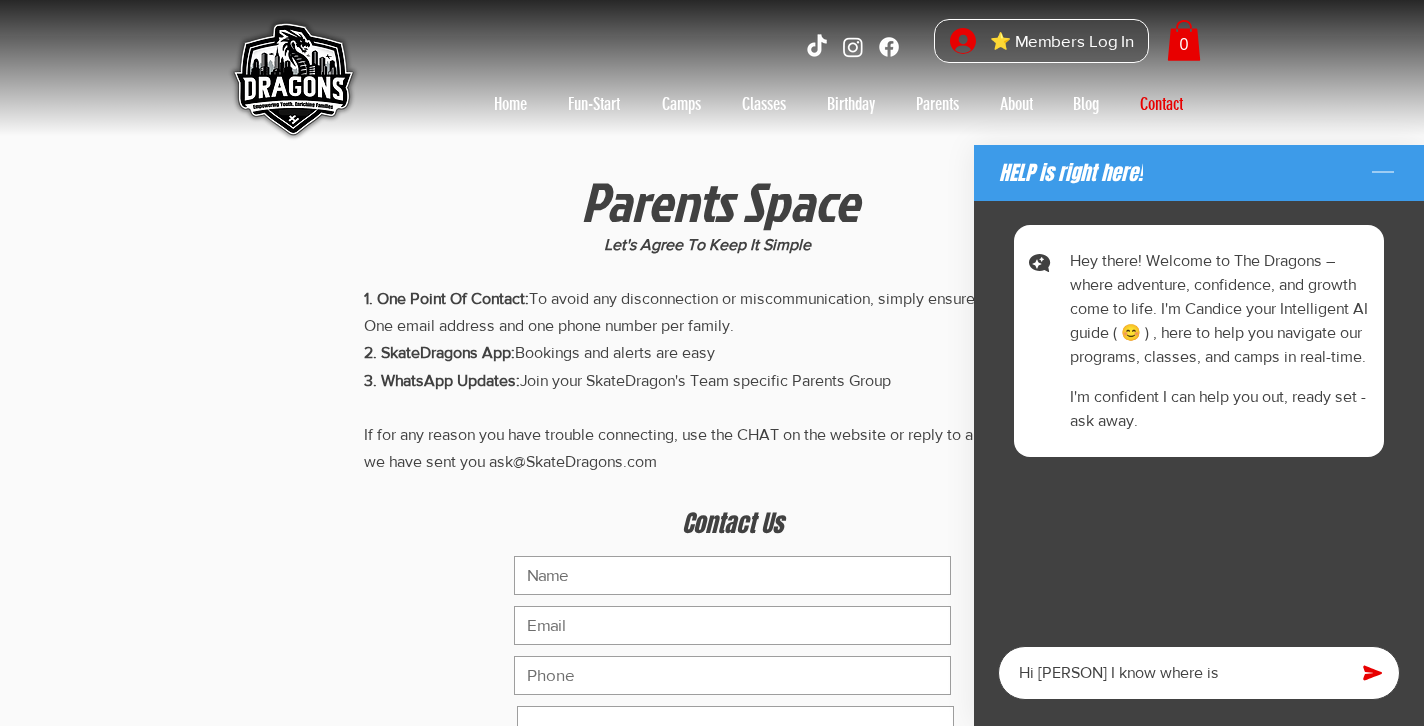 type on "x" 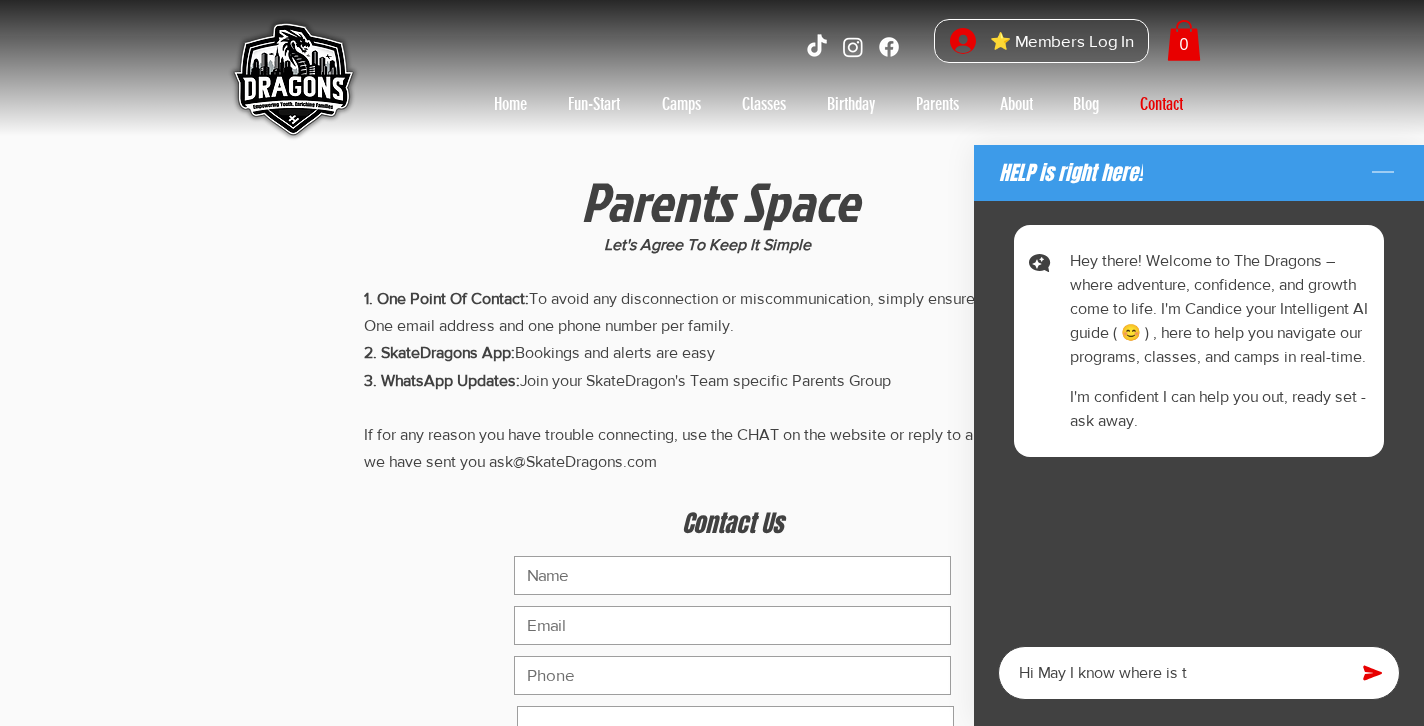 type on "x" 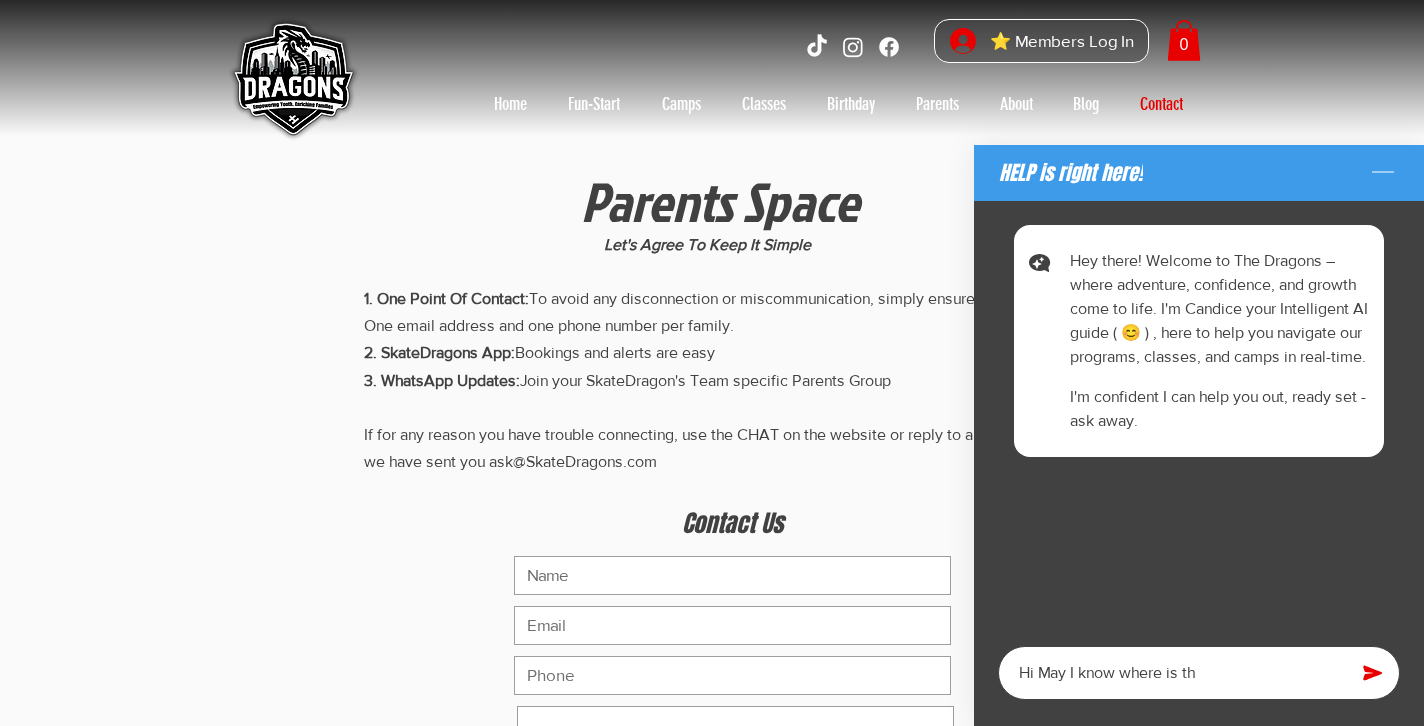type on "x" 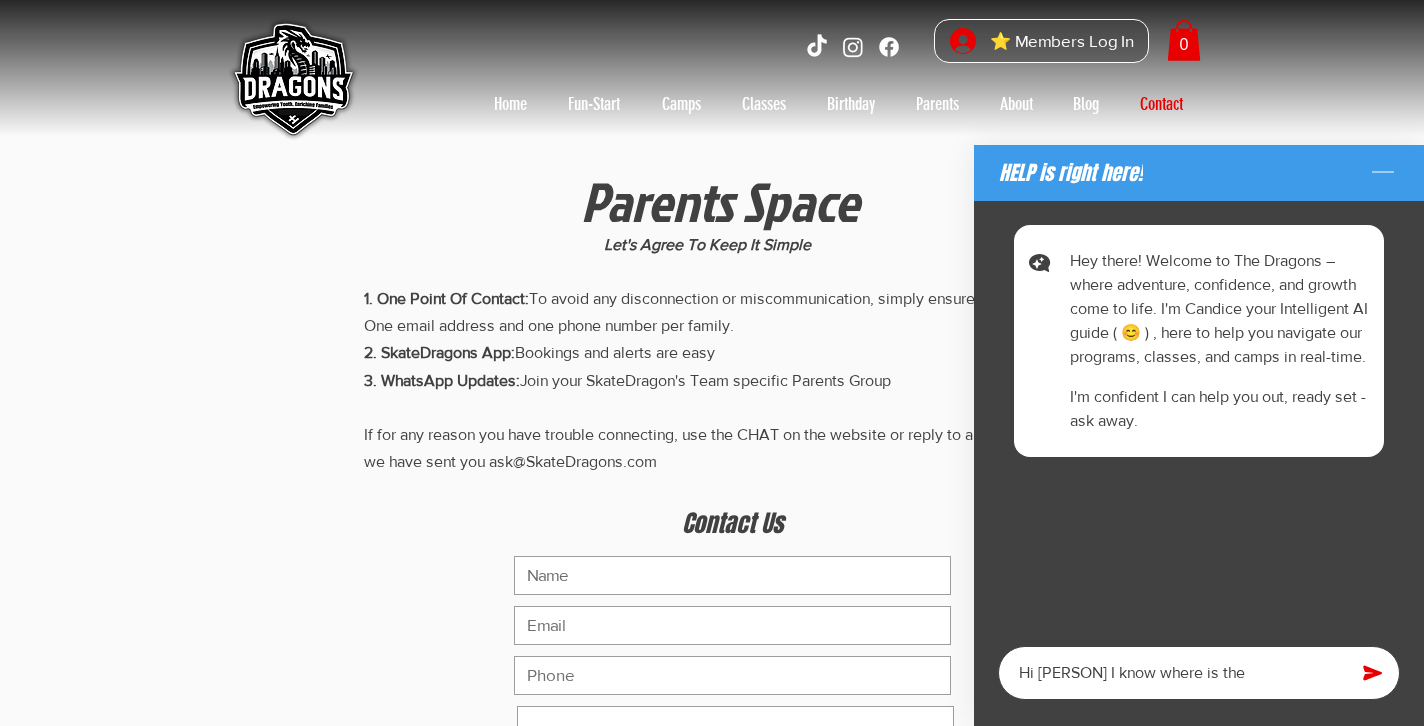 type on "x" 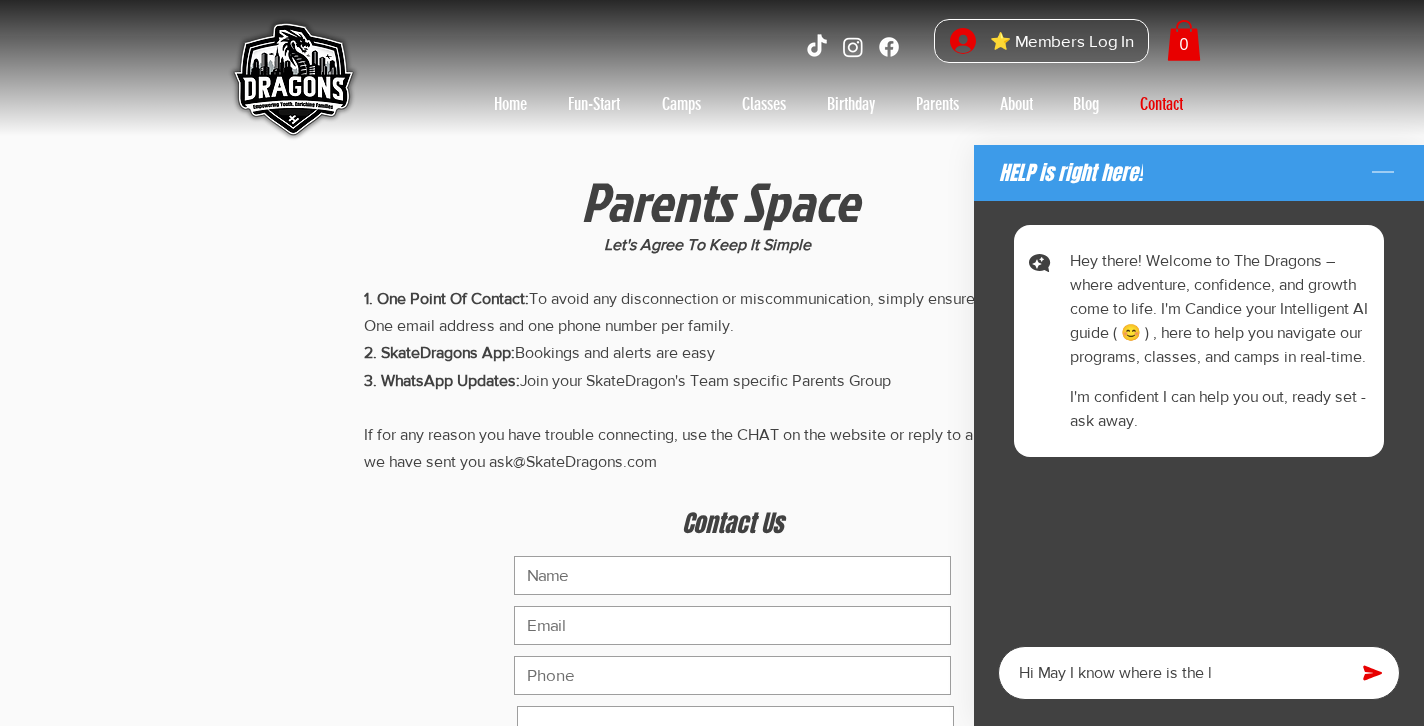type on "x" 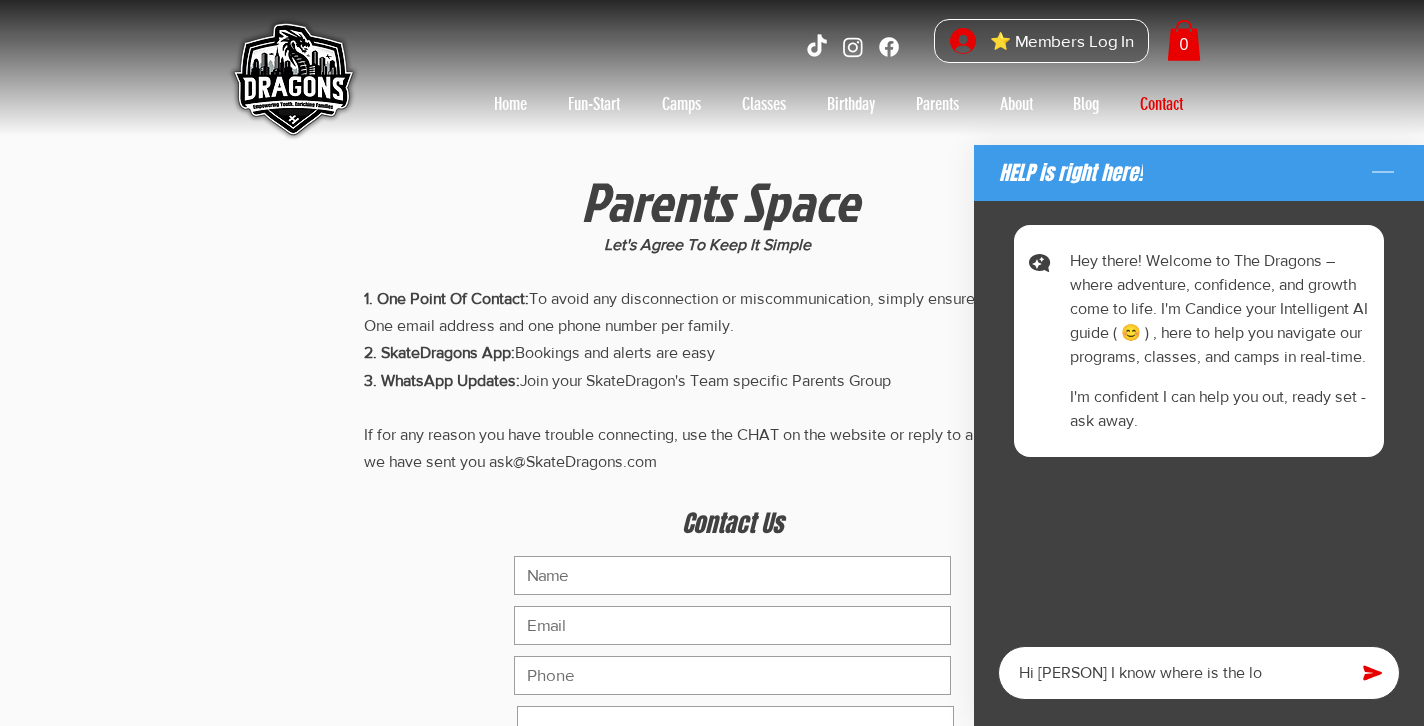 type on "x" 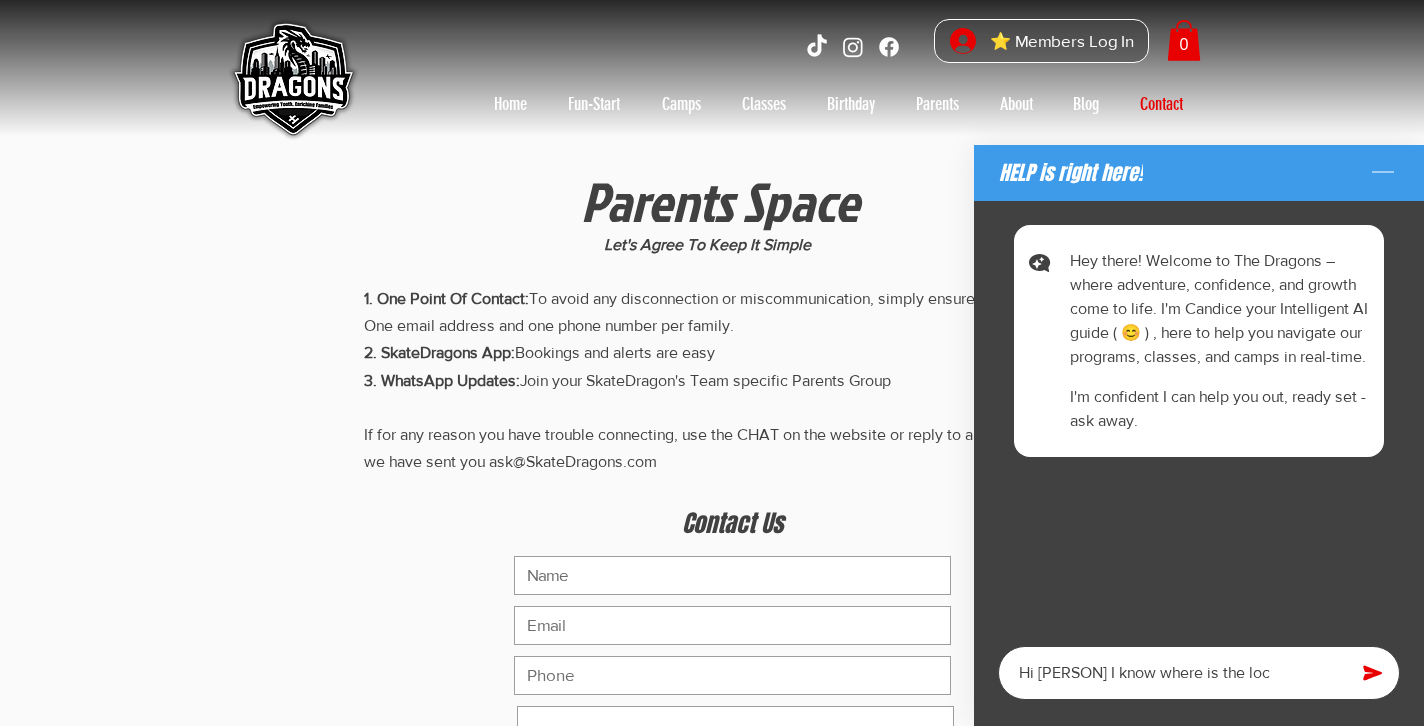 type on "x" 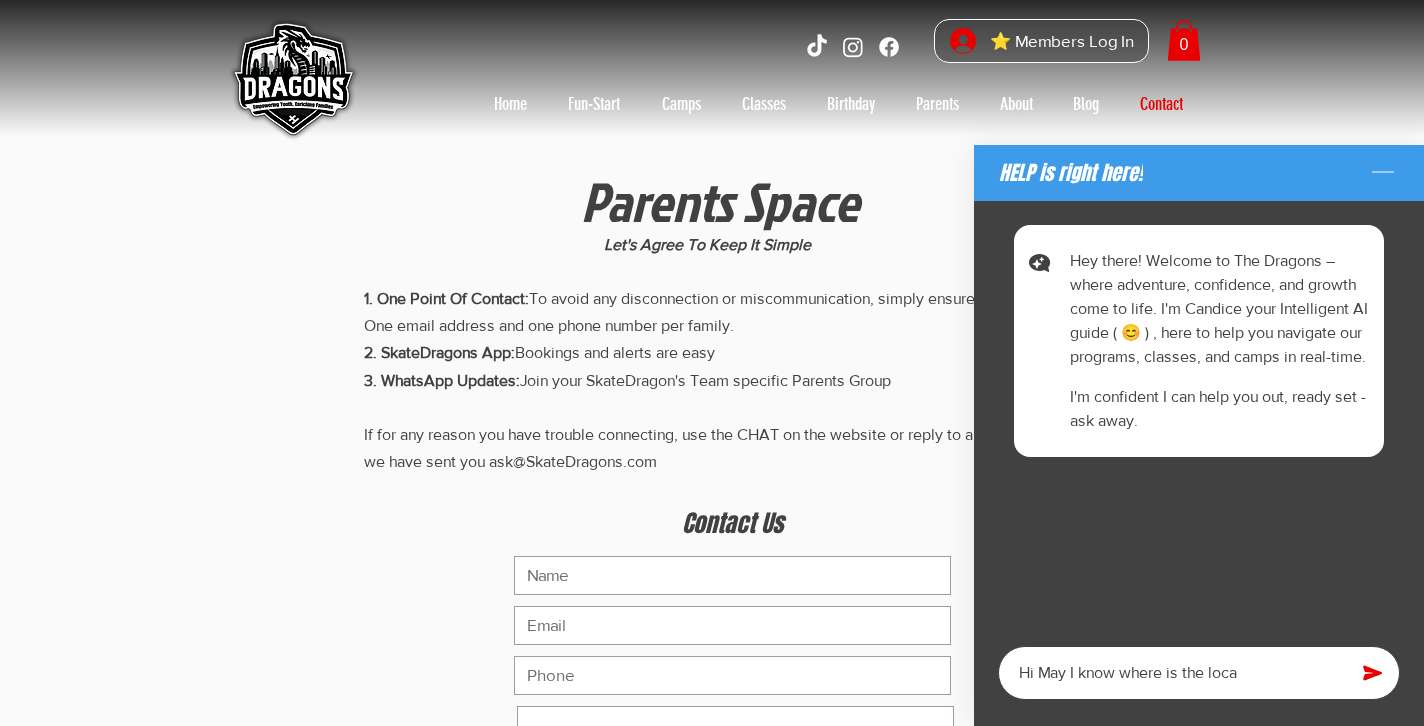 type on "x" 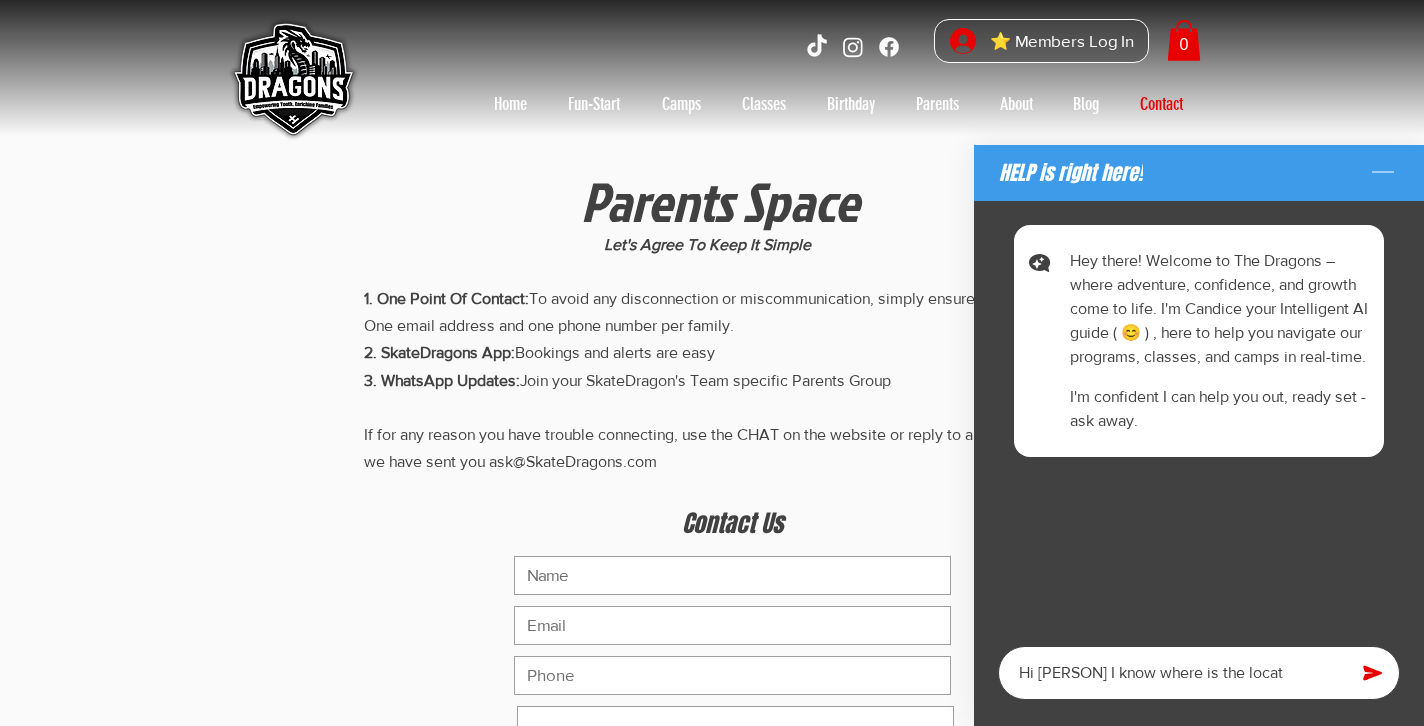 type on "x" 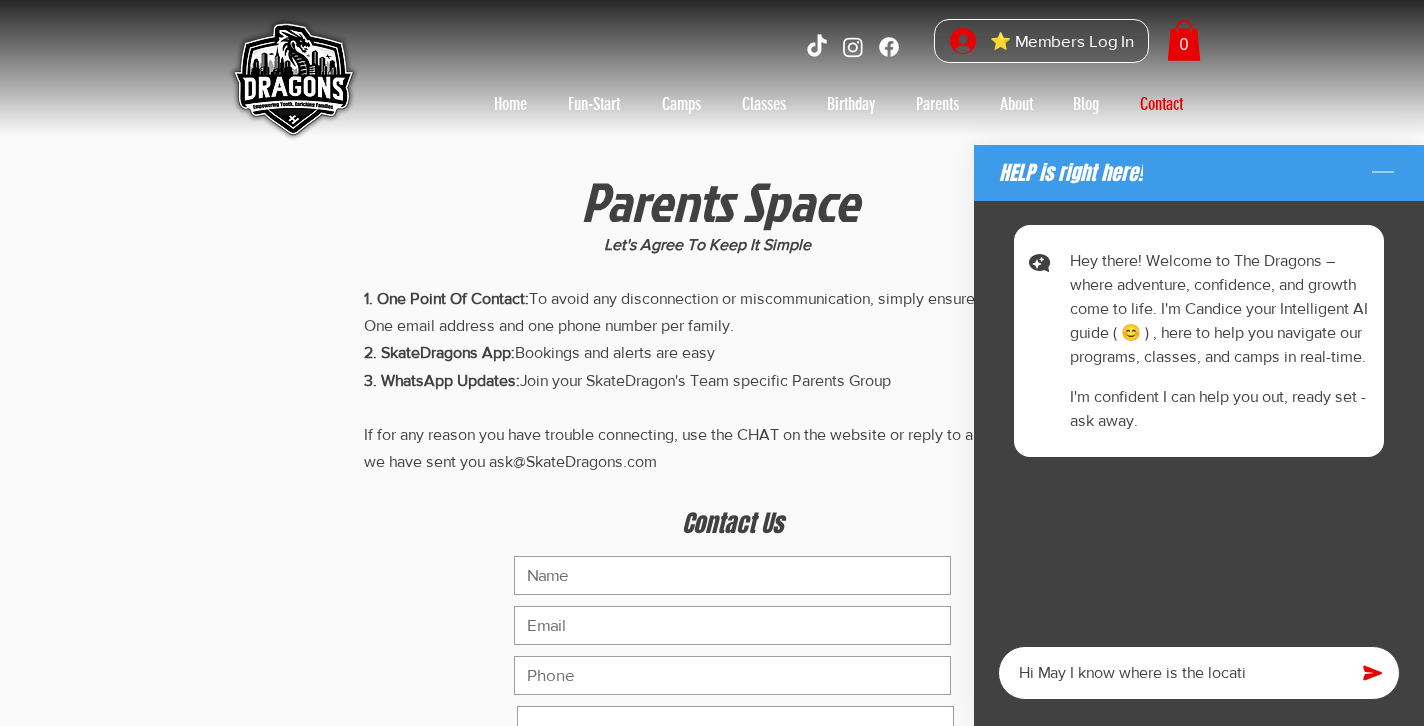 type on "x" 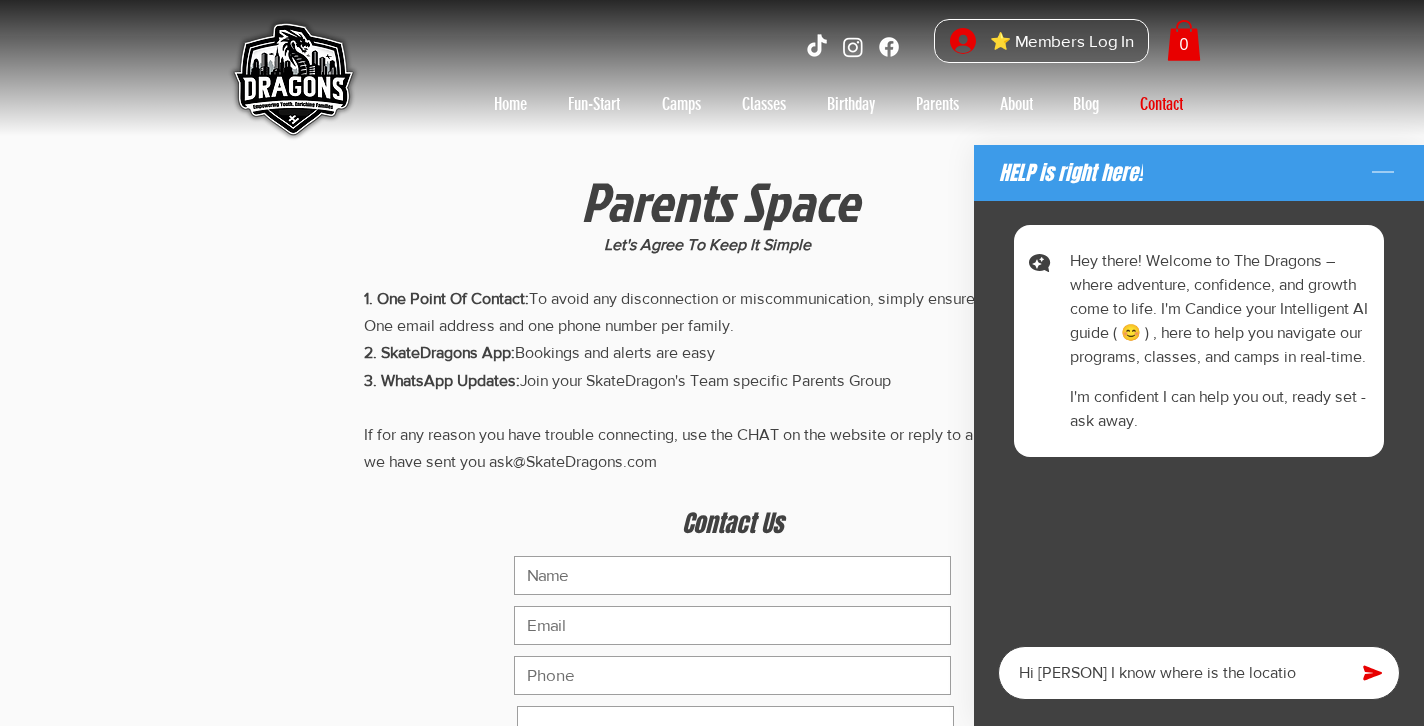 type on "x" 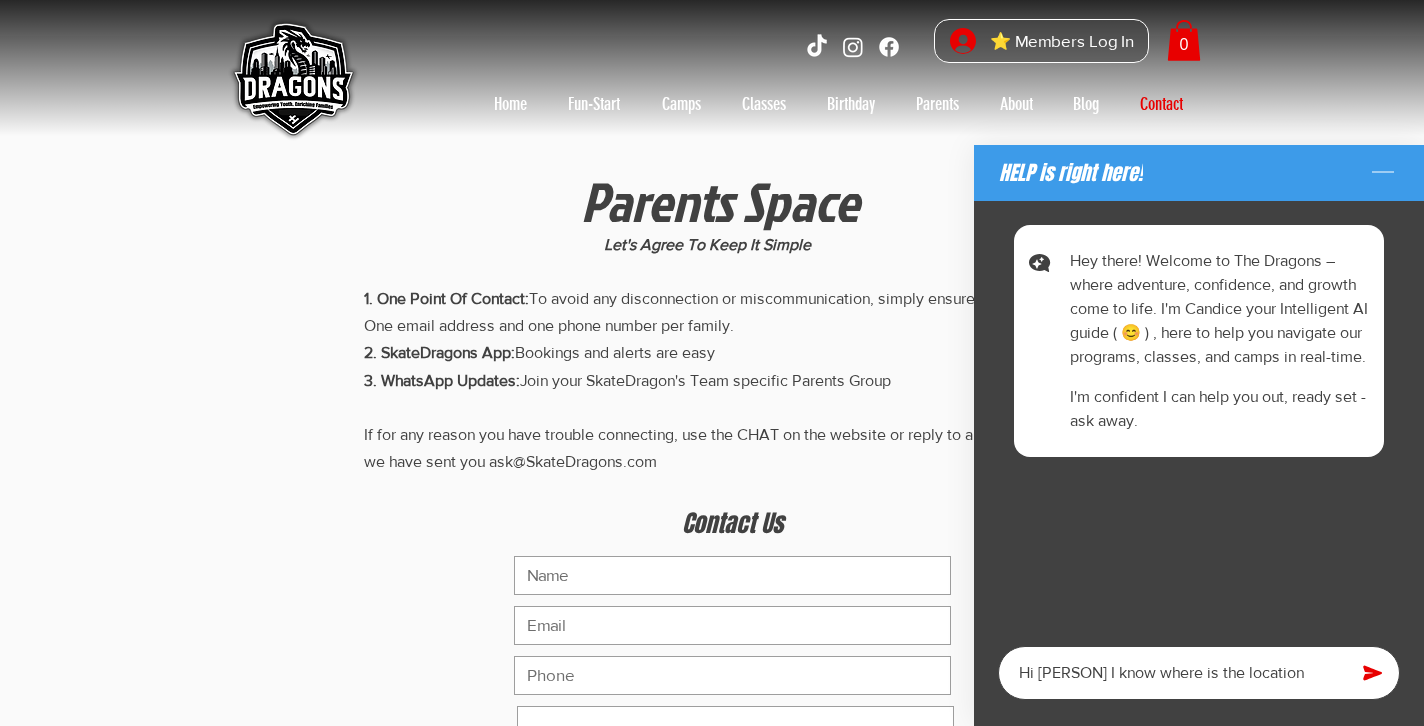 type on "x" 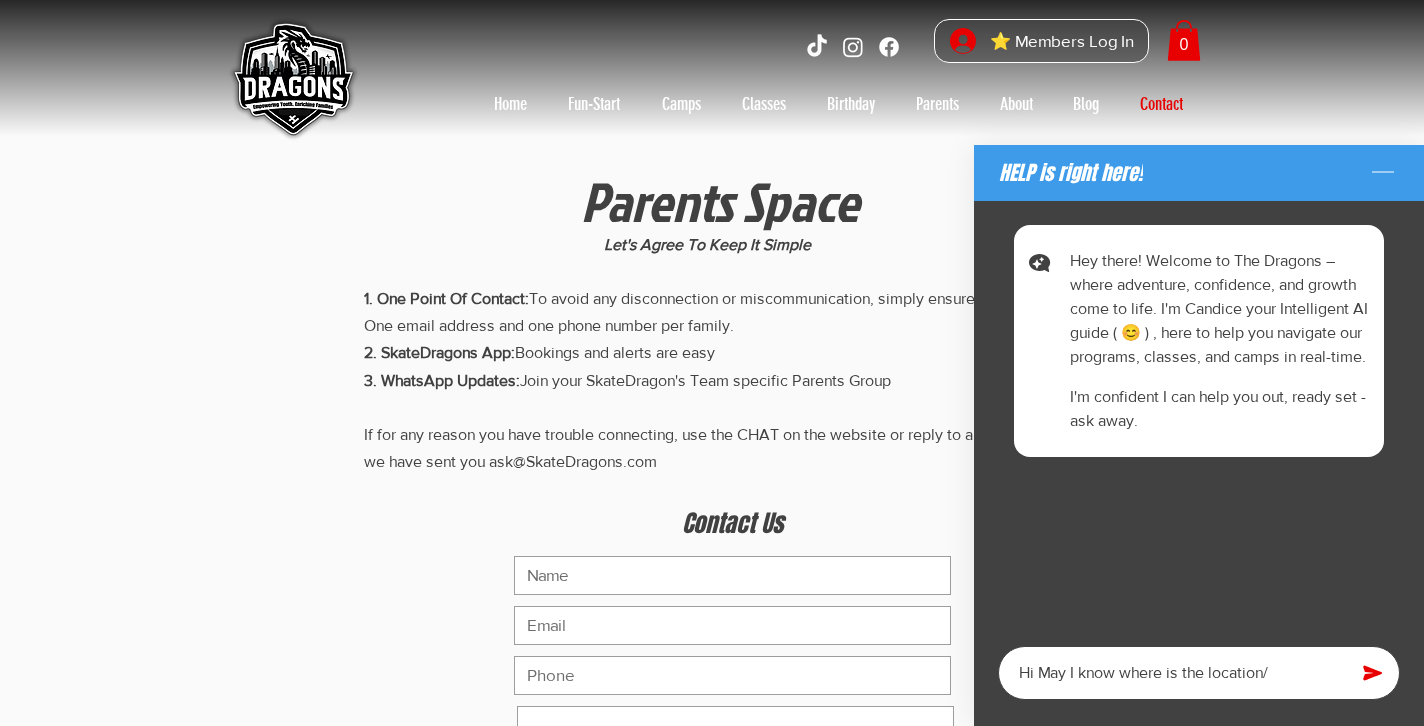 type on "x" 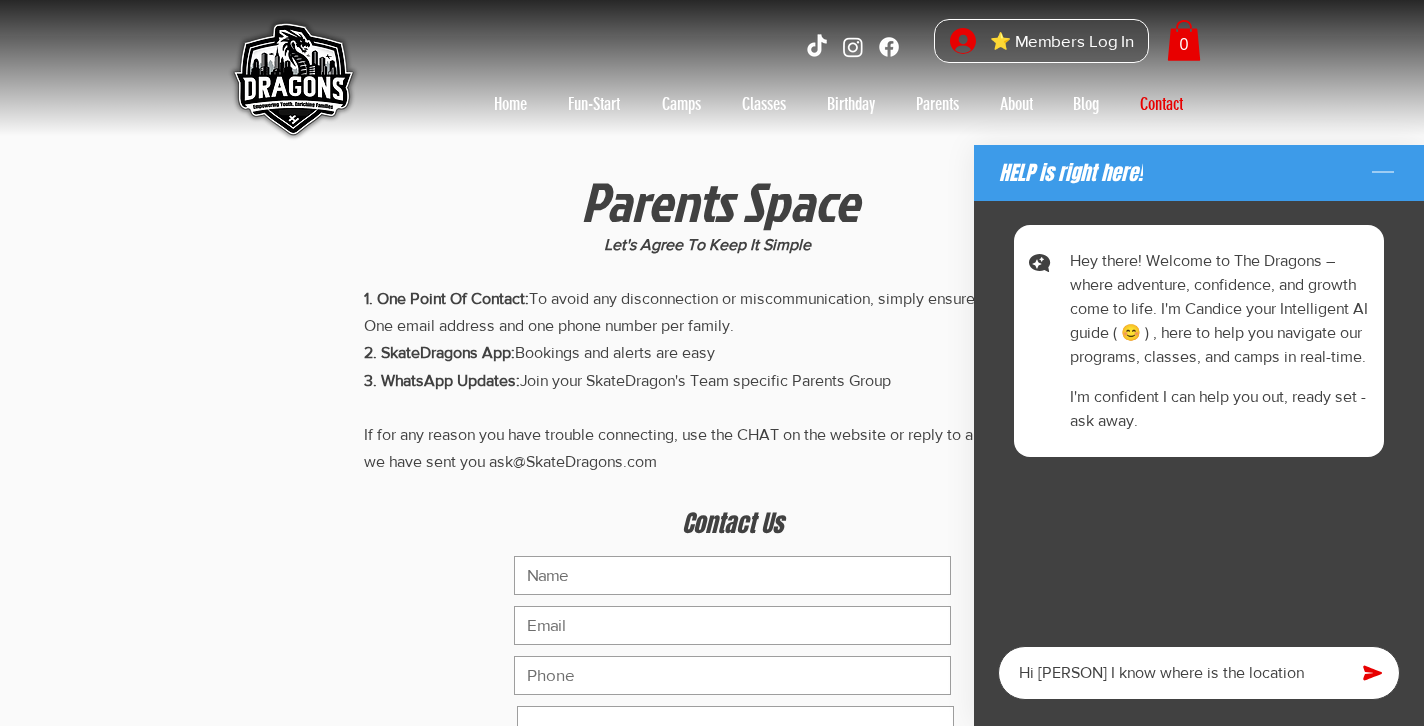 type on "x" 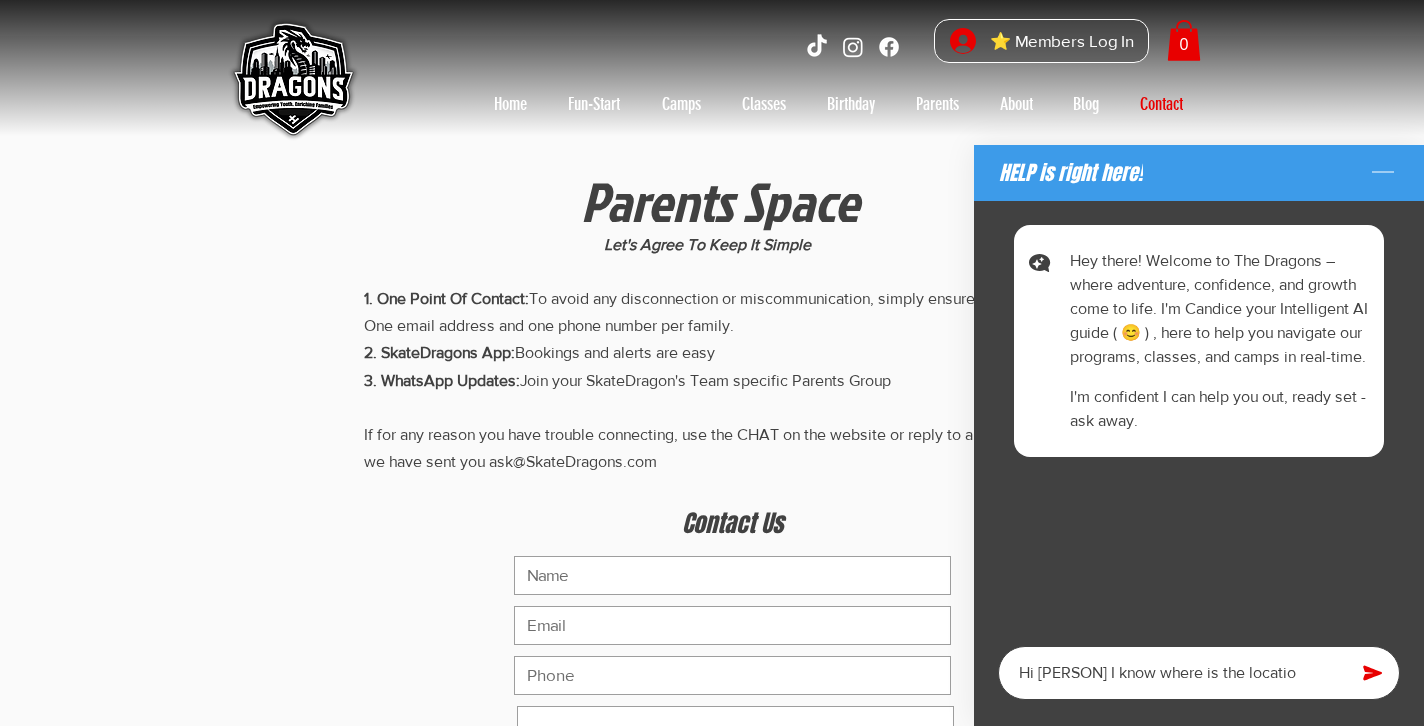 type on "x" 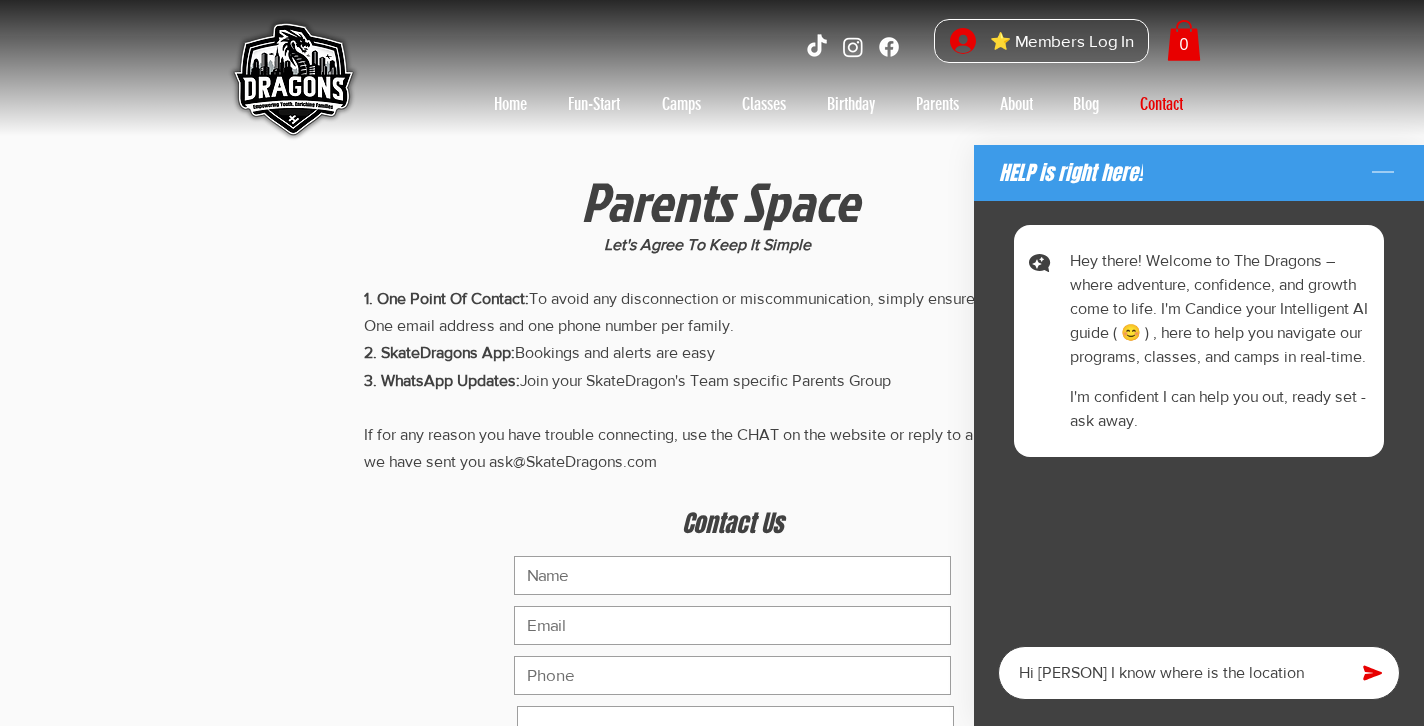 type on "x" 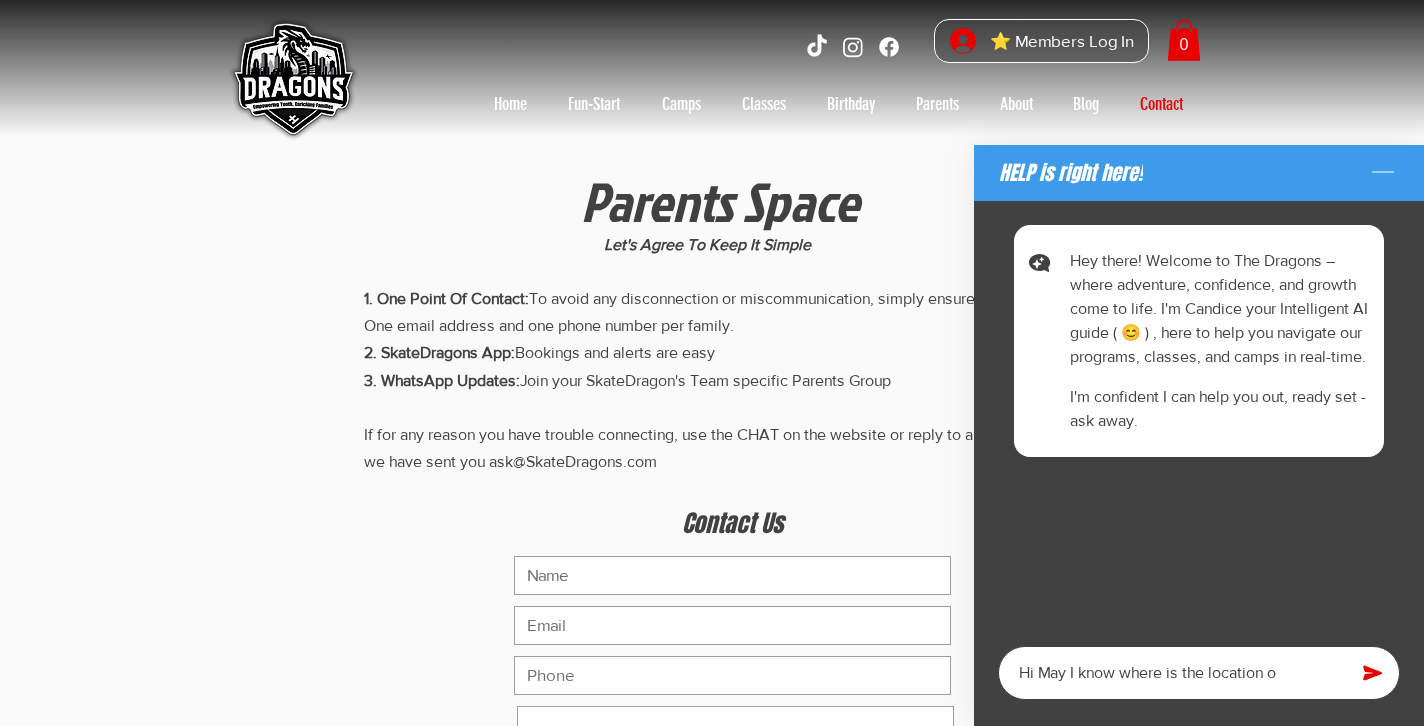 type on "x" 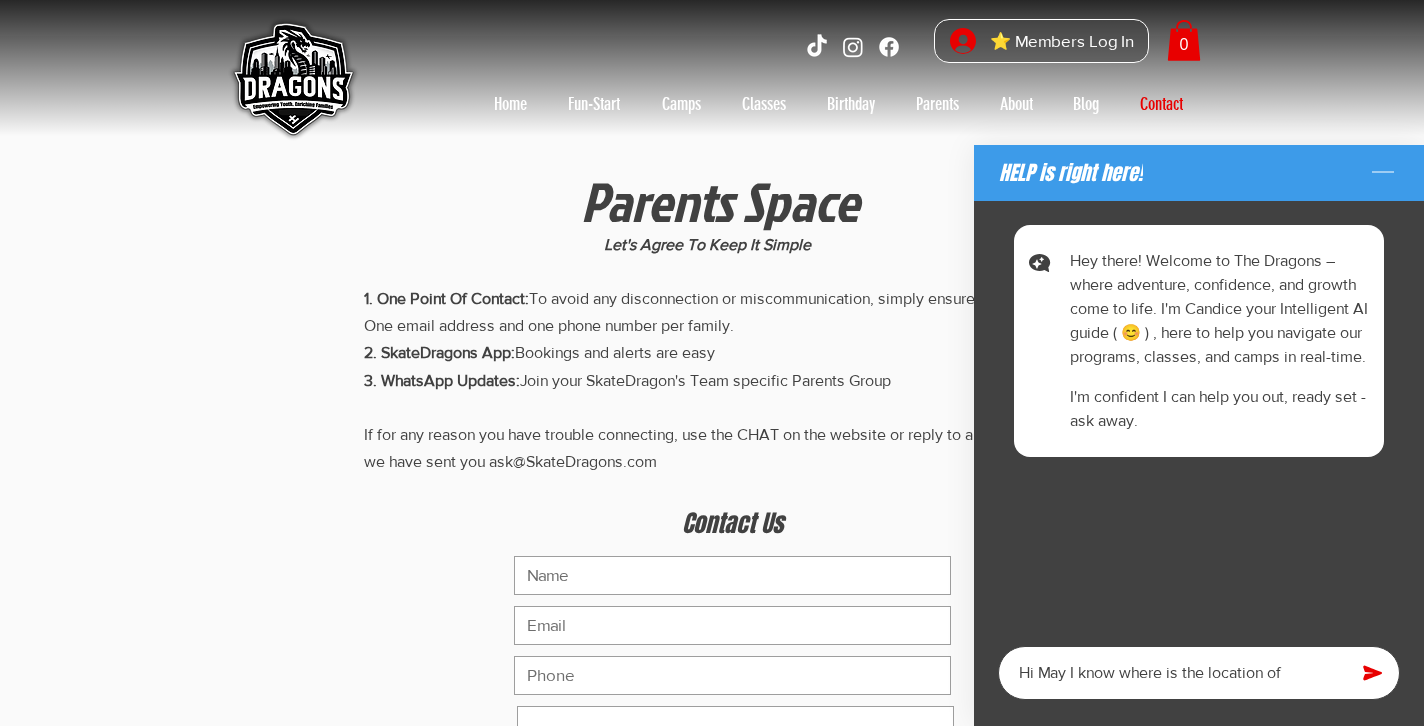type on "x" 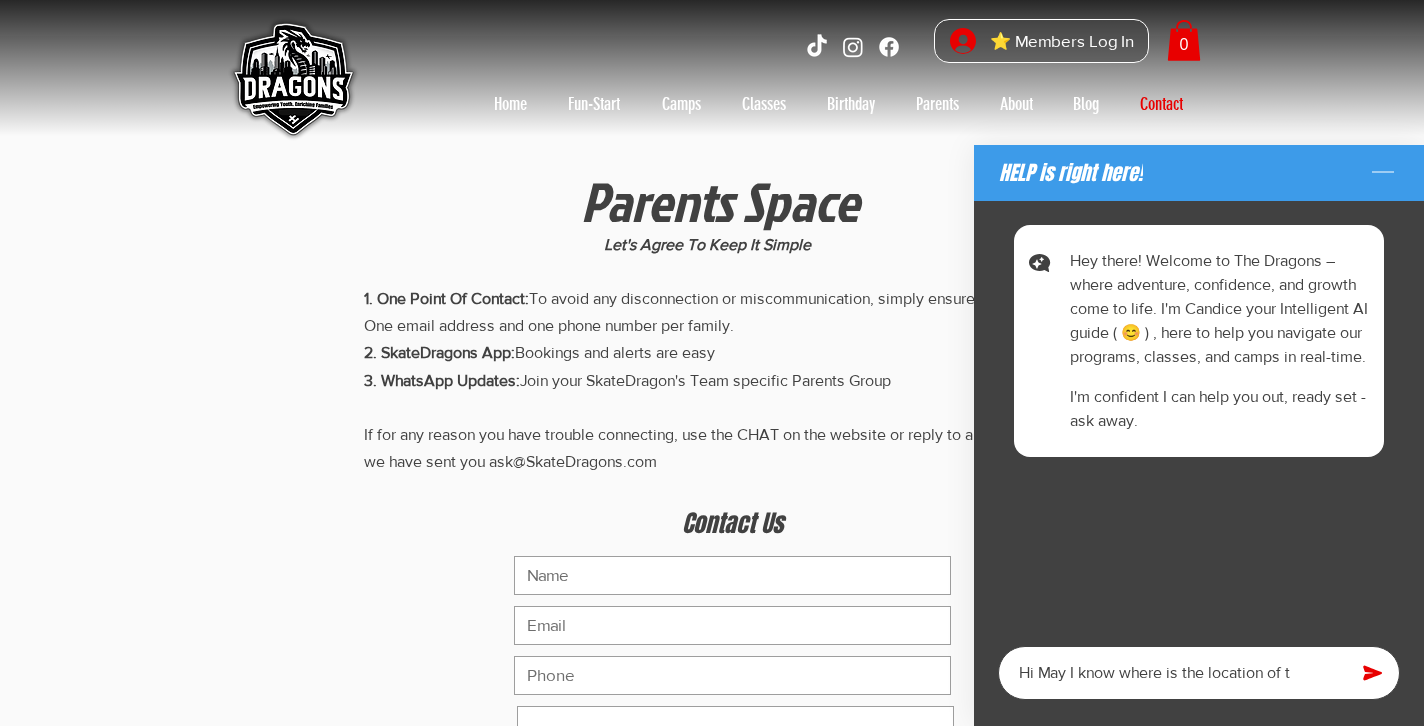 type on "x" 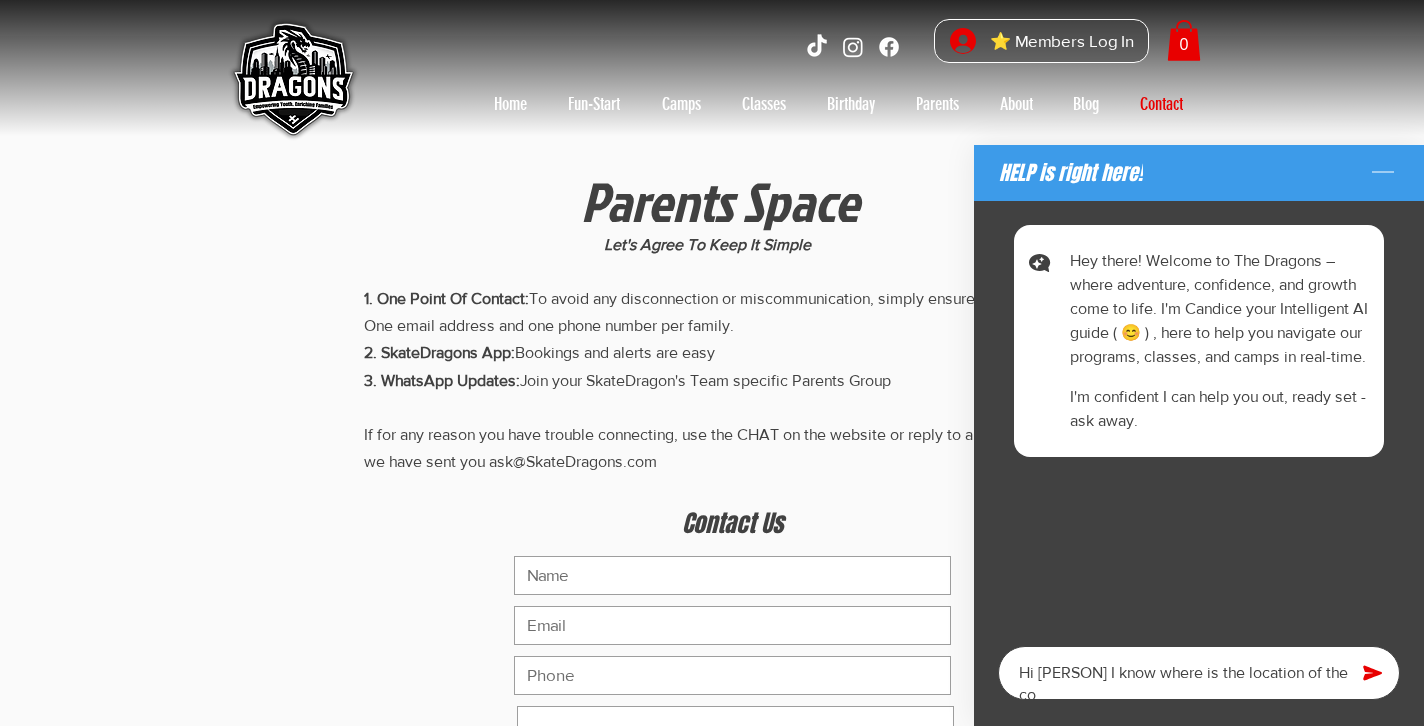 type on "x" 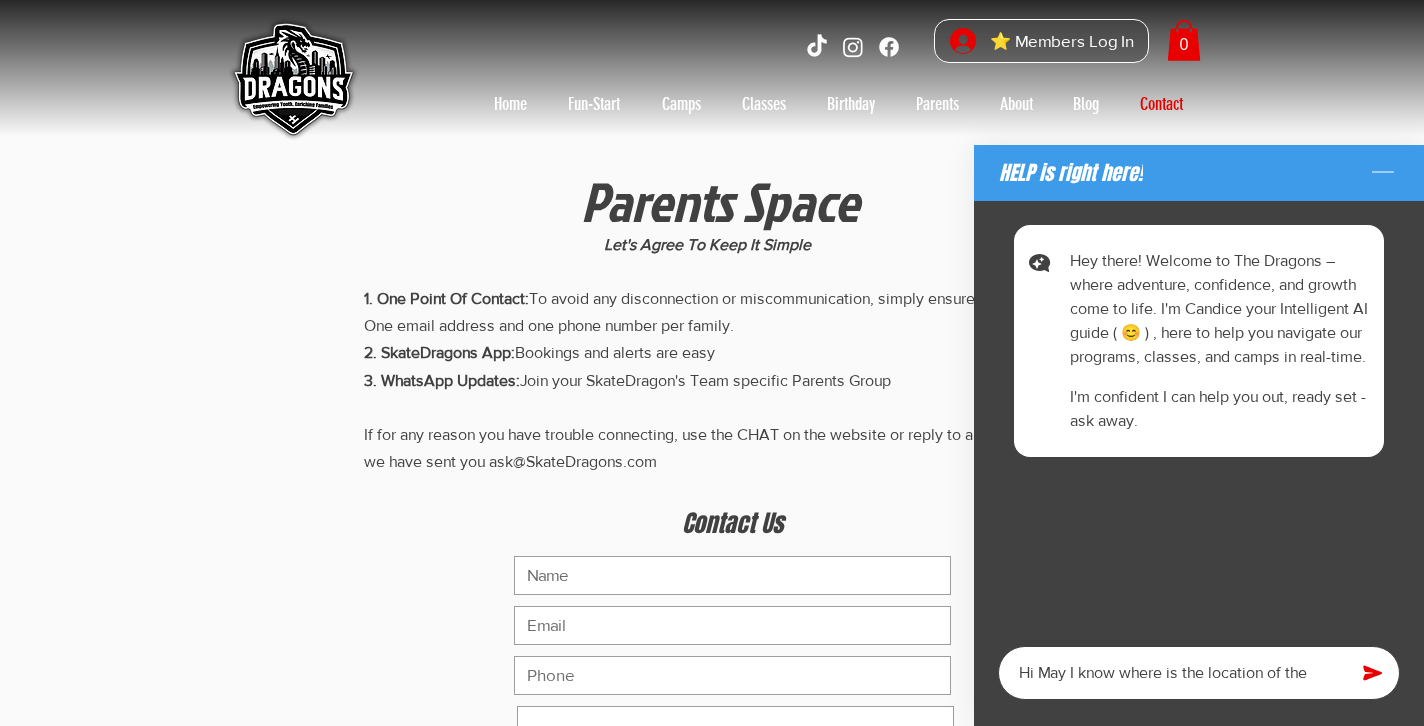type on "x" 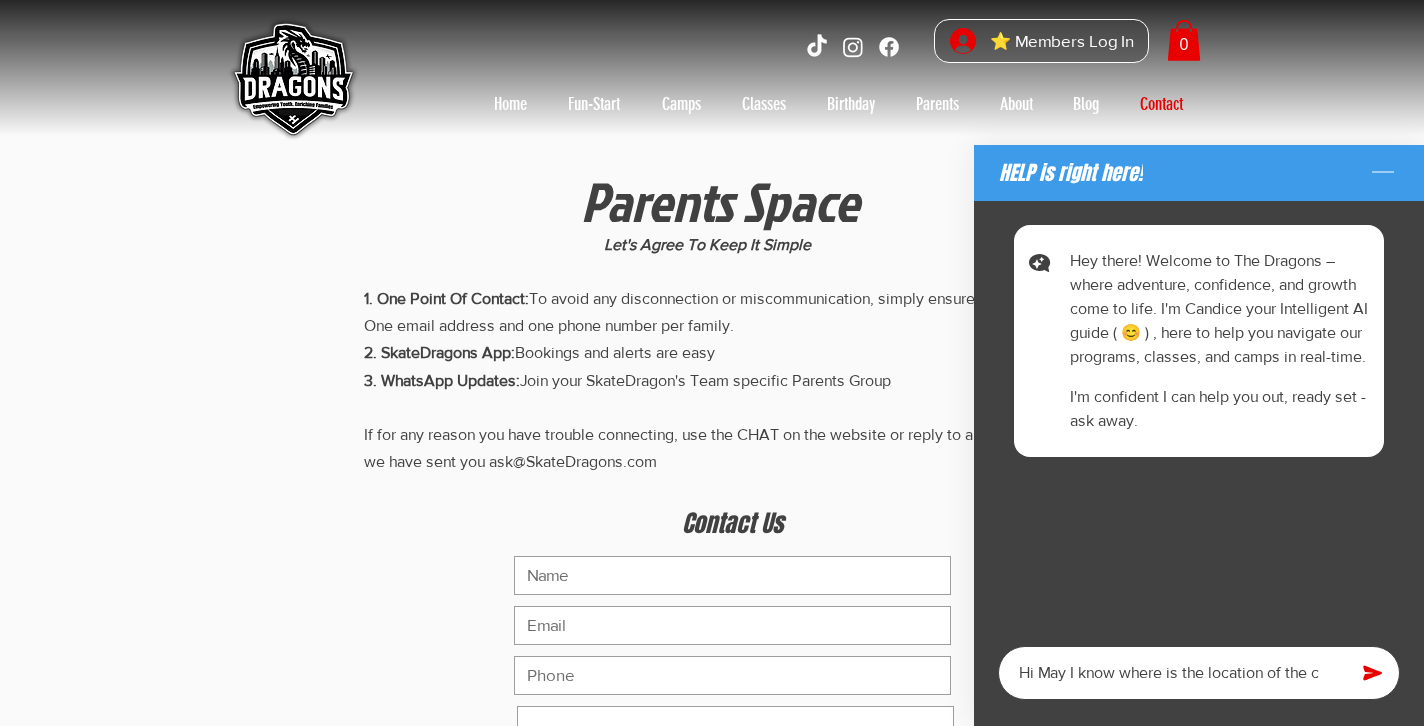 type on "x" 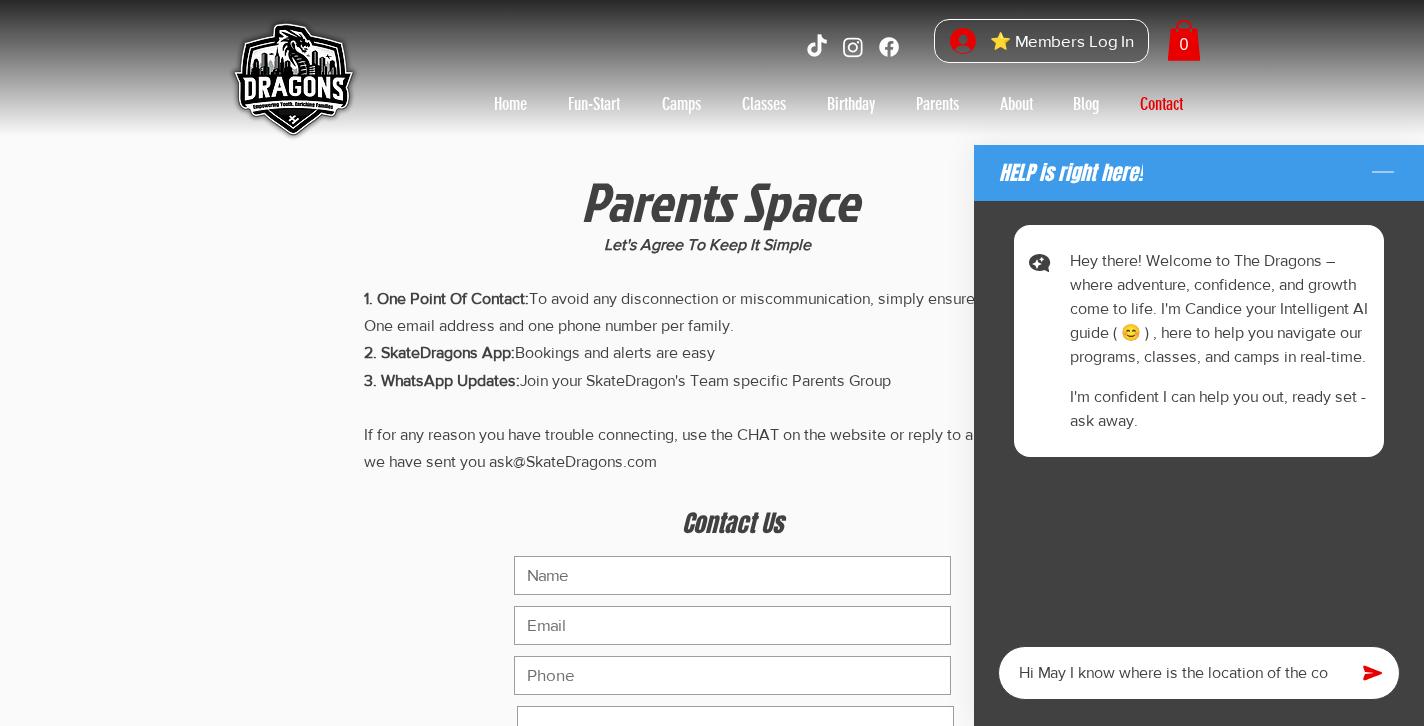 type on "x" 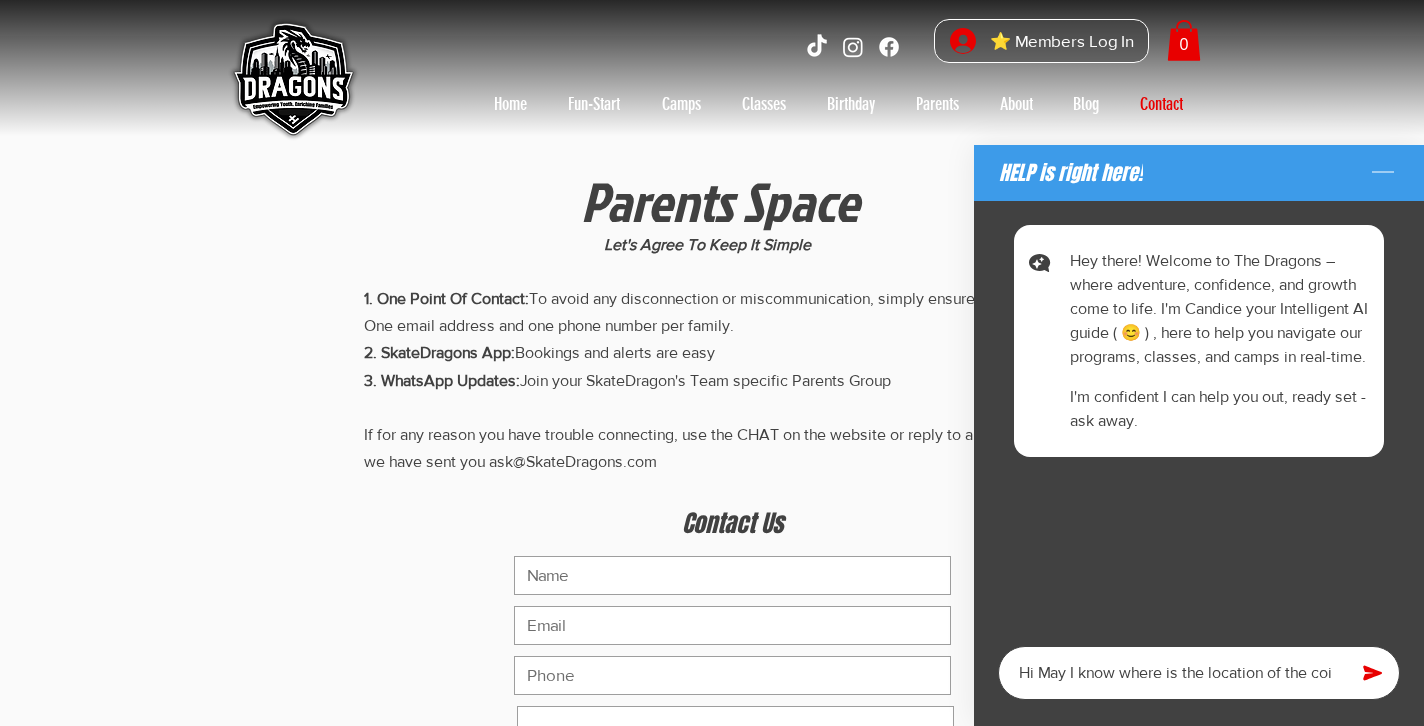 type on "x" 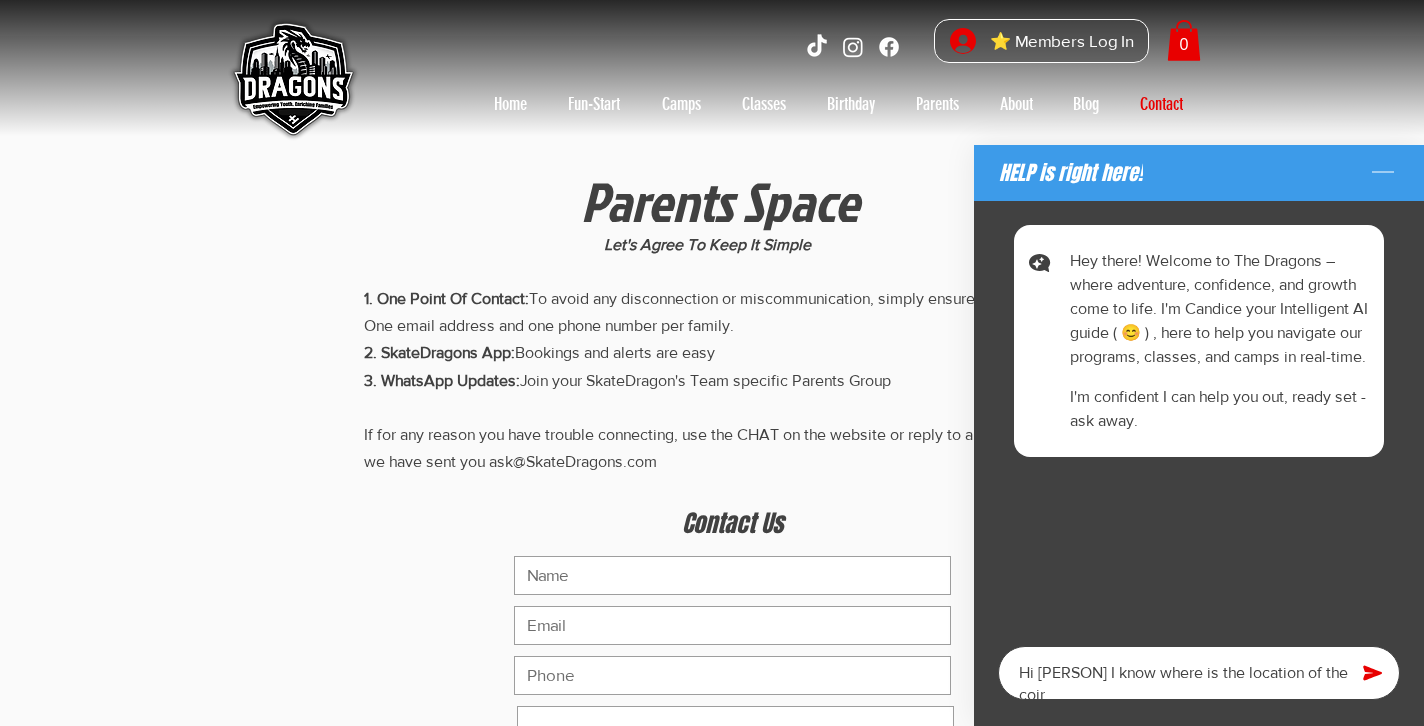 type on "x" 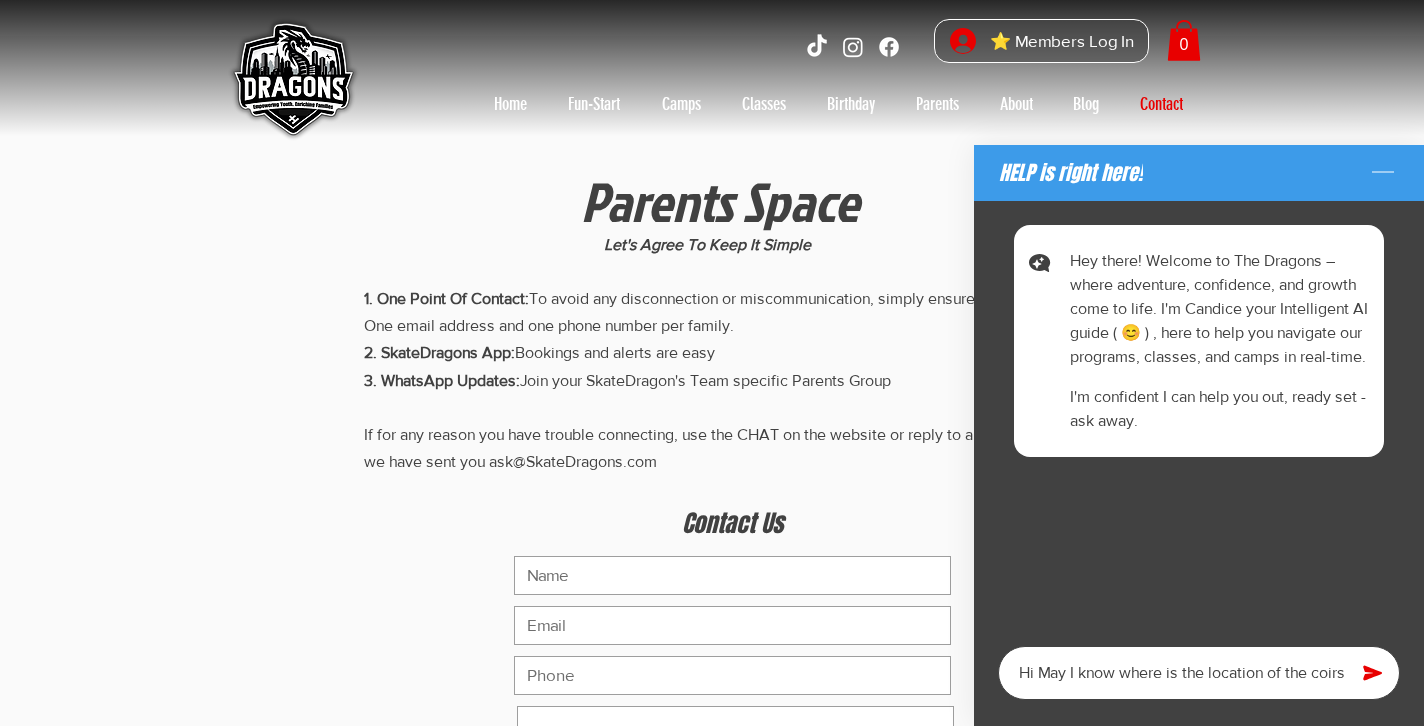 type on "x" 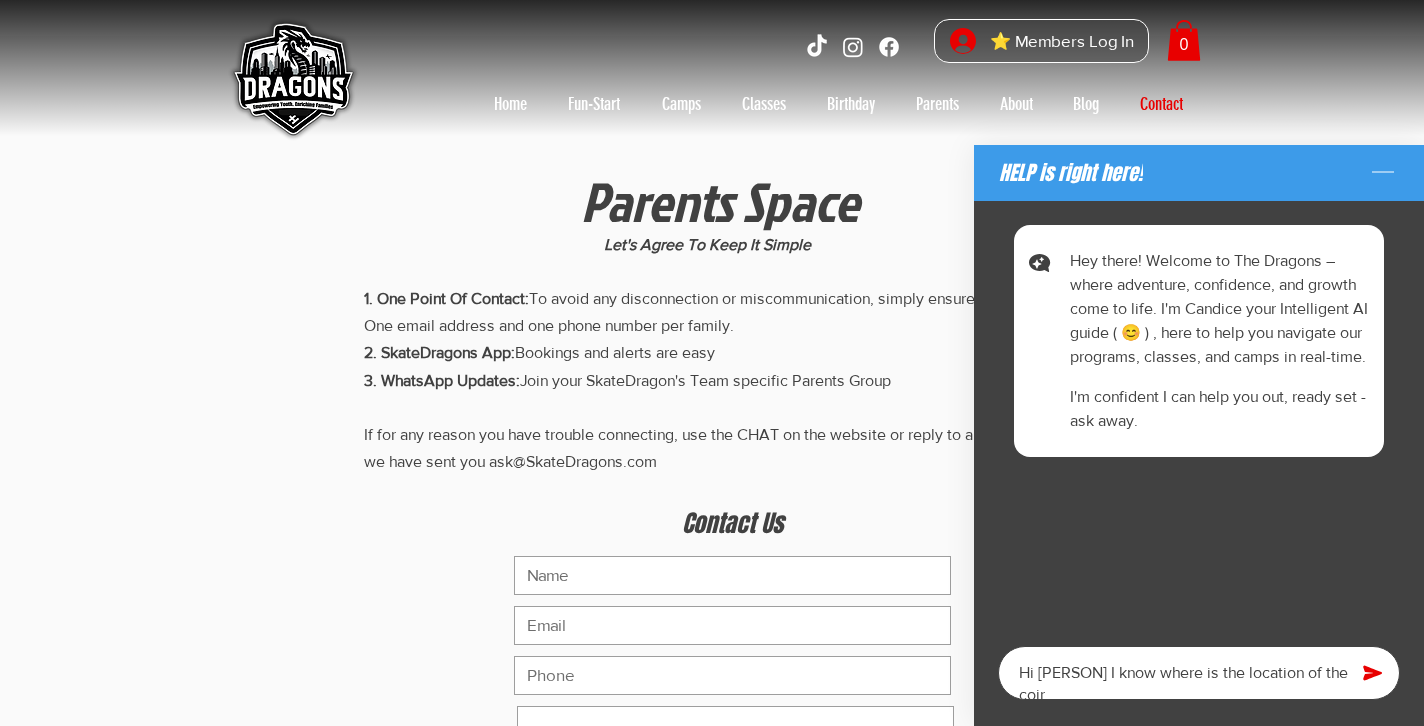 type on "x" 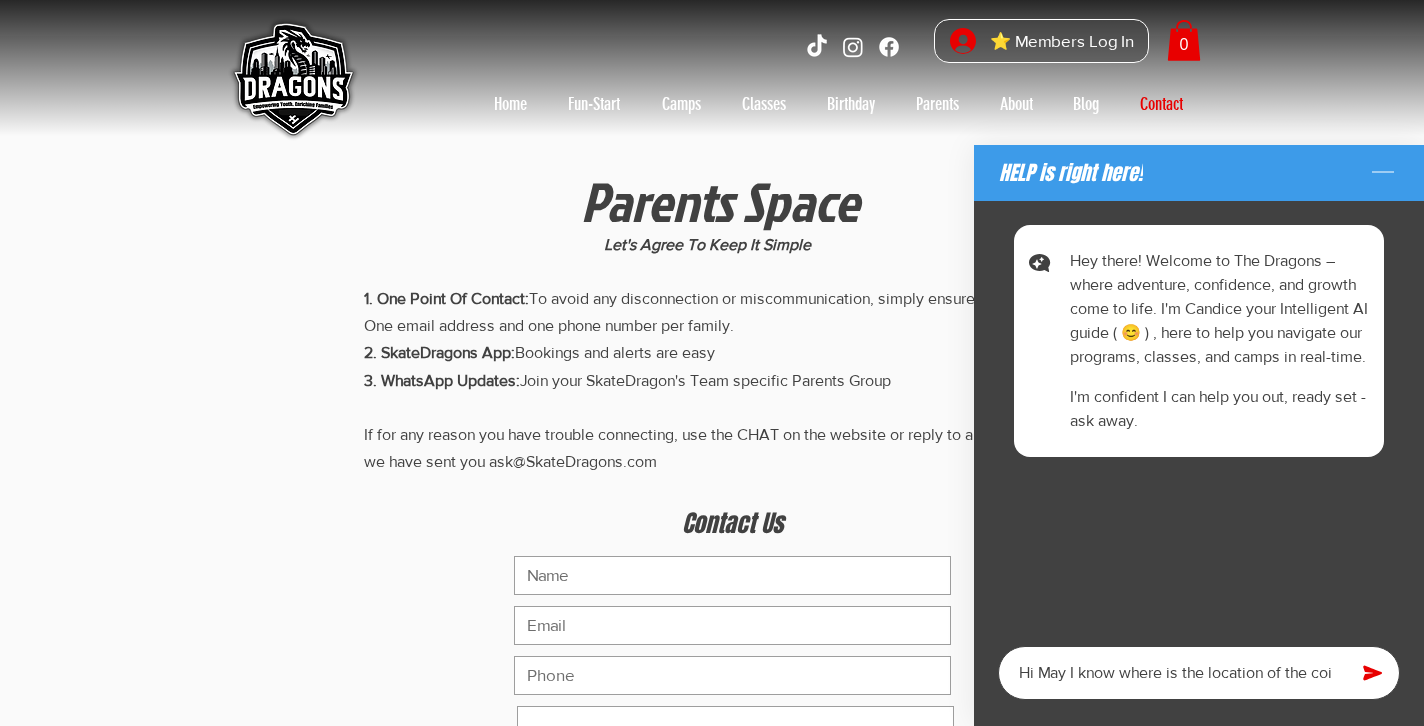 type on "x" 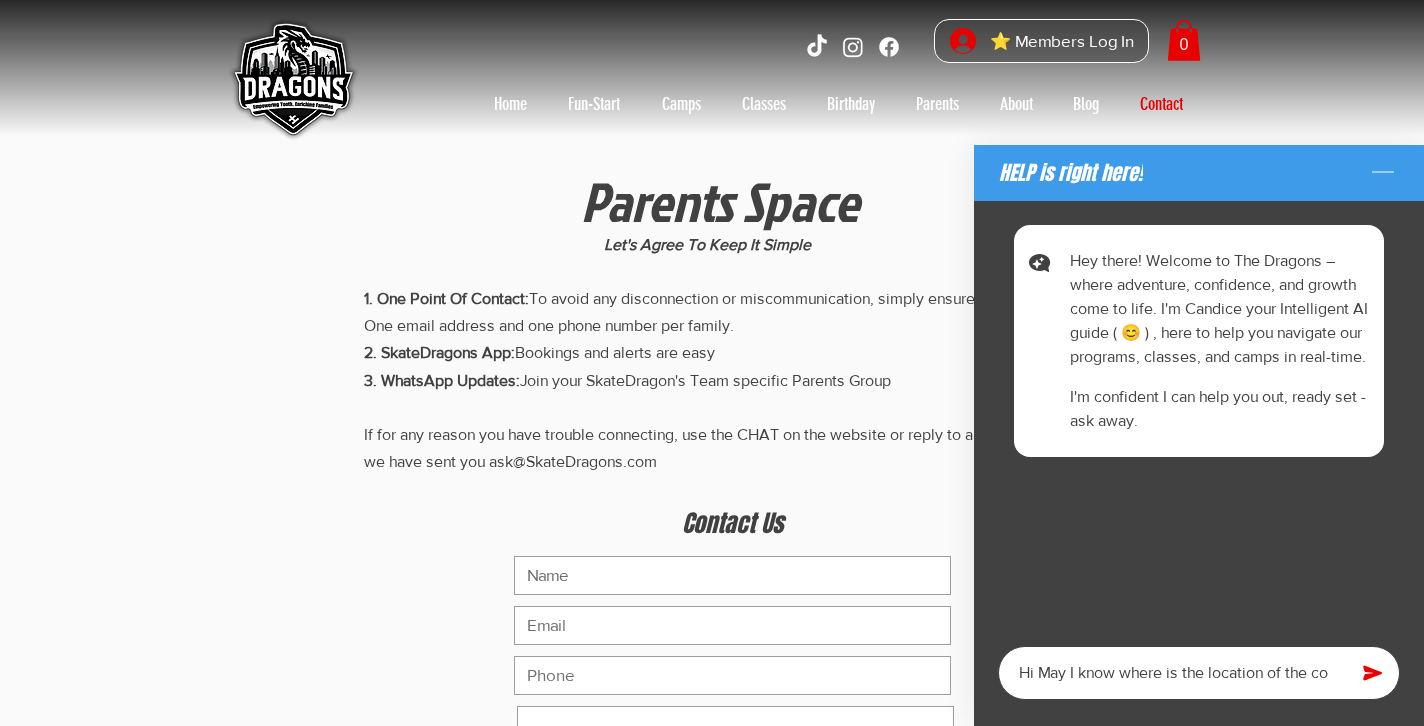 type on "x" 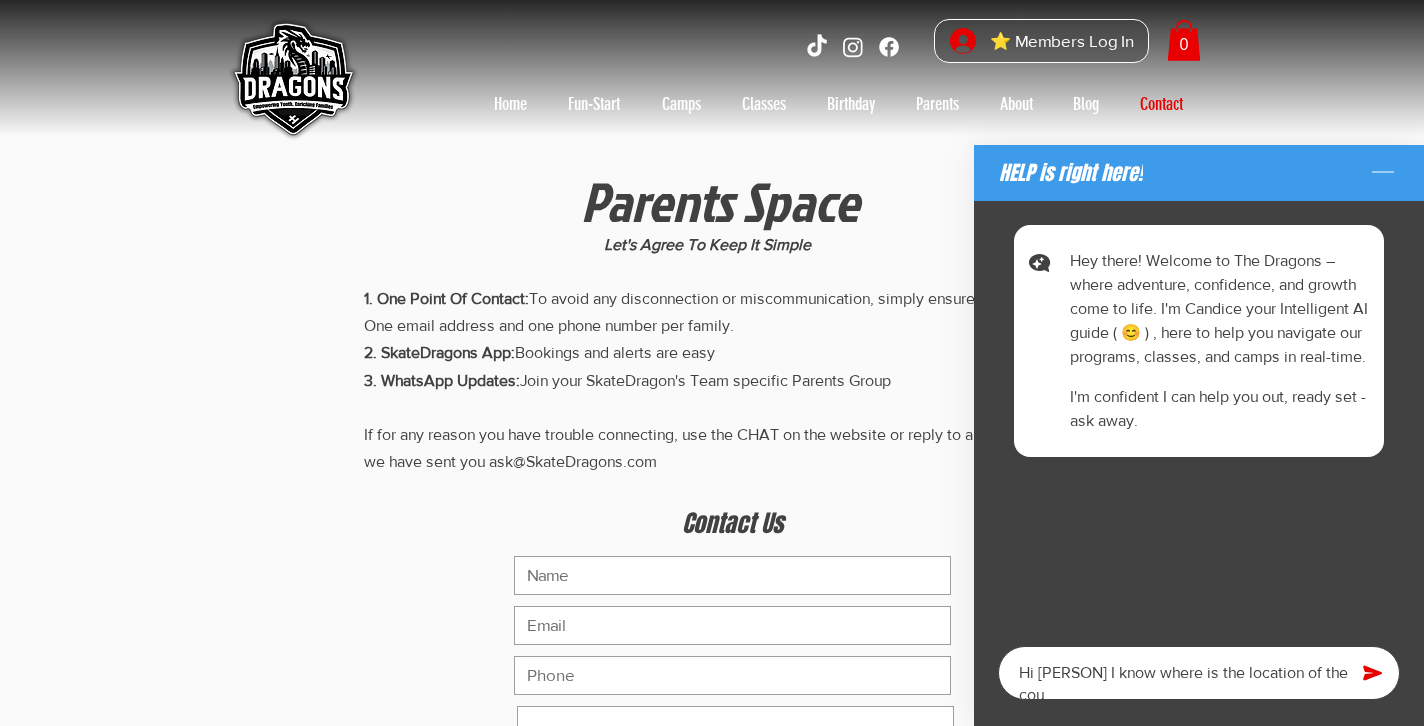 type on "x" 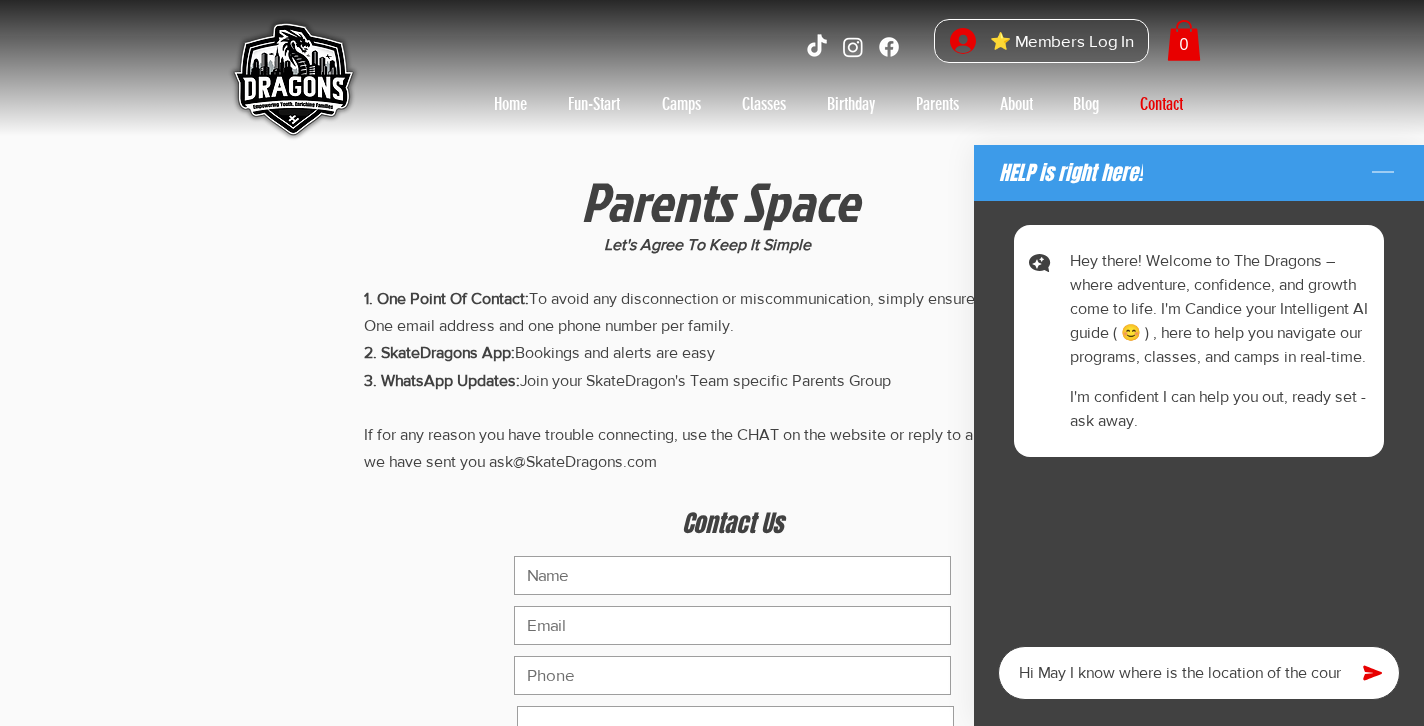 type on "x" 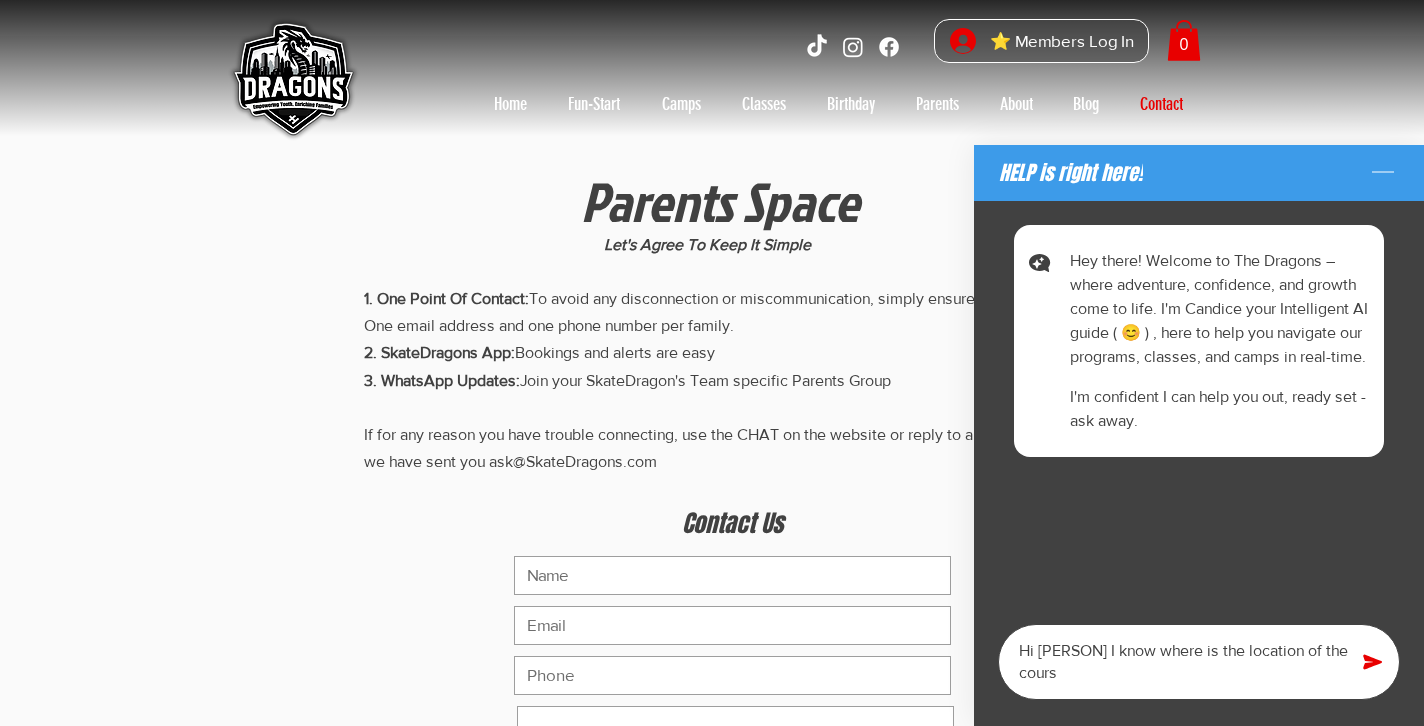 type on "x" 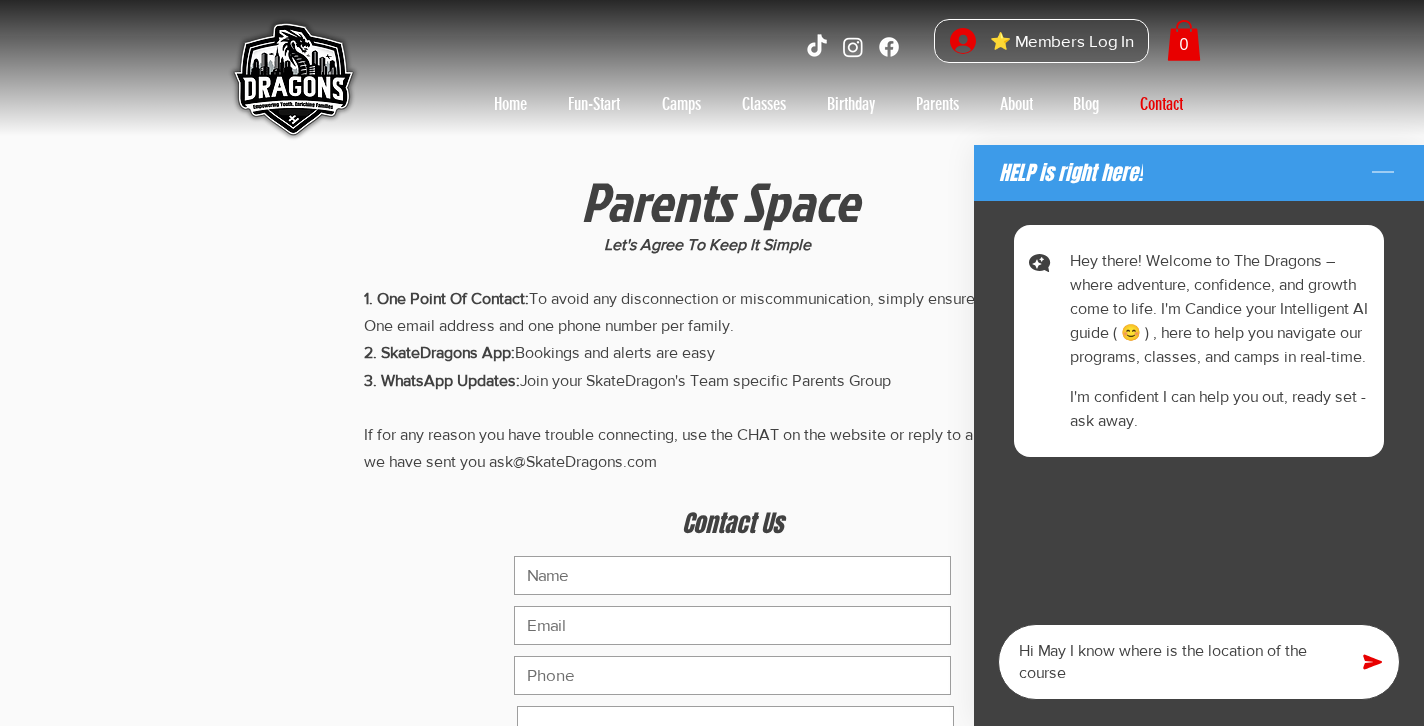 type on "x" 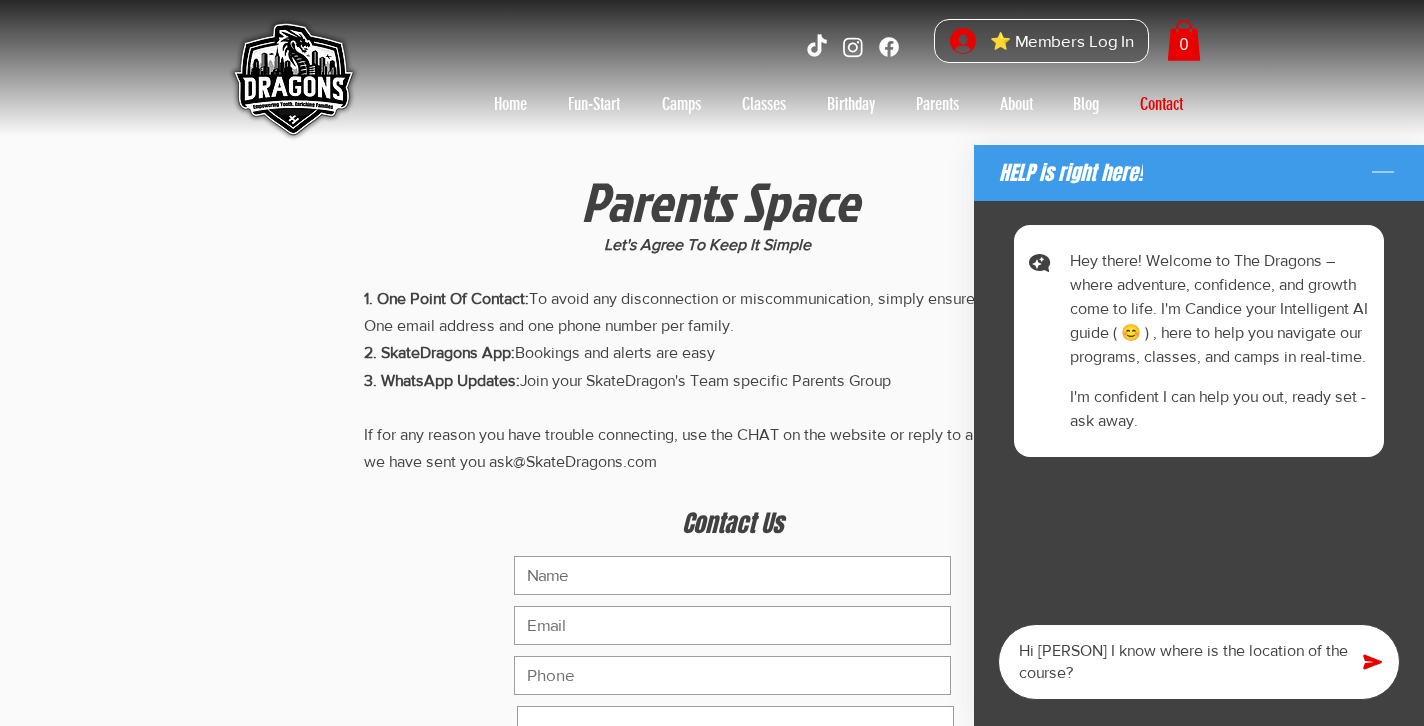type on "x" 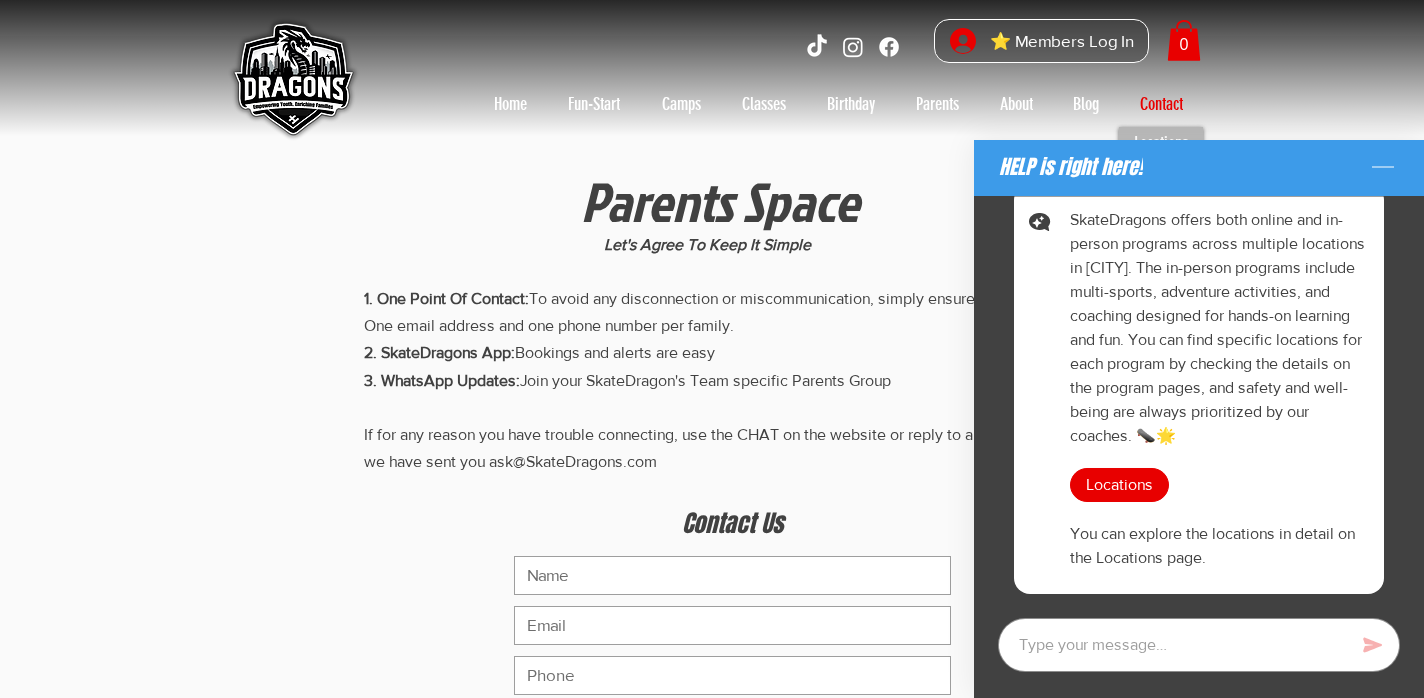 click on "Contact" at bounding box center (1161, 104) 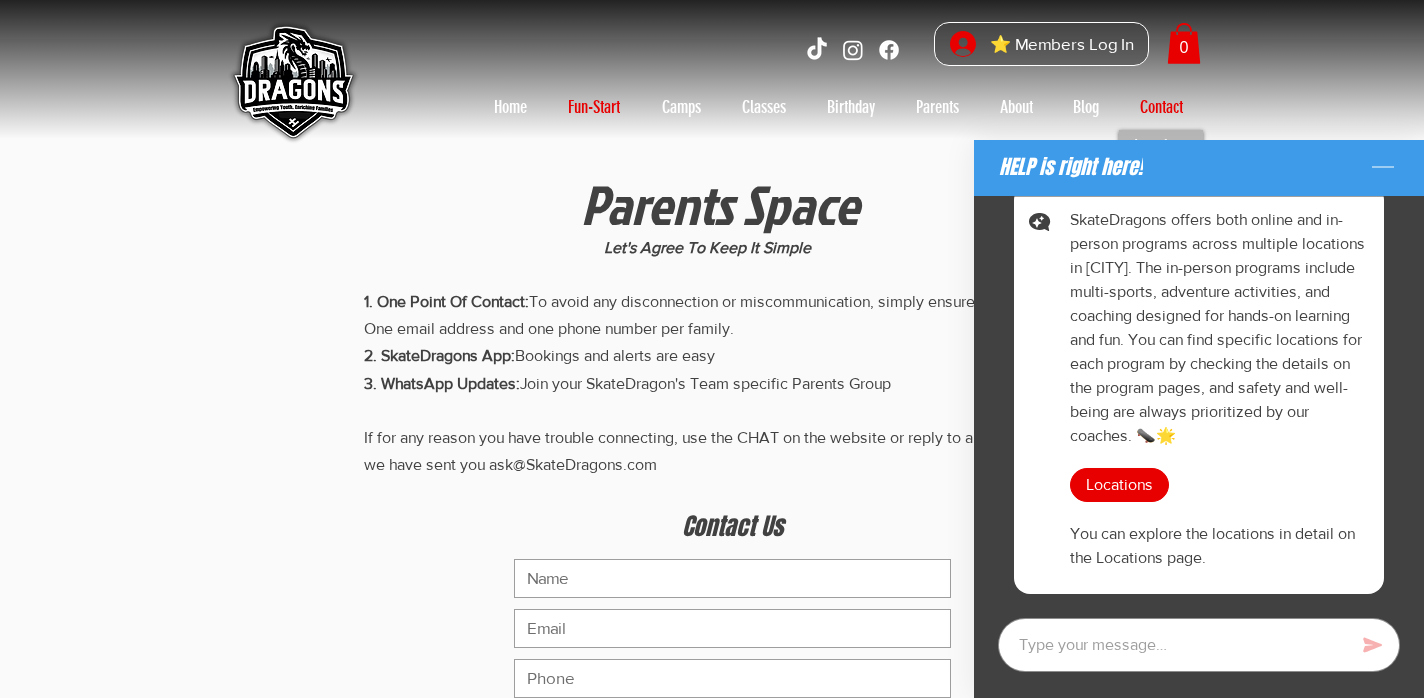scroll, scrollTop: 0, scrollLeft: 0, axis: both 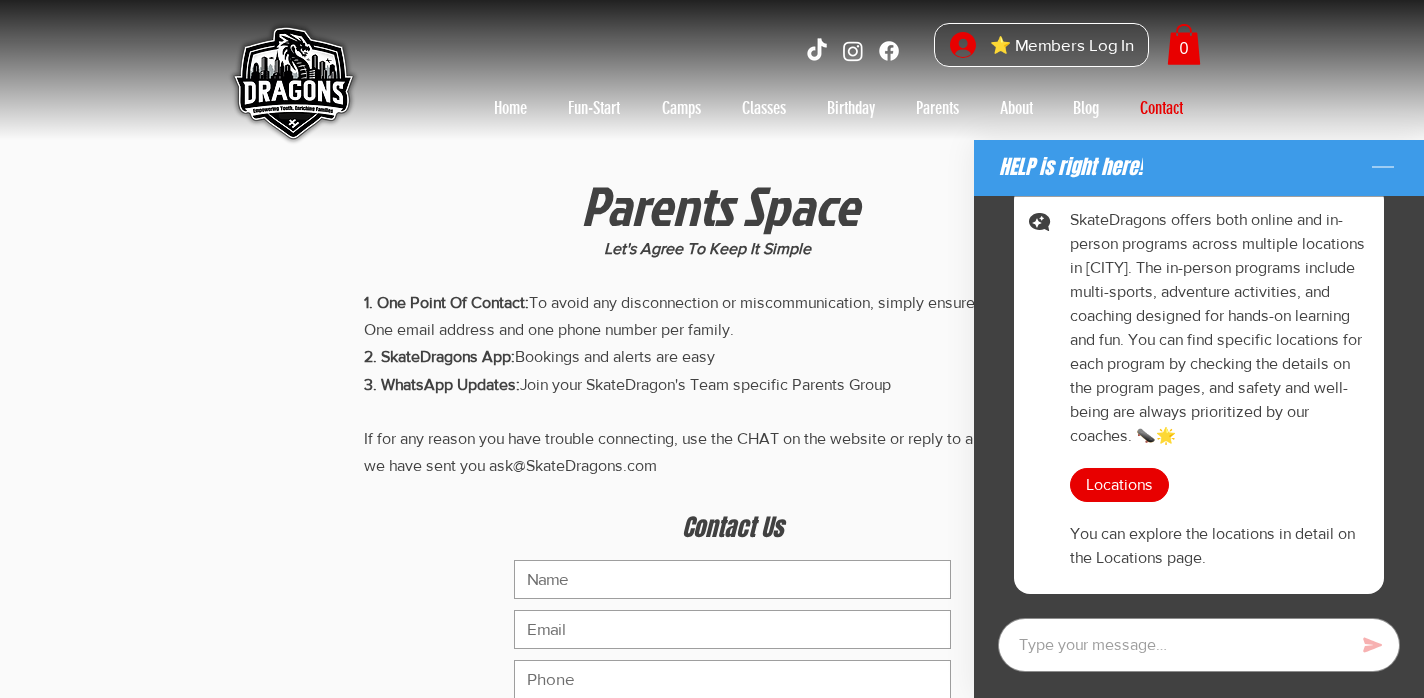 click at bounding box center [712, 70] 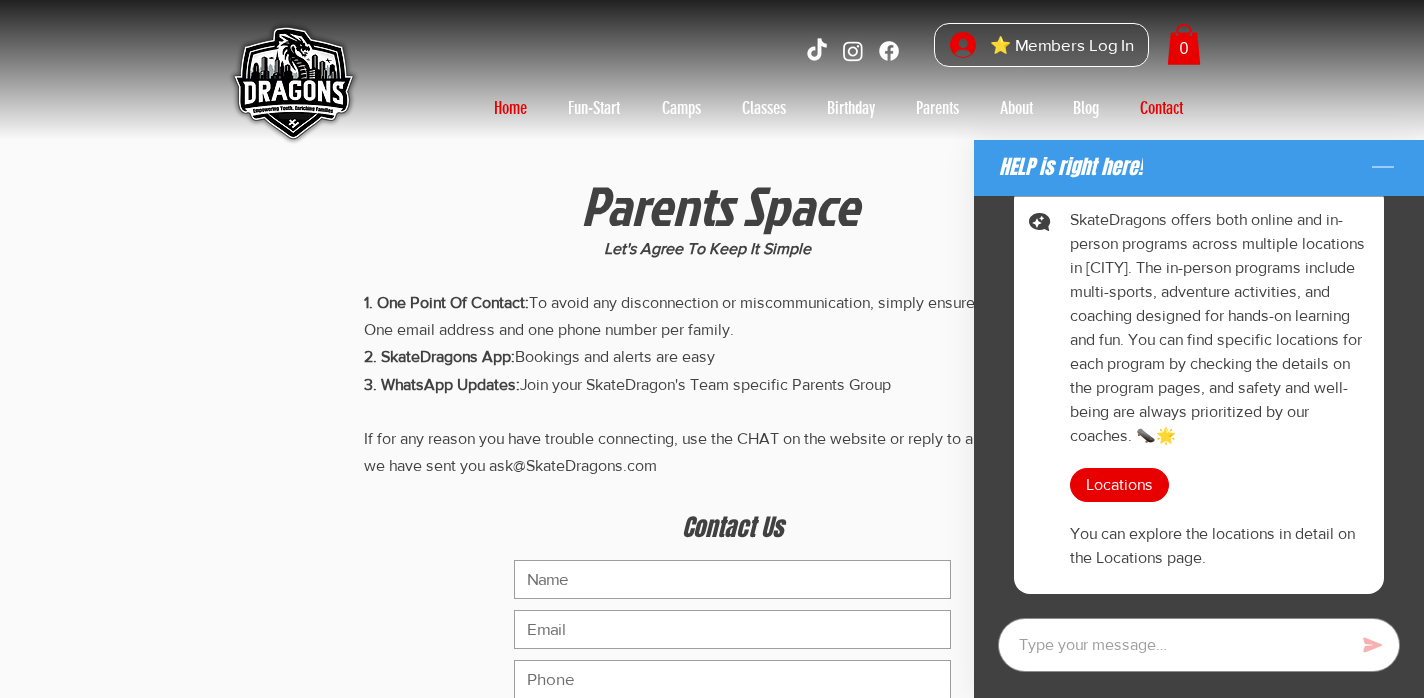 click on "Home" at bounding box center [510, 108] 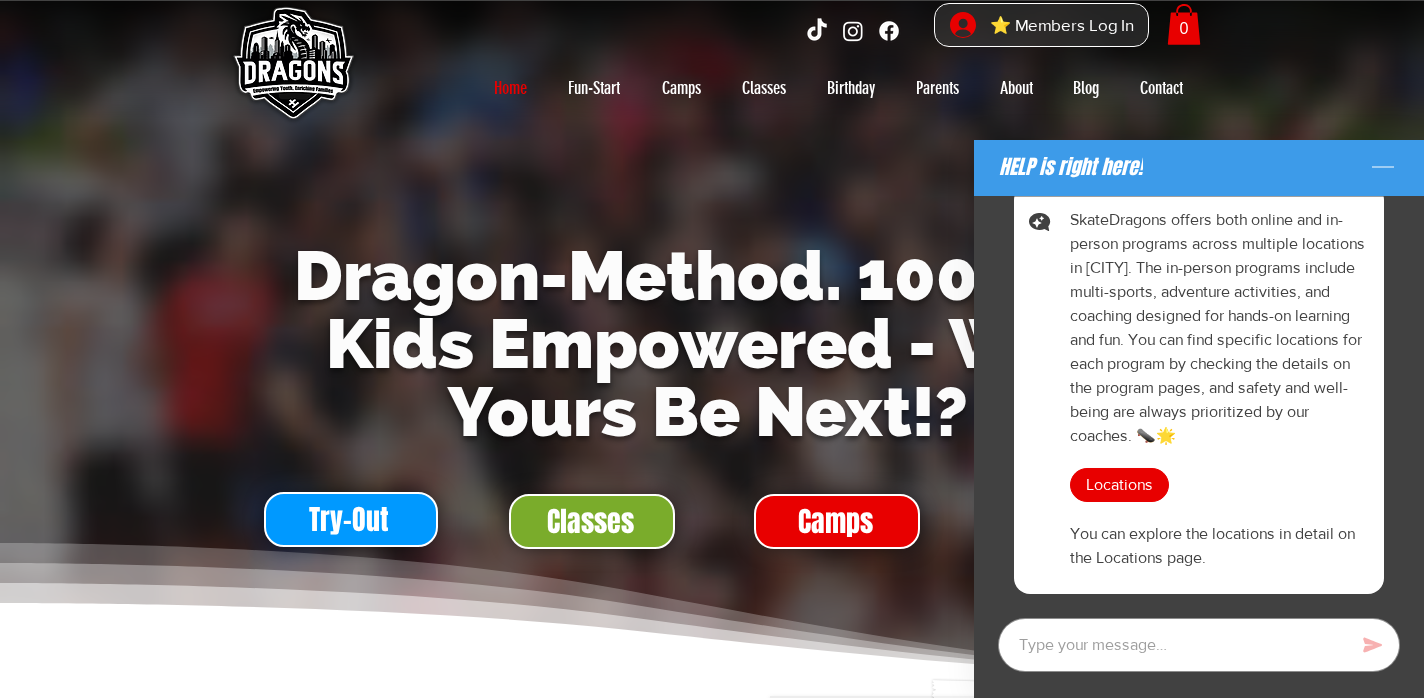 scroll, scrollTop: 0, scrollLeft: 0, axis: both 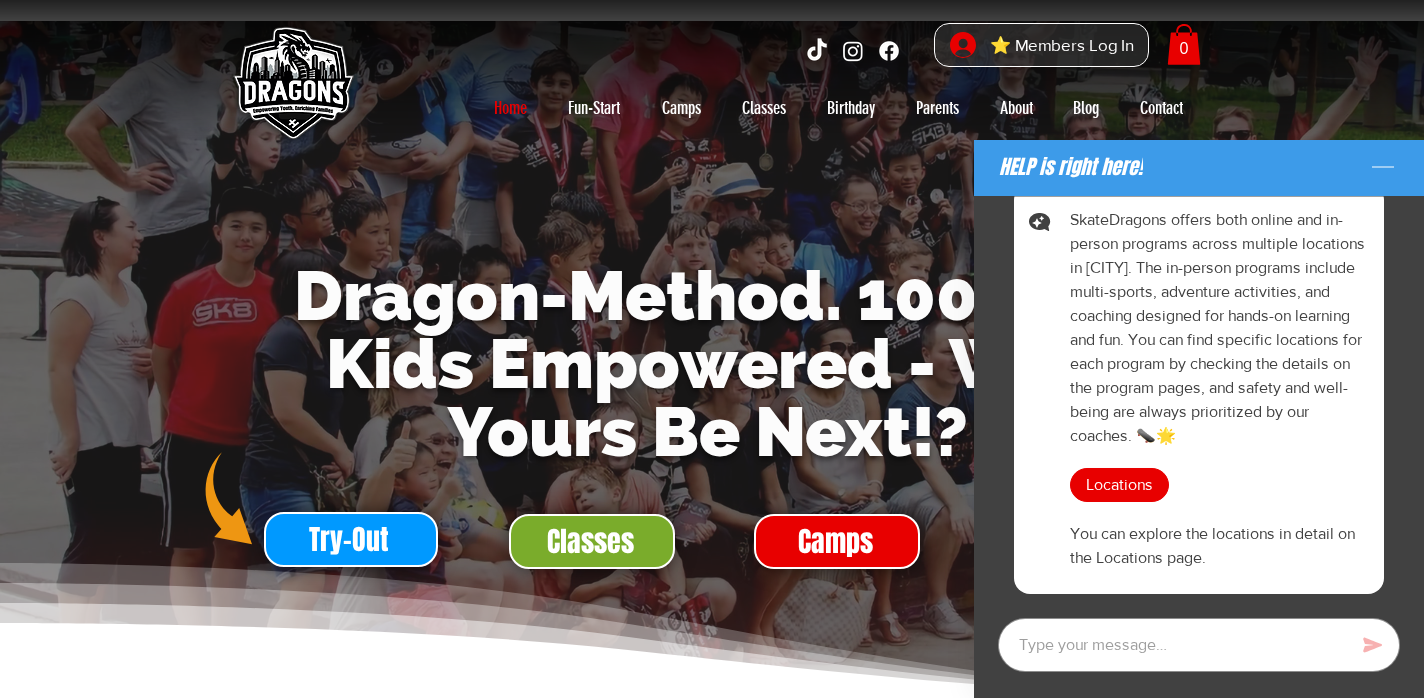 type on "x" 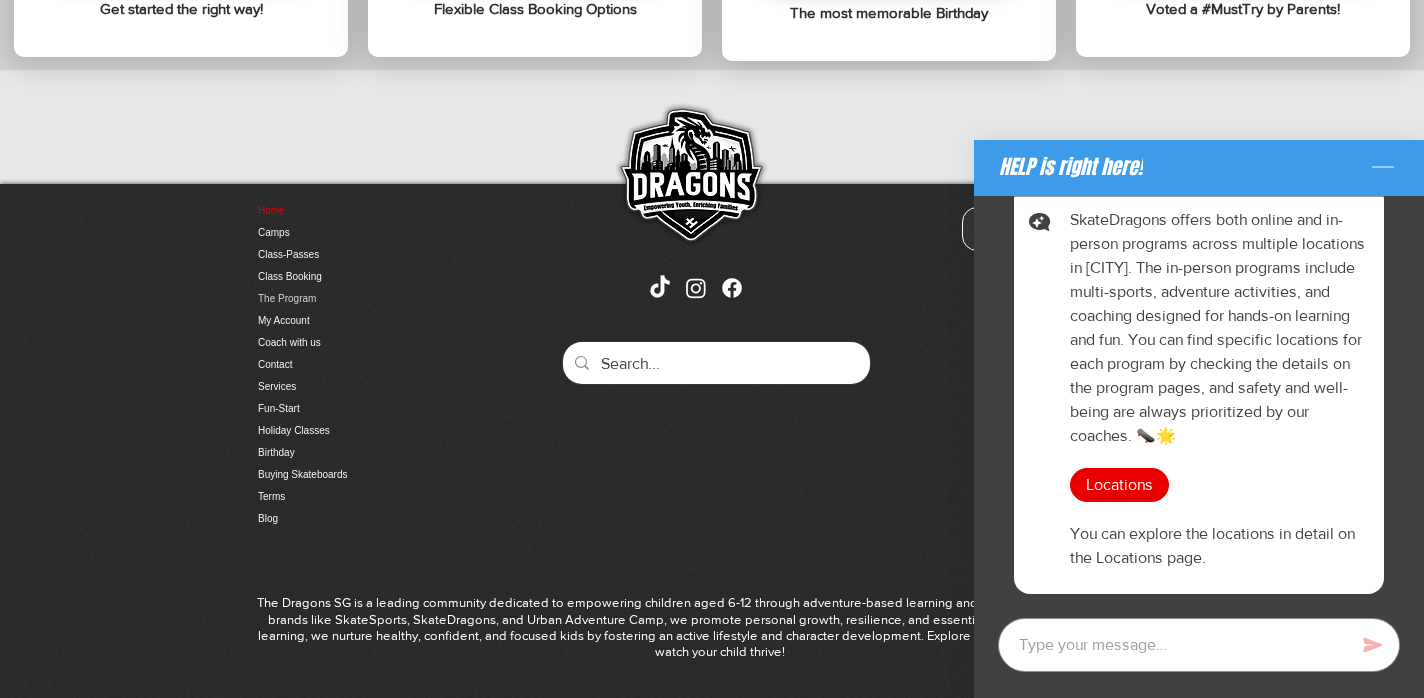 scroll, scrollTop: 0, scrollLeft: 0, axis: both 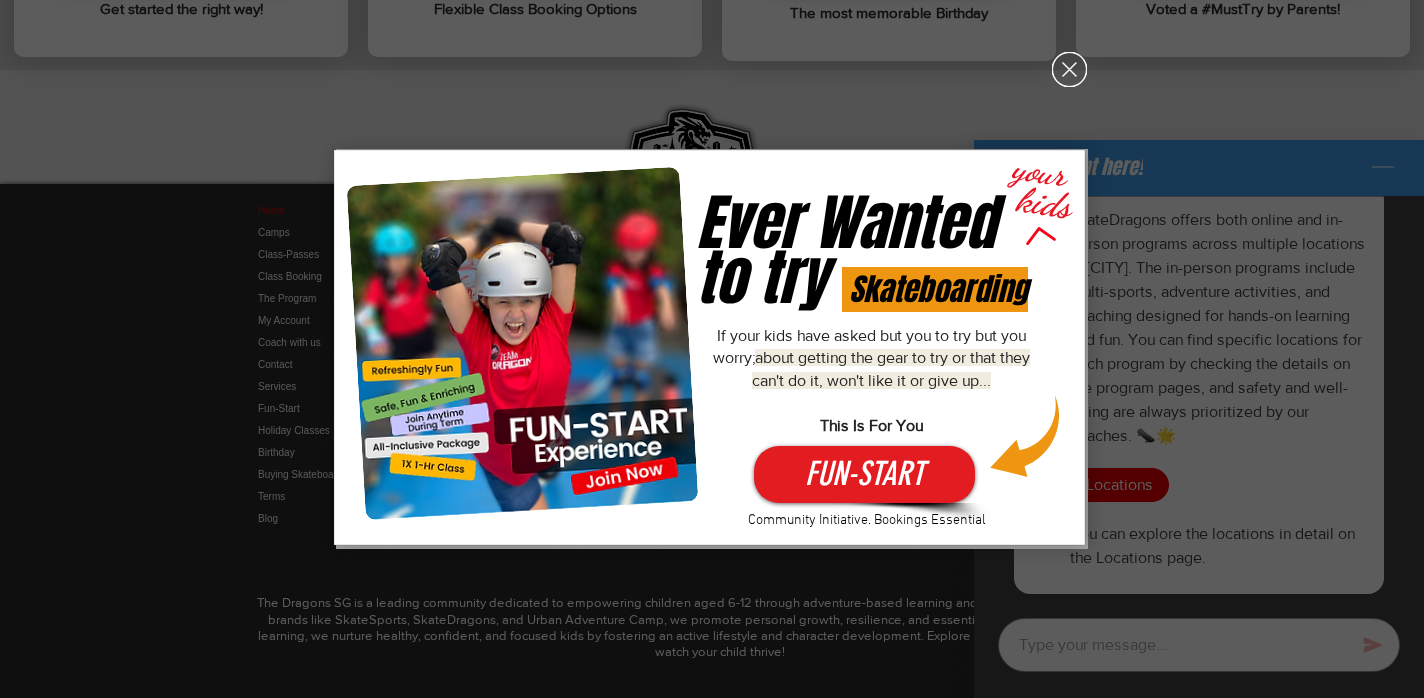click 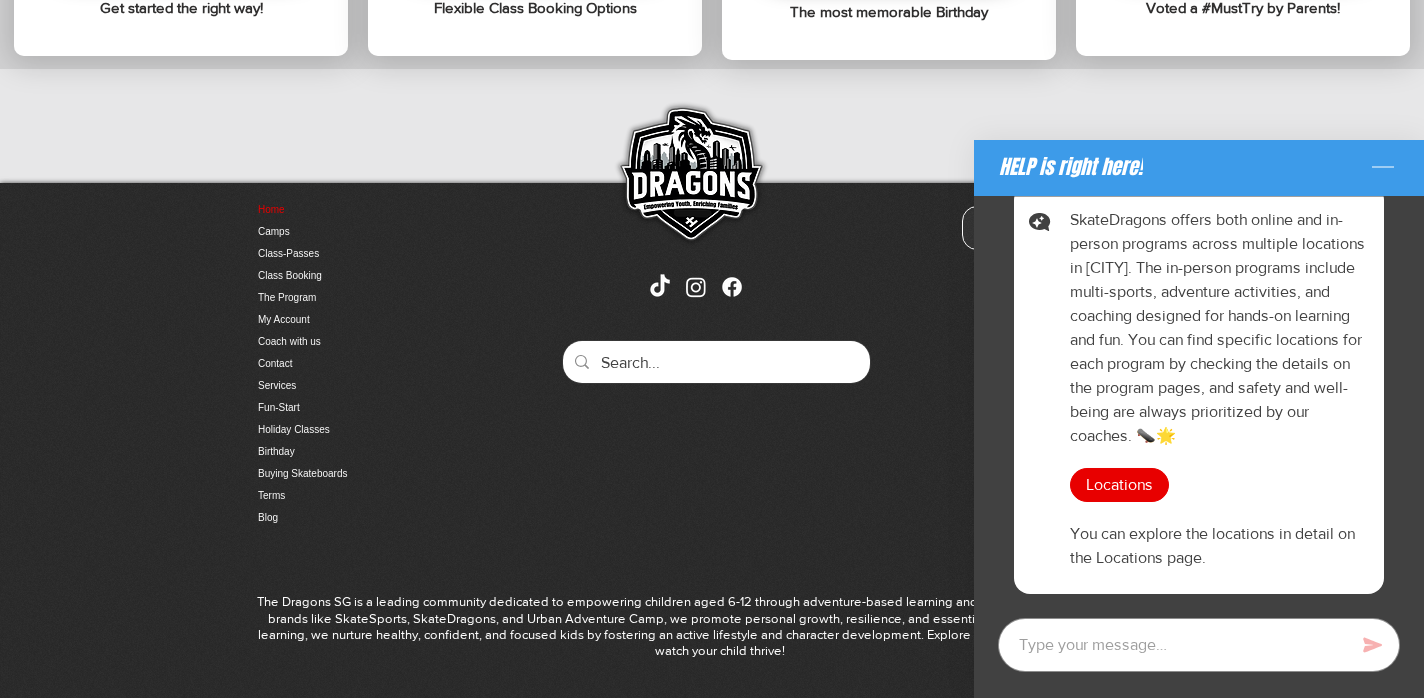 scroll, scrollTop: 4311, scrollLeft: 0, axis: vertical 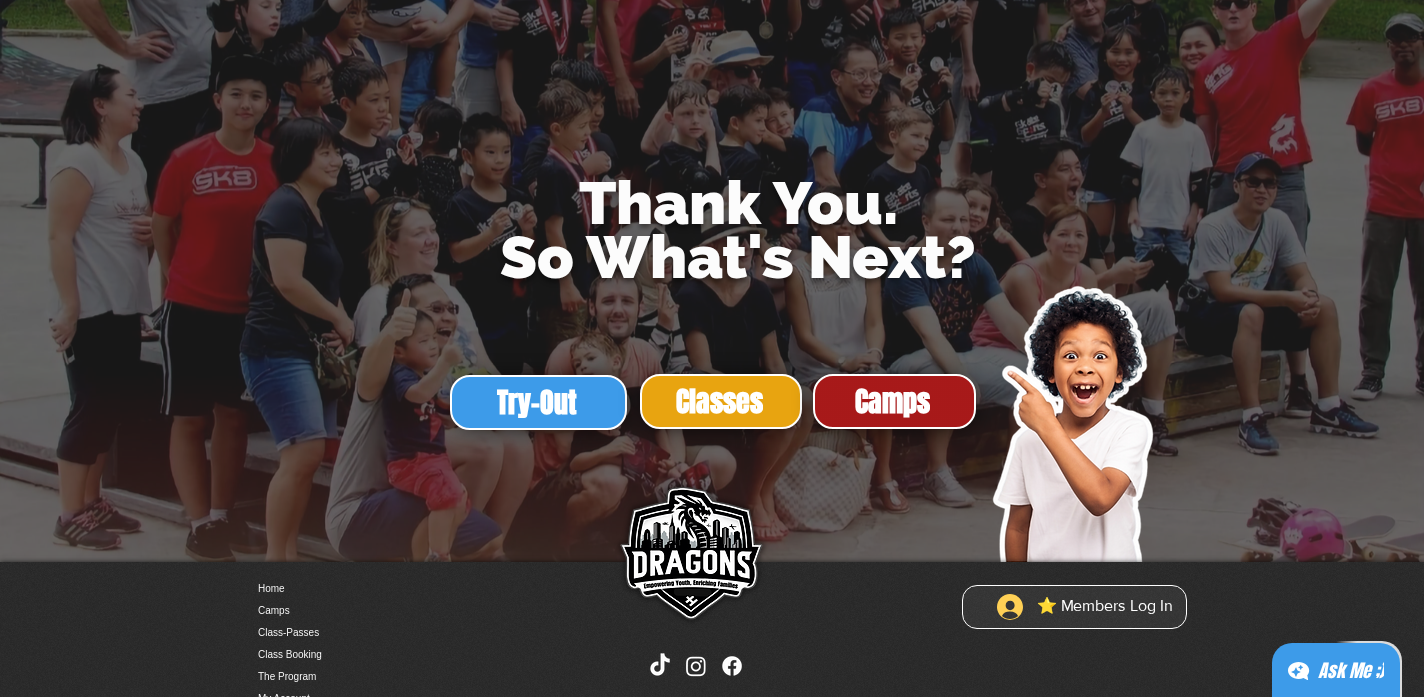click on "Camps" at bounding box center (892, 401) 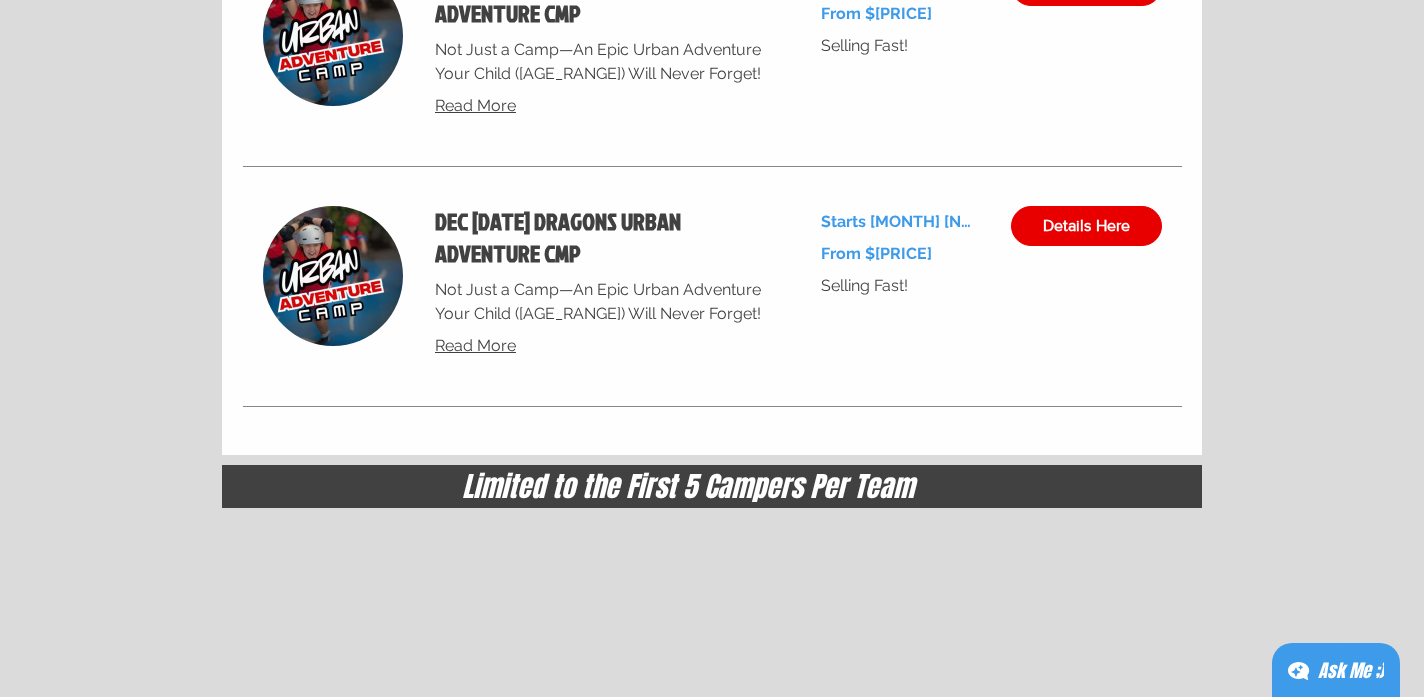 scroll, scrollTop: 9339, scrollLeft: 0, axis: vertical 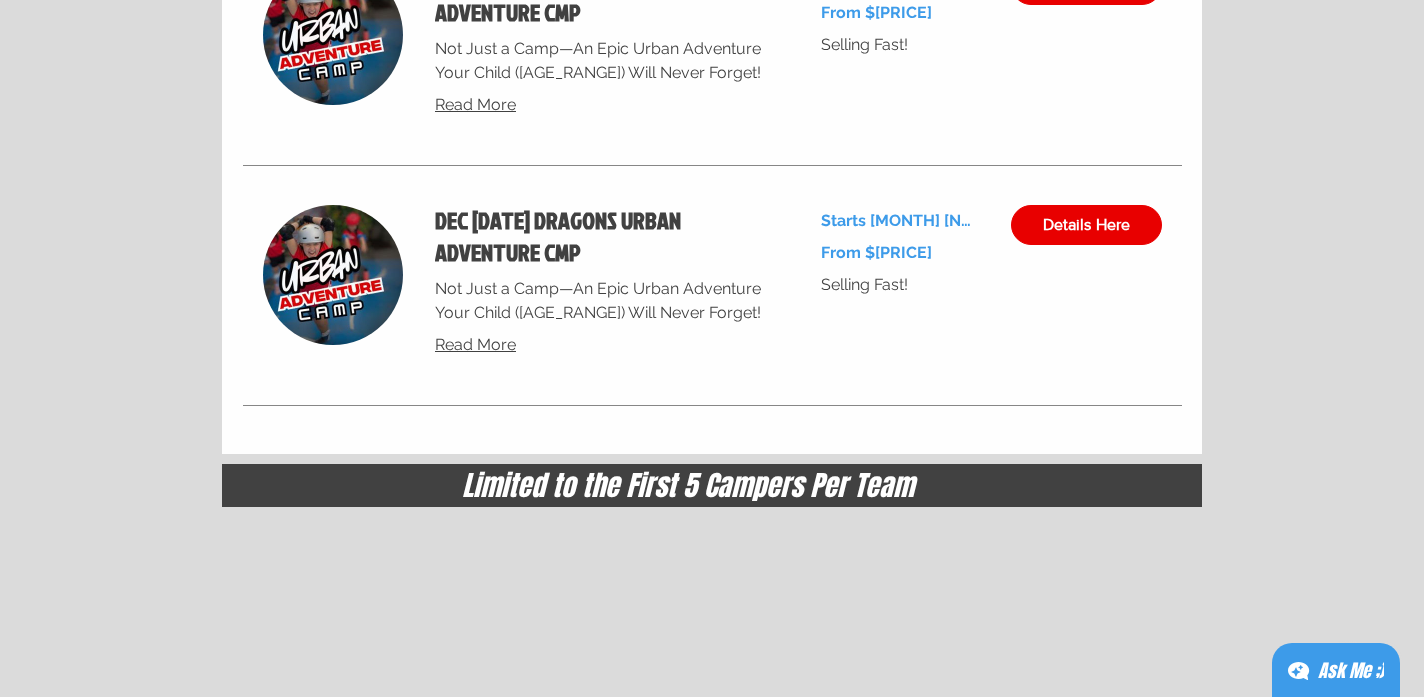 click on "Ask Me ;)" at bounding box center (1336, 671) 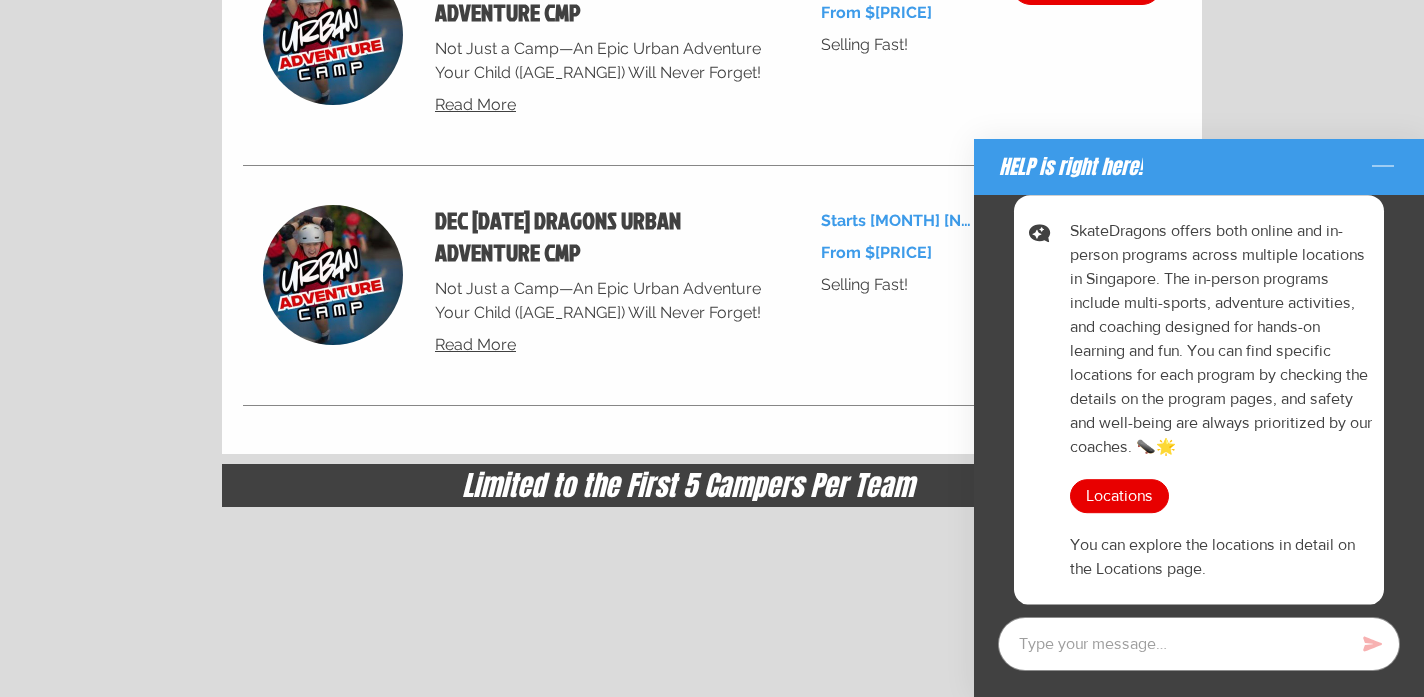 scroll, scrollTop: 1, scrollLeft: 0, axis: vertical 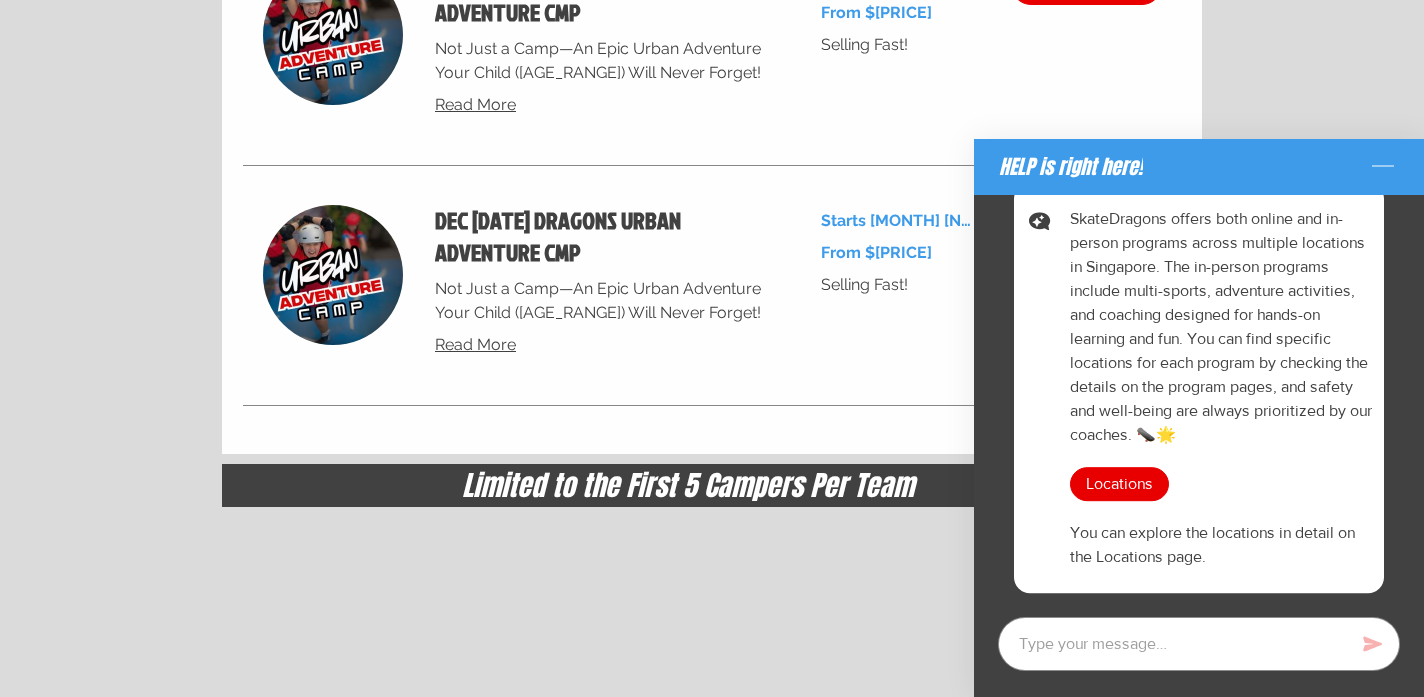 click on "Locations" at bounding box center [1119, 485] 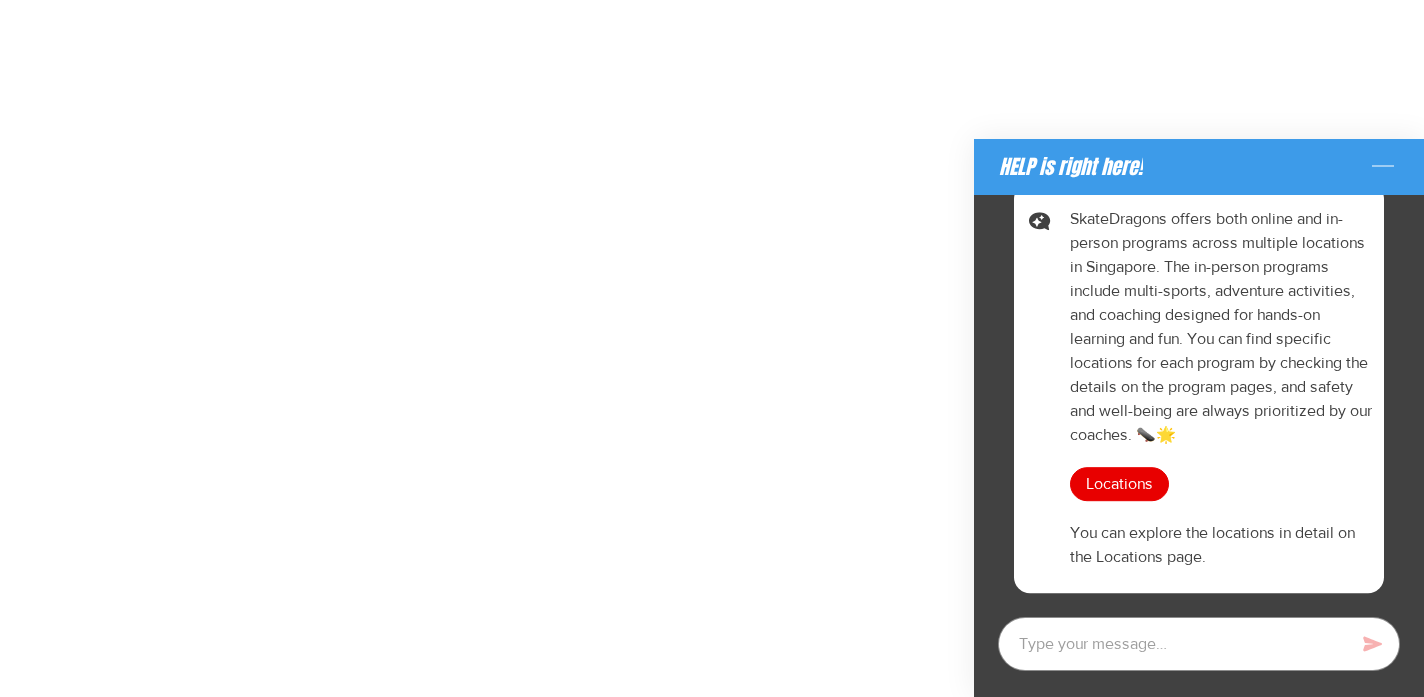 scroll, scrollTop: 0, scrollLeft: 0, axis: both 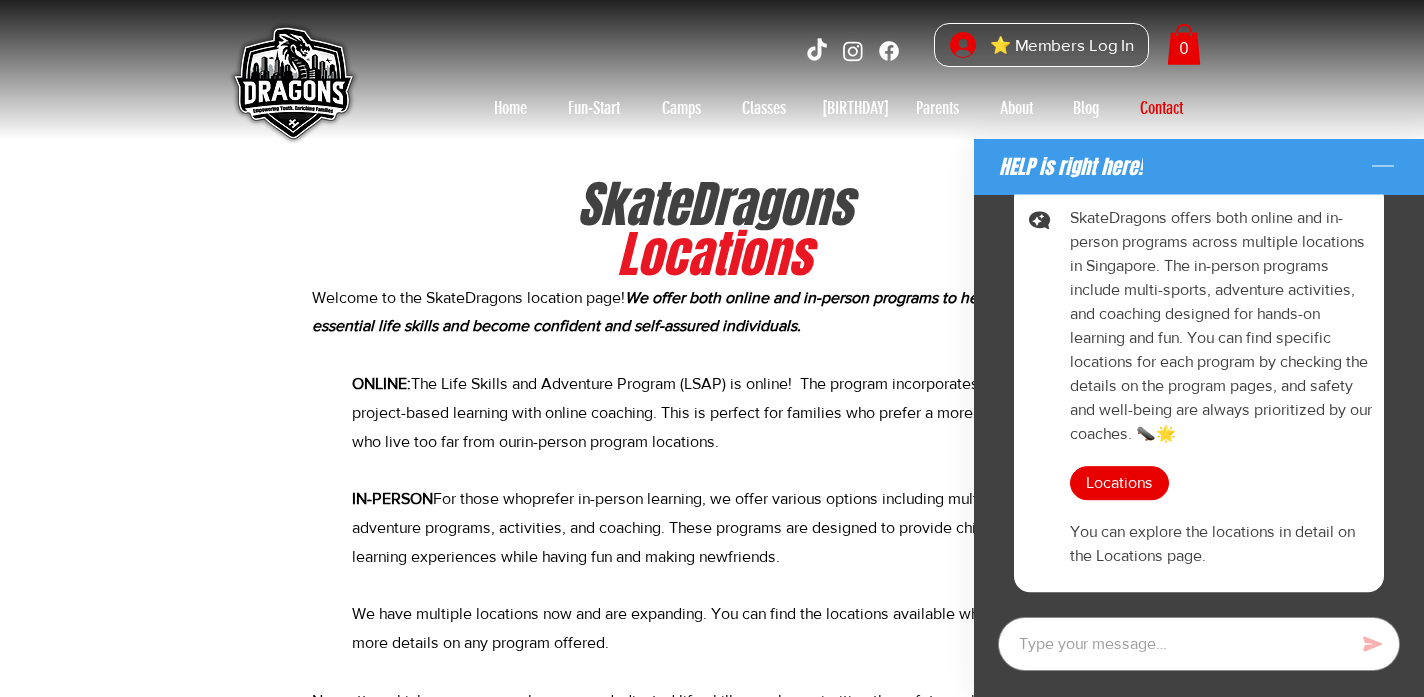 type on "x" 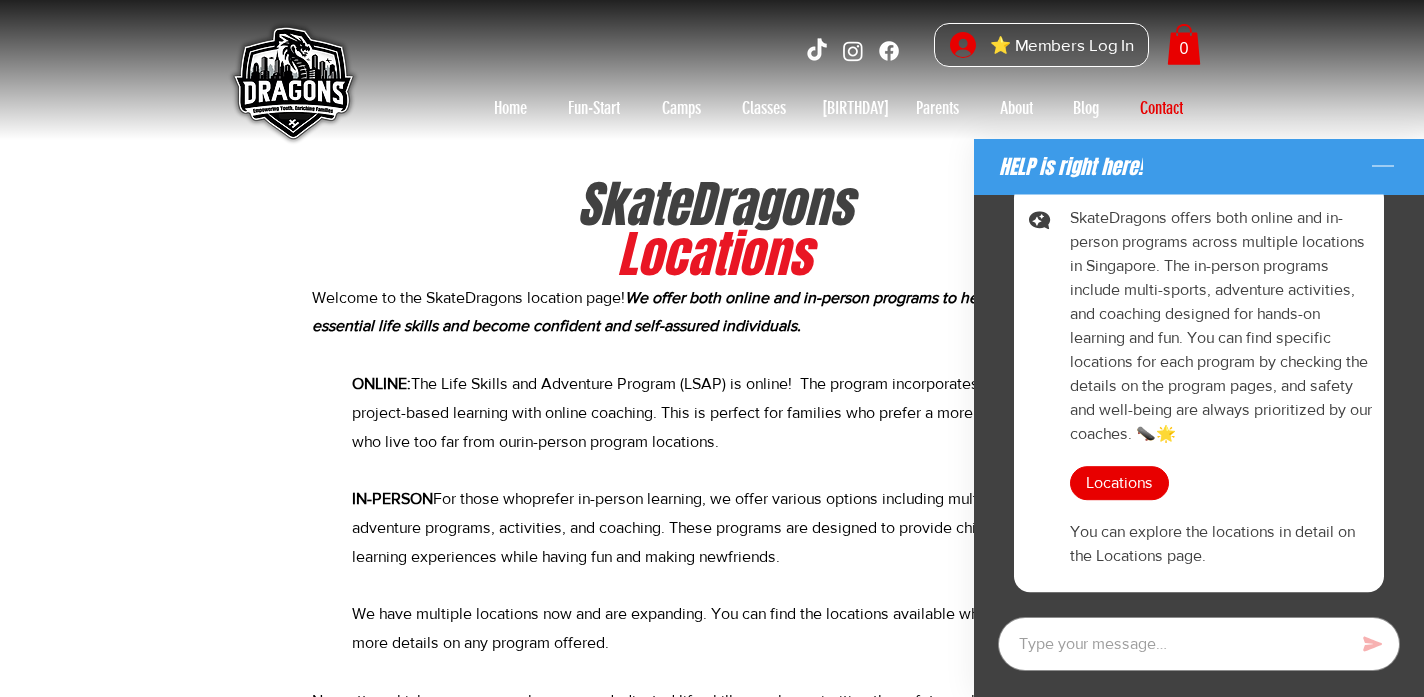 scroll, scrollTop: 11, scrollLeft: 0, axis: vertical 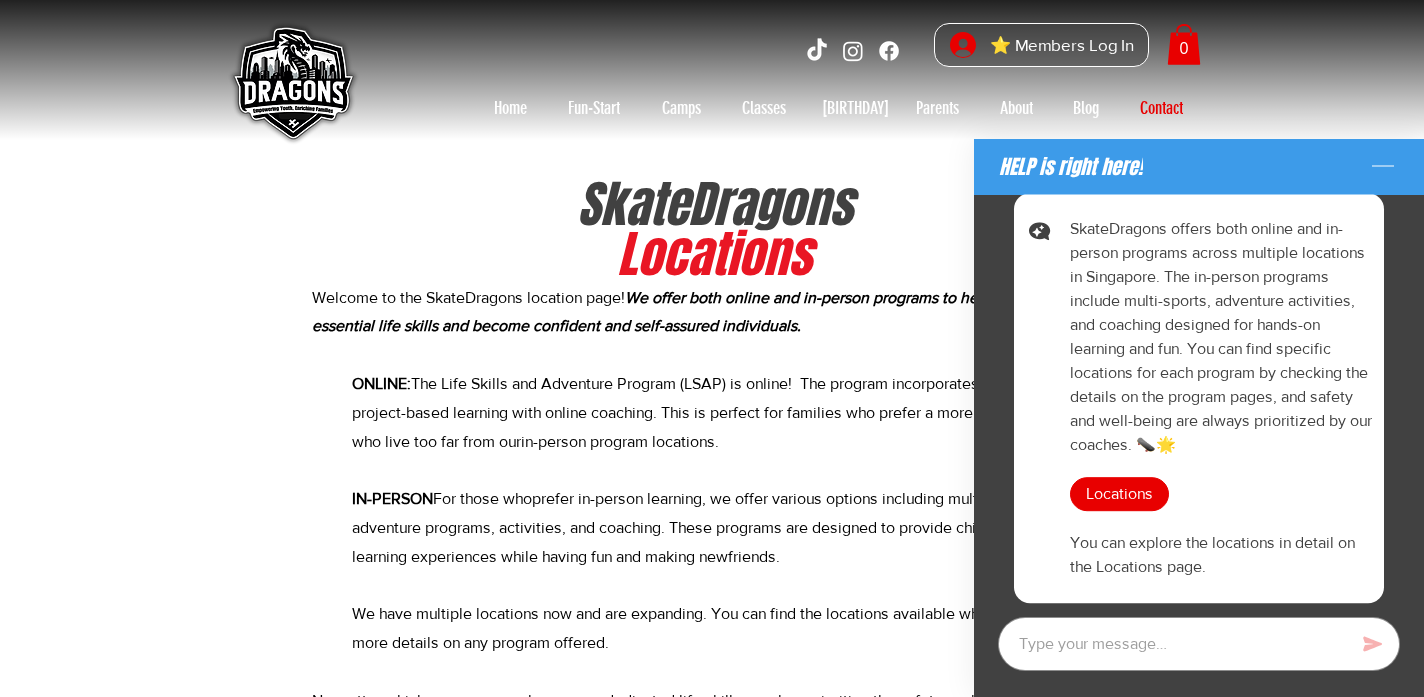 click on "SkateDragons
Locations" at bounding box center [714, 230] 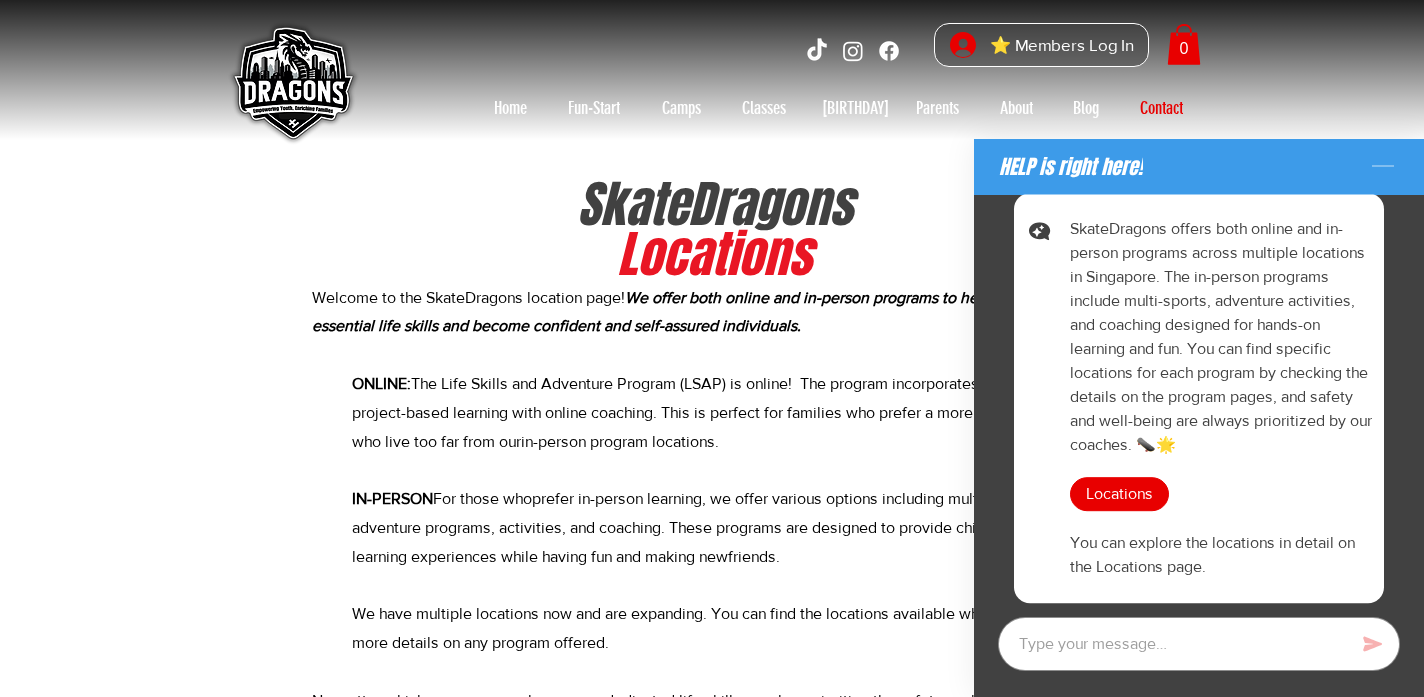click 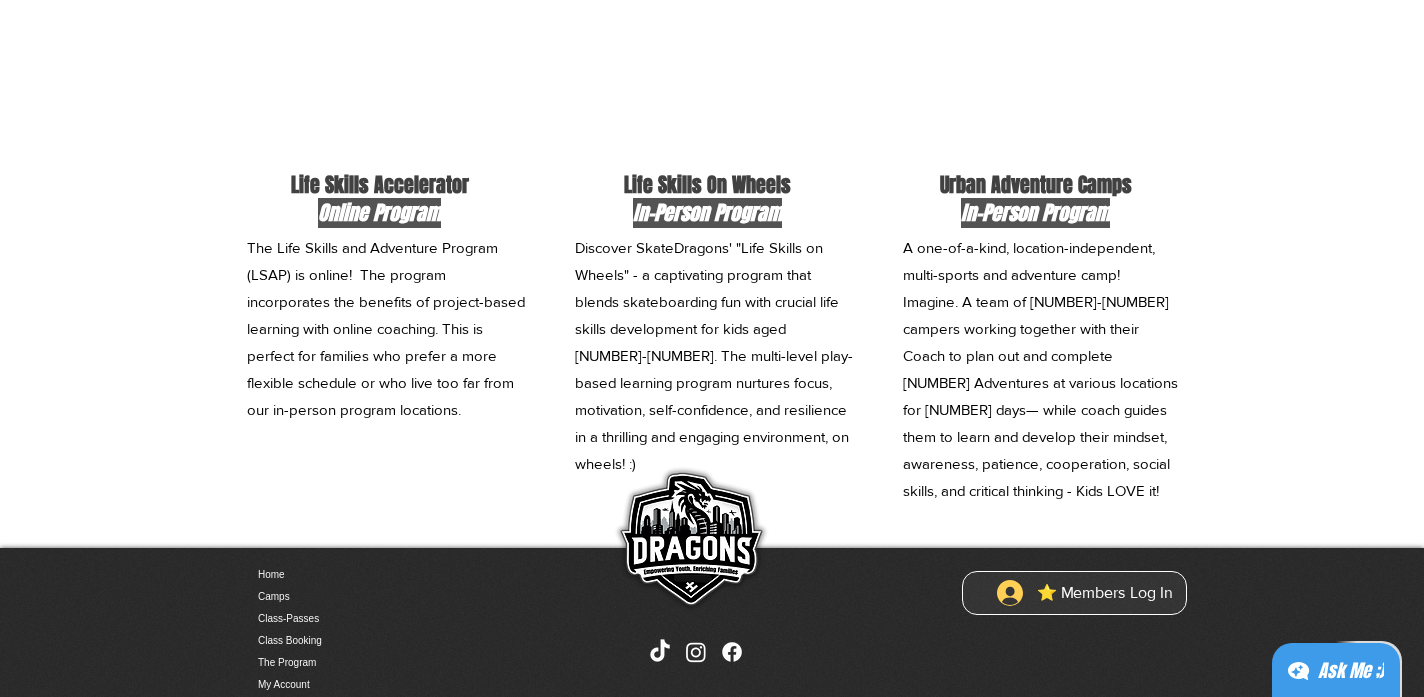 scroll, scrollTop: 1016, scrollLeft: 0, axis: vertical 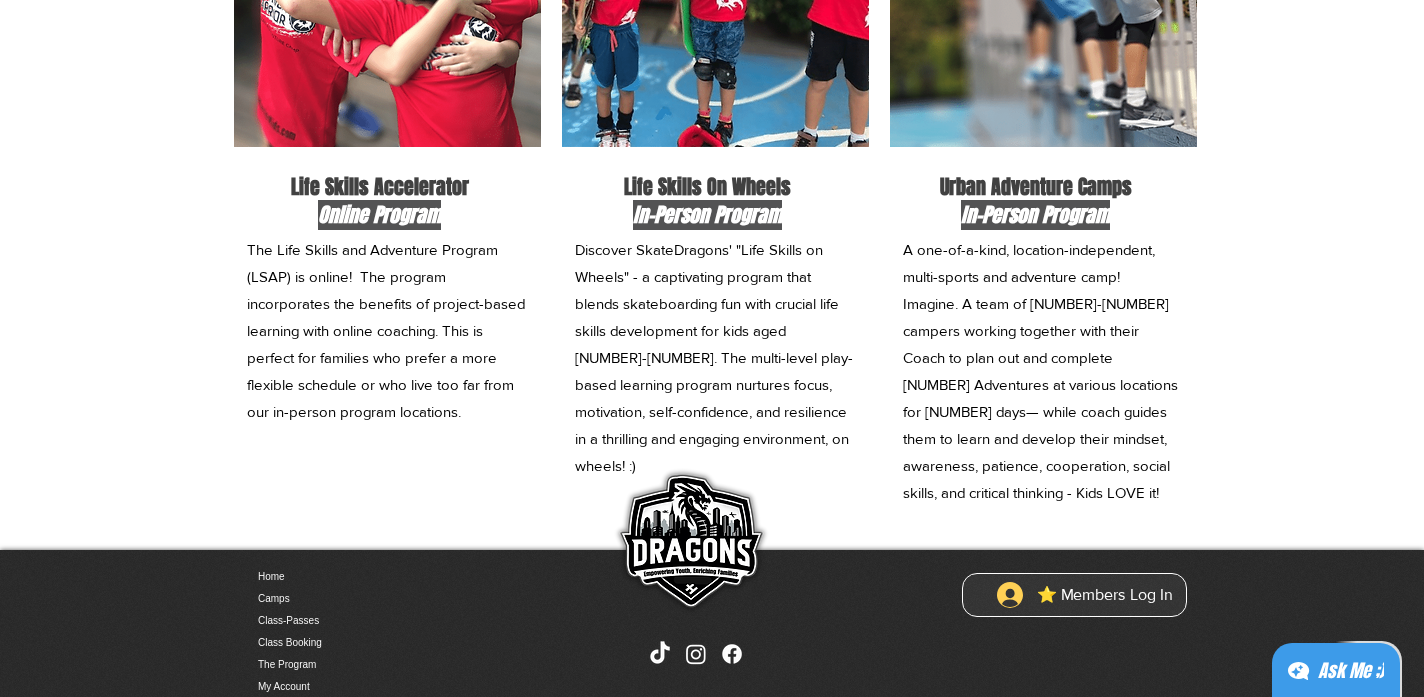 click at bounding box center [1047, -47] 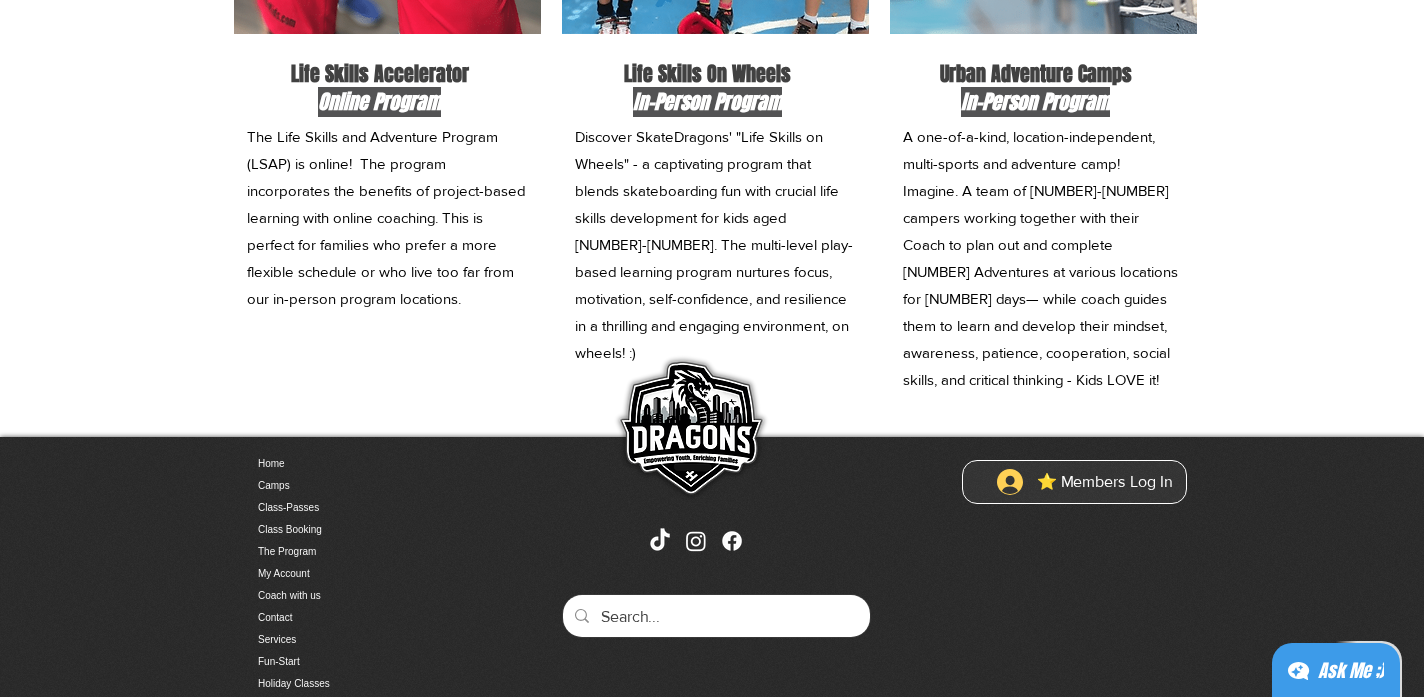 scroll, scrollTop: 1141, scrollLeft: 0, axis: vertical 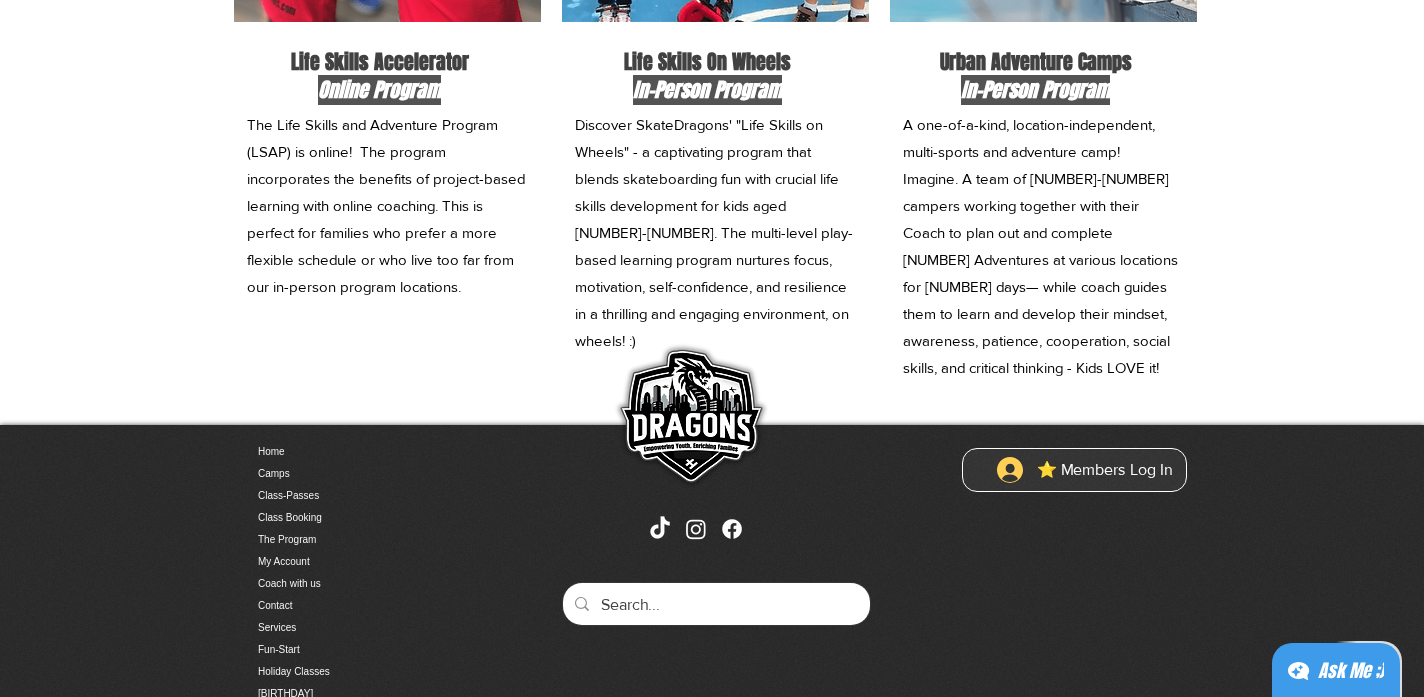 click on "A one-of-a-kind, location-independent, multi-sports and adventure camp!  Imagine. A team of [NUMBER]-[NUMBER] campers working together with their Coach to plan out and complete [NUMBER] Adventures at various locations for [NUMBER] days— while coach guides them to learn and develop their mindset, awareness, patience, cooperation, social skills, and critical thinking - Kids LOVE it!" at bounding box center [1040, 246] 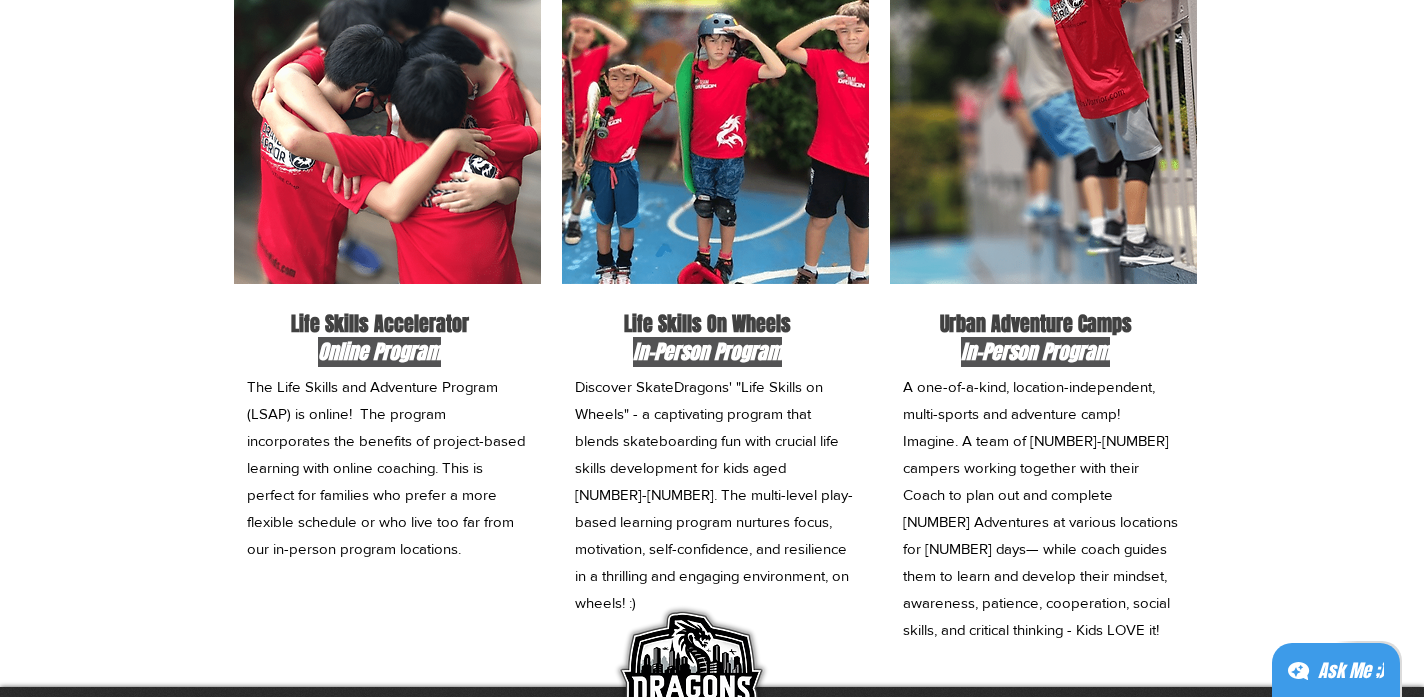 scroll, scrollTop: 876, scrollLeft: 0, axis: vertical 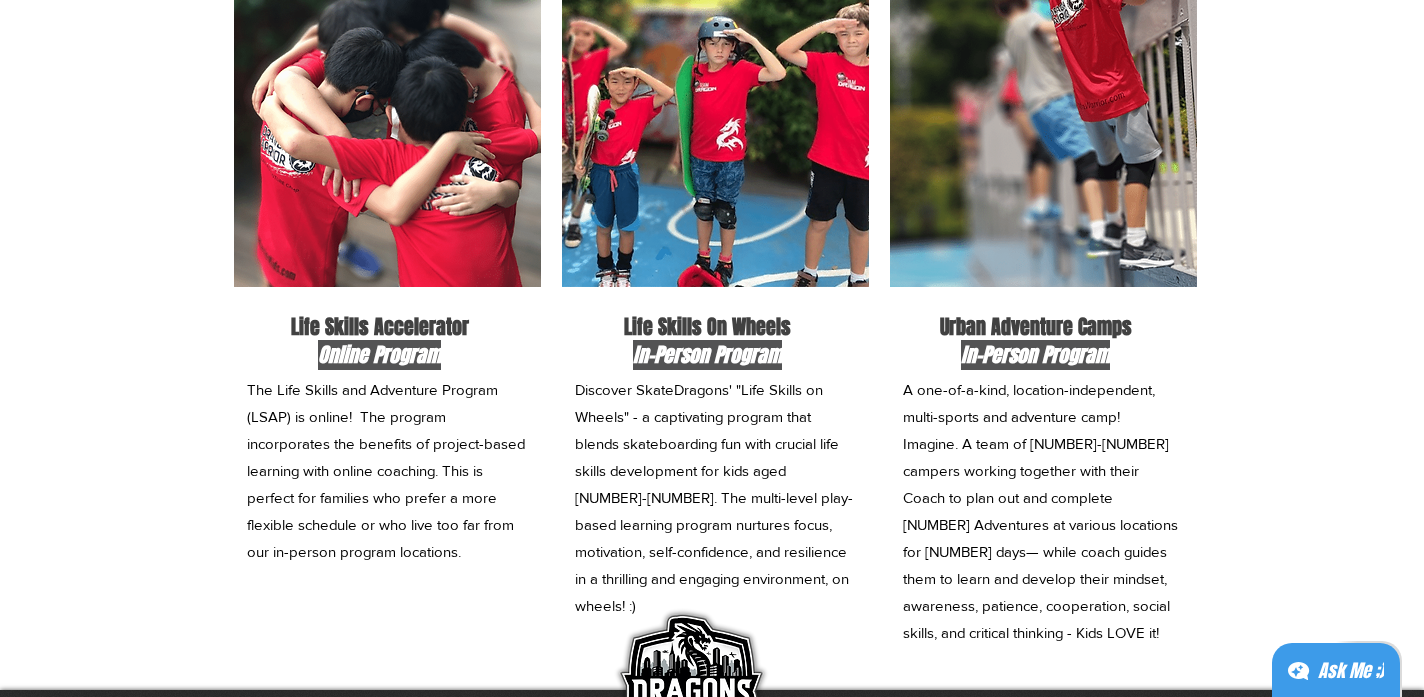 click on "A one-of-a-kind, location-independent, multi-sports and adventure camp!  Imagine. A team of [NUMBER]-[NUMBER] campers working together with their Coach to plan out and complete [NUMBER] Adventures at various locations for [NUMBER] days— while coach guides them to learn and develop their mindset, awareness, patience, cooperation, social skills, and critical thinking - Kids LOVE it!" at bounding box center (1040, 511) 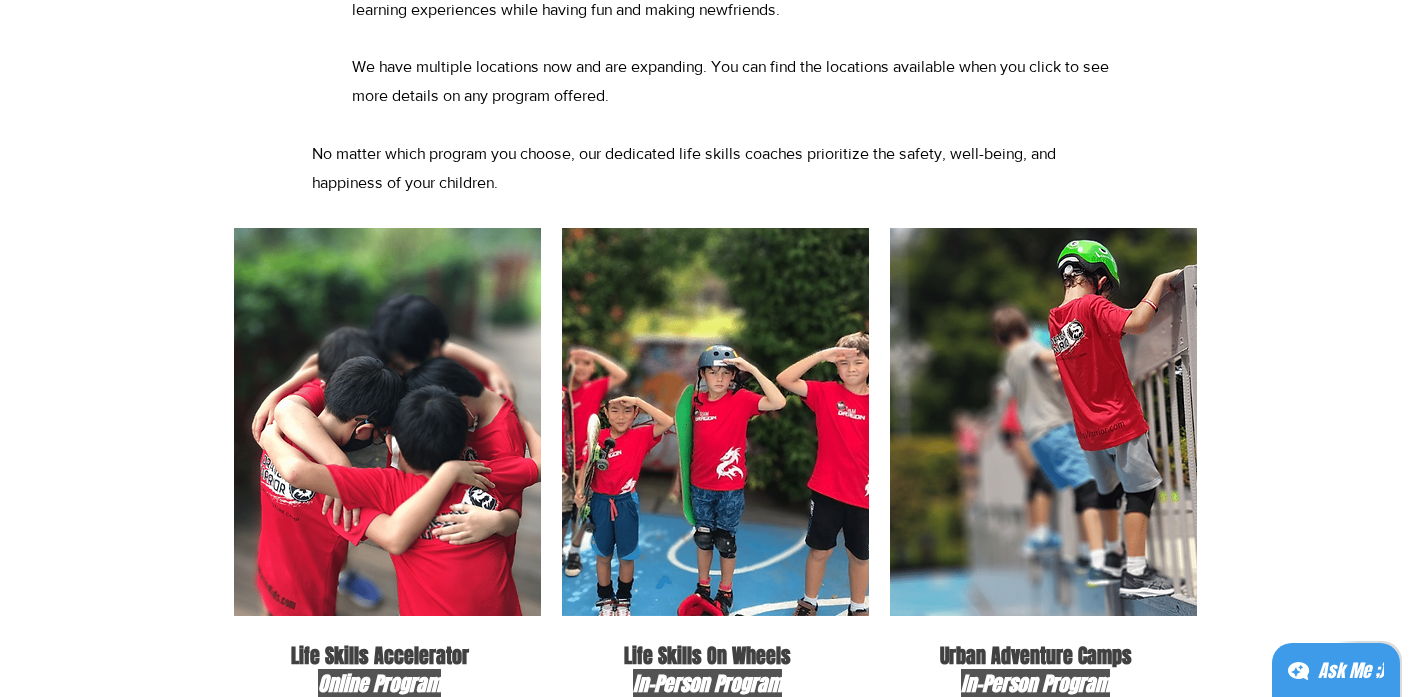scroll, scrollTop: 548, scrollLeft: 0, axis: vertical 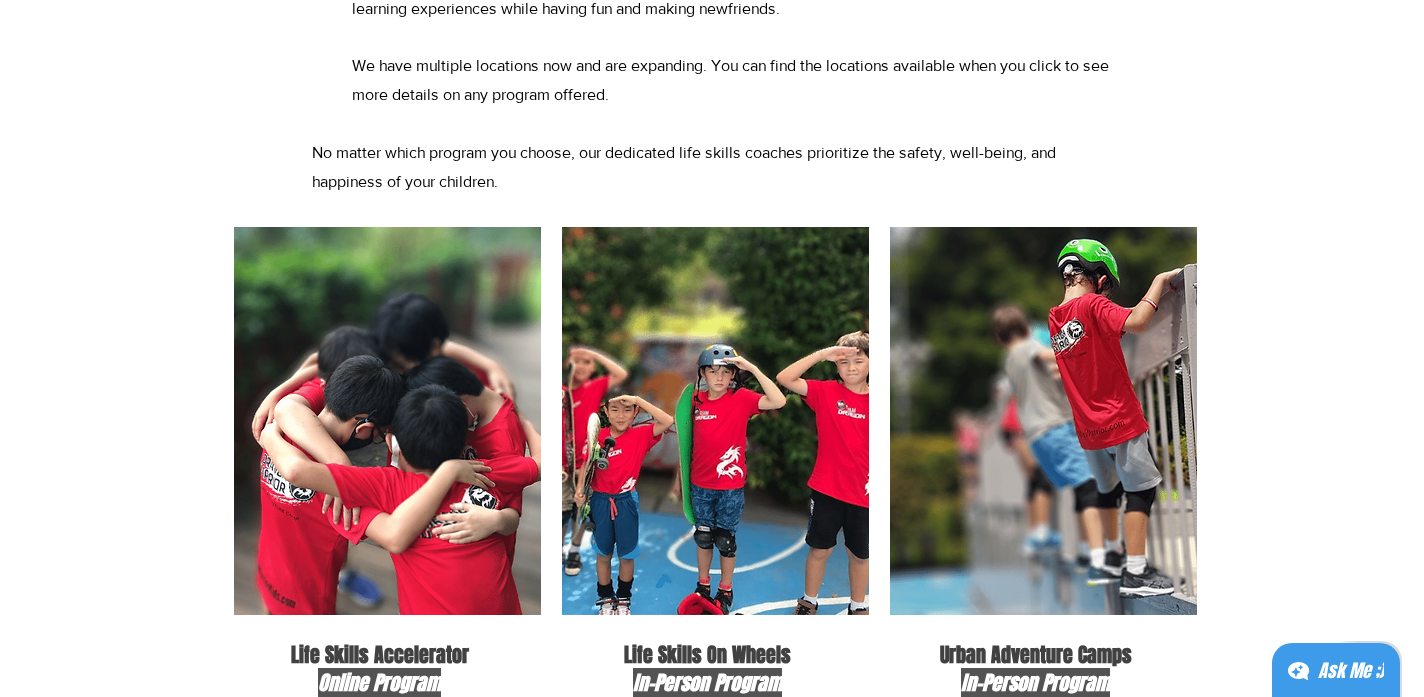 click at bounding box center [1047, 421] 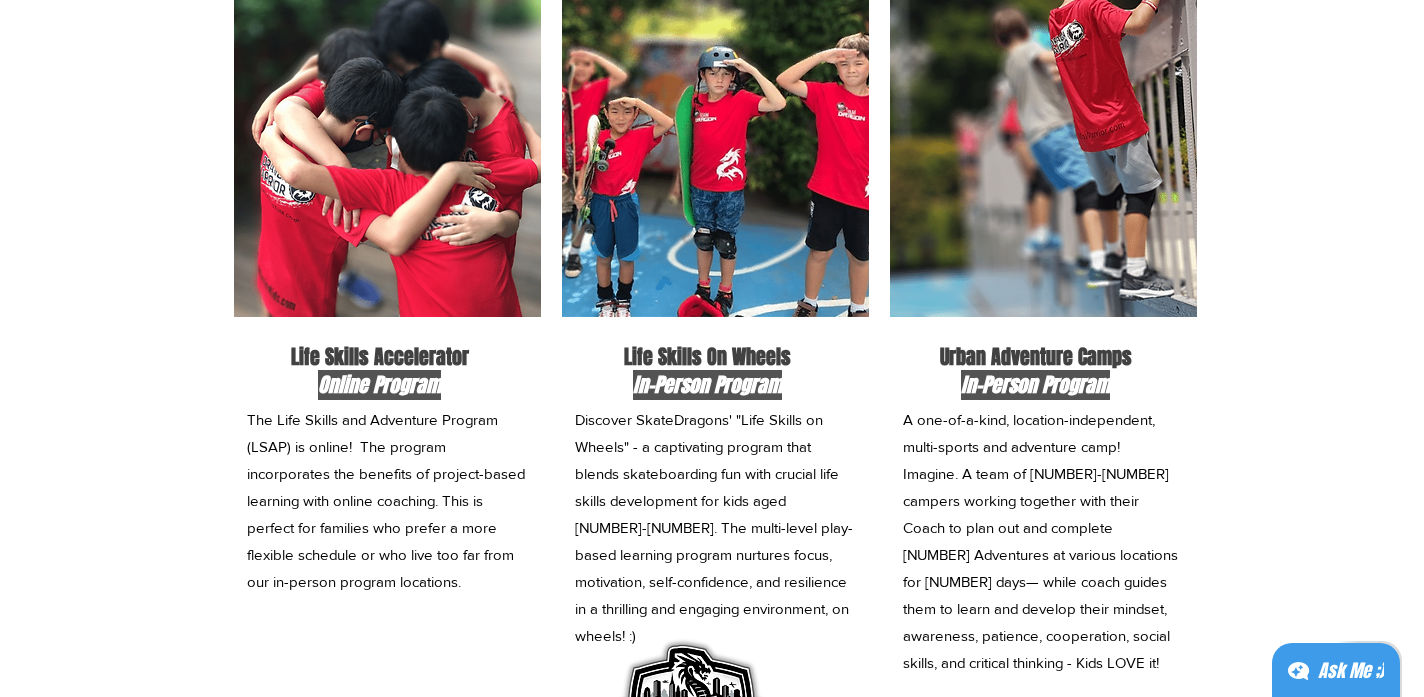 click on "A one-of-a-kind, location-independent, multi-sports and adventure camp!  Imagine. A team of [NUMBER]-[NUMBER] campers working together with their Coach to plan out and complete [NUMBER] Adventures at various locations for [NUMBER] days— while coach guides them to learn and develop their mindset, awareness, patience, cooperation, social skills, and critical thinking - Kids LOVE it!" at bounding box center (1040, 541) 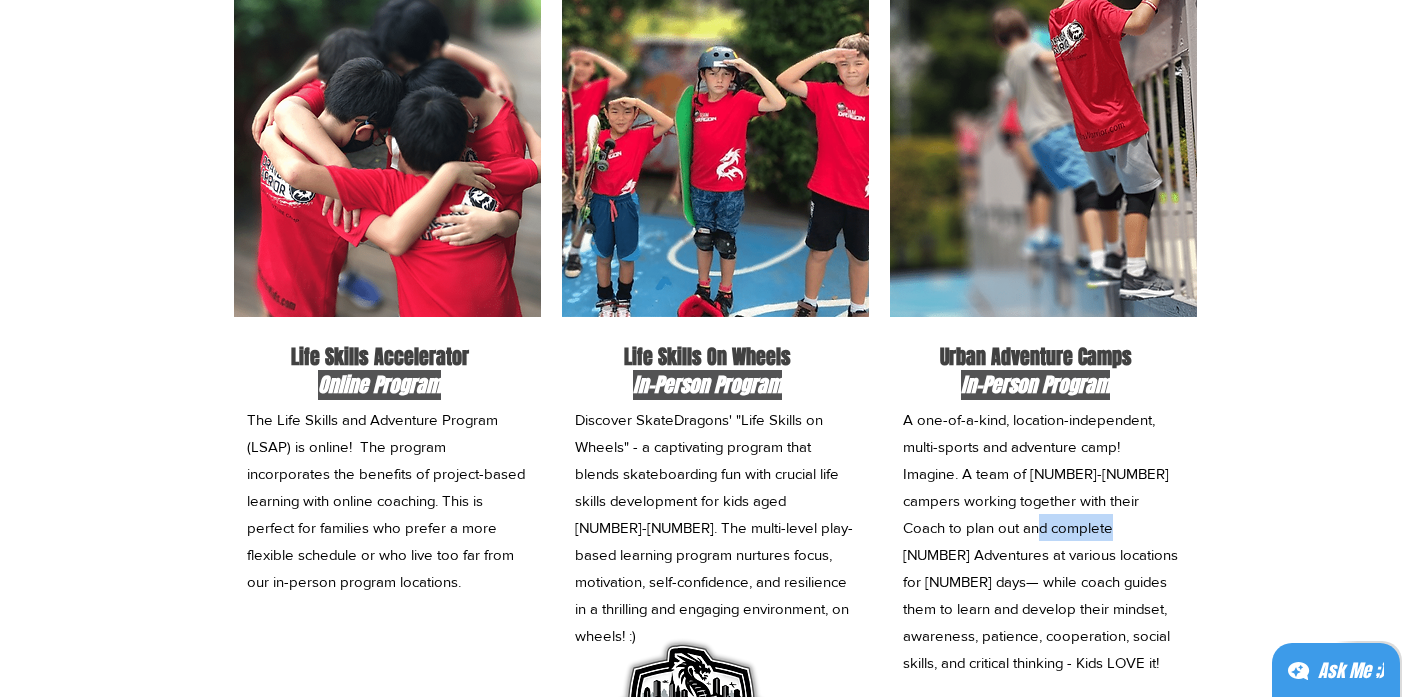 click on "A one-of-a-kind, location-independent, multi-sports and adventure camp!  Imagine. A team of [NUMBER]-[NUMBER] campers working together with their Coach to plan out and complete [NUMBER] Adventures at various locations for [NUMBER] days— while coach guides them to learn and develop their mindset, awareness, patience, cooperation, social skills, and critical thinking - Kids LOVE it!" at bounding box center (1040, 541) 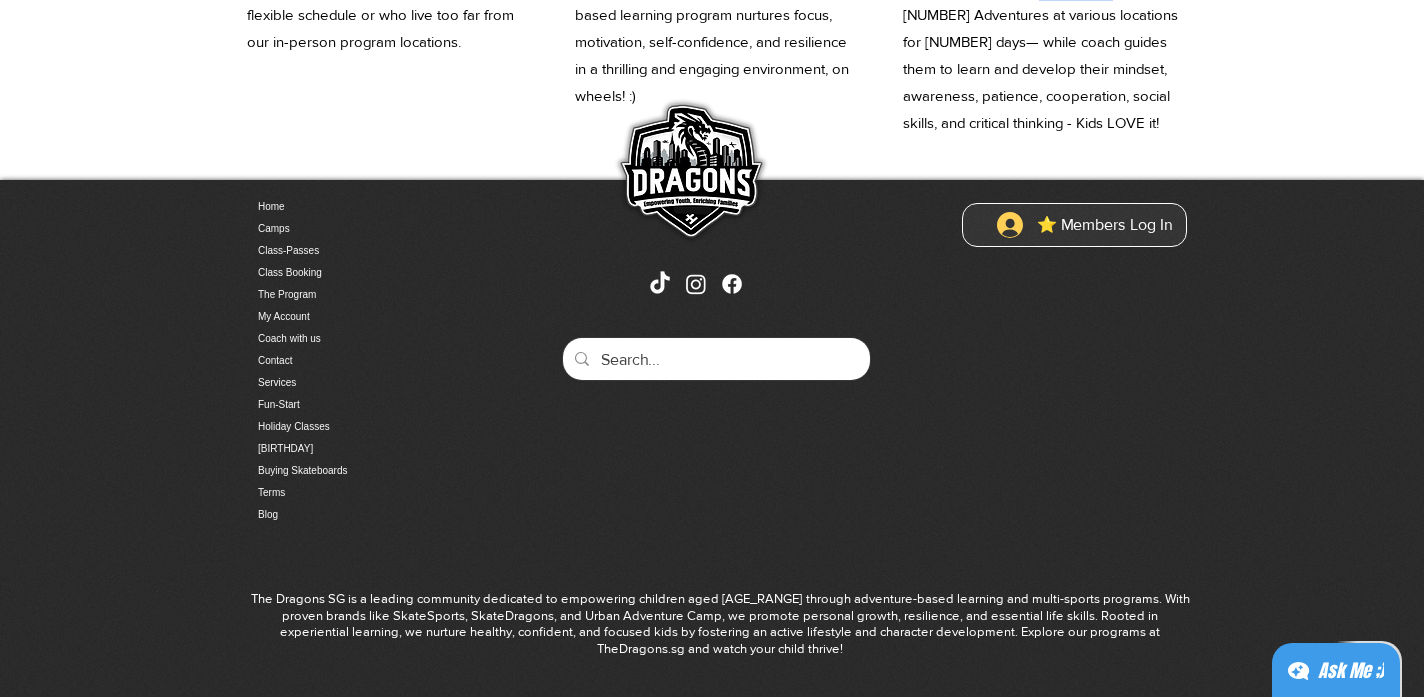 scroll, scrollTop: 1385, scrollLeft: 0, axis: vertical 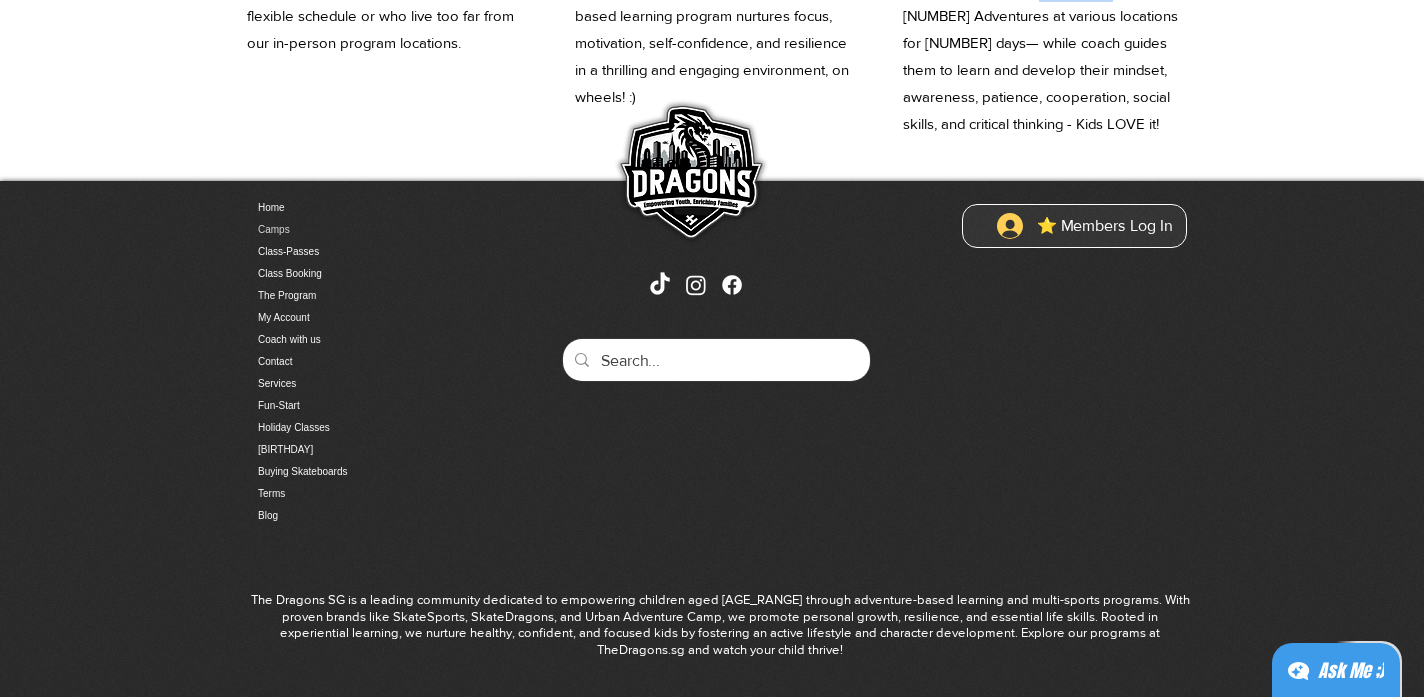 click on "Camps" at bounding box center [363, 230] 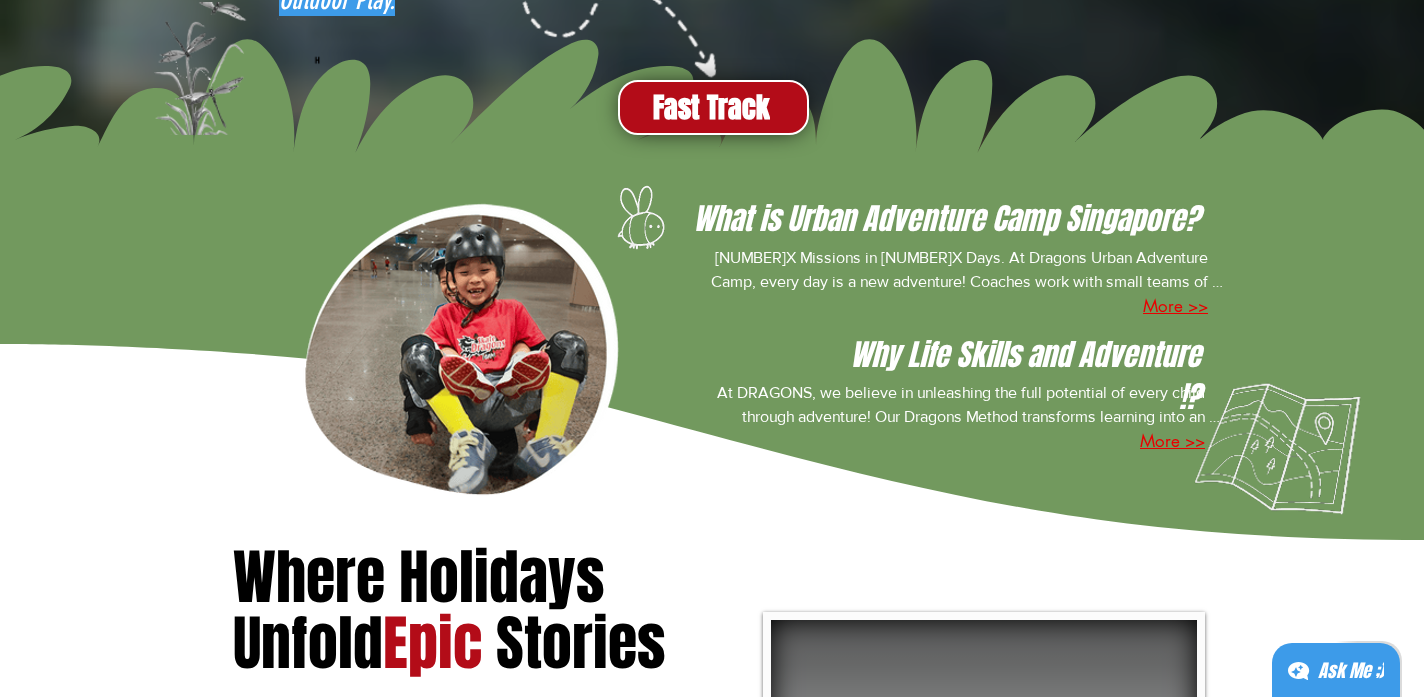 scroll, scrollTop: 0, scrollLeft: 0, axis: both 